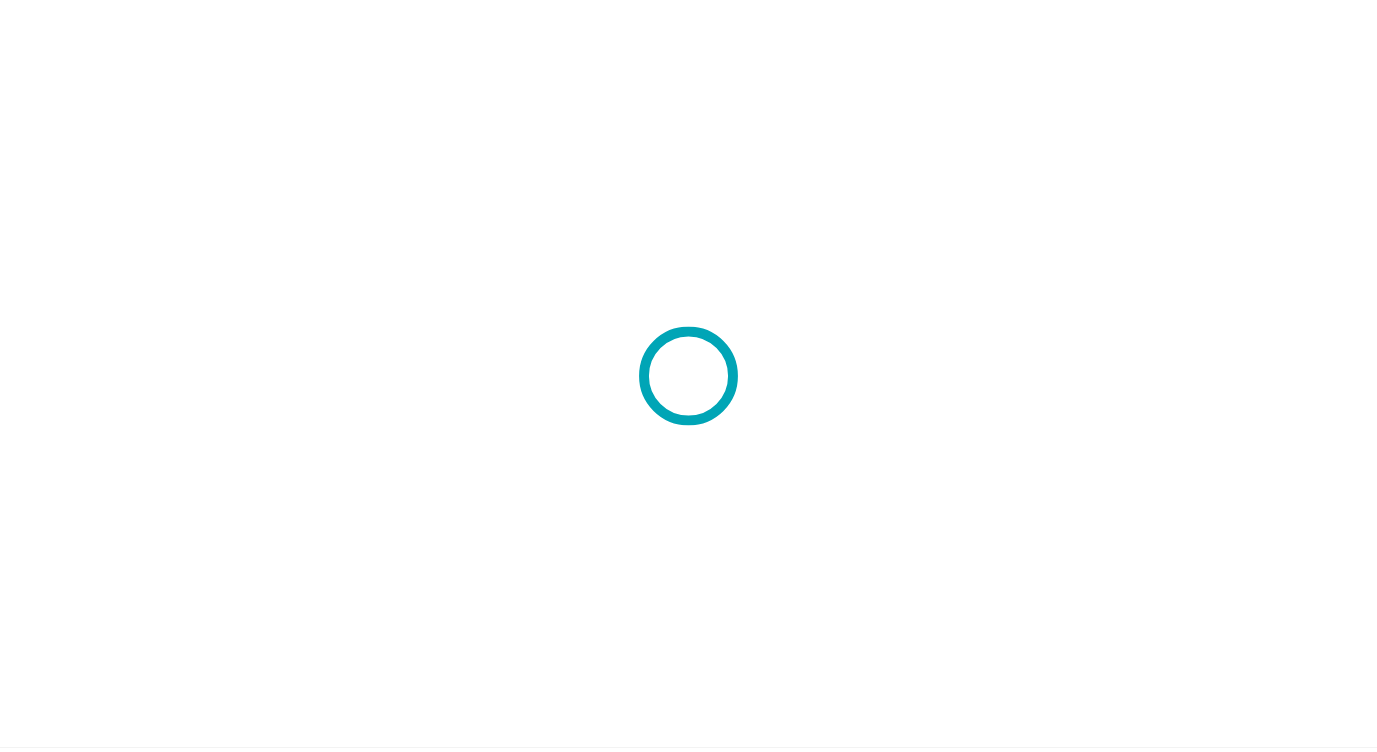 scroll, scrollTop: 0, scrollLeft: 0, axis: both 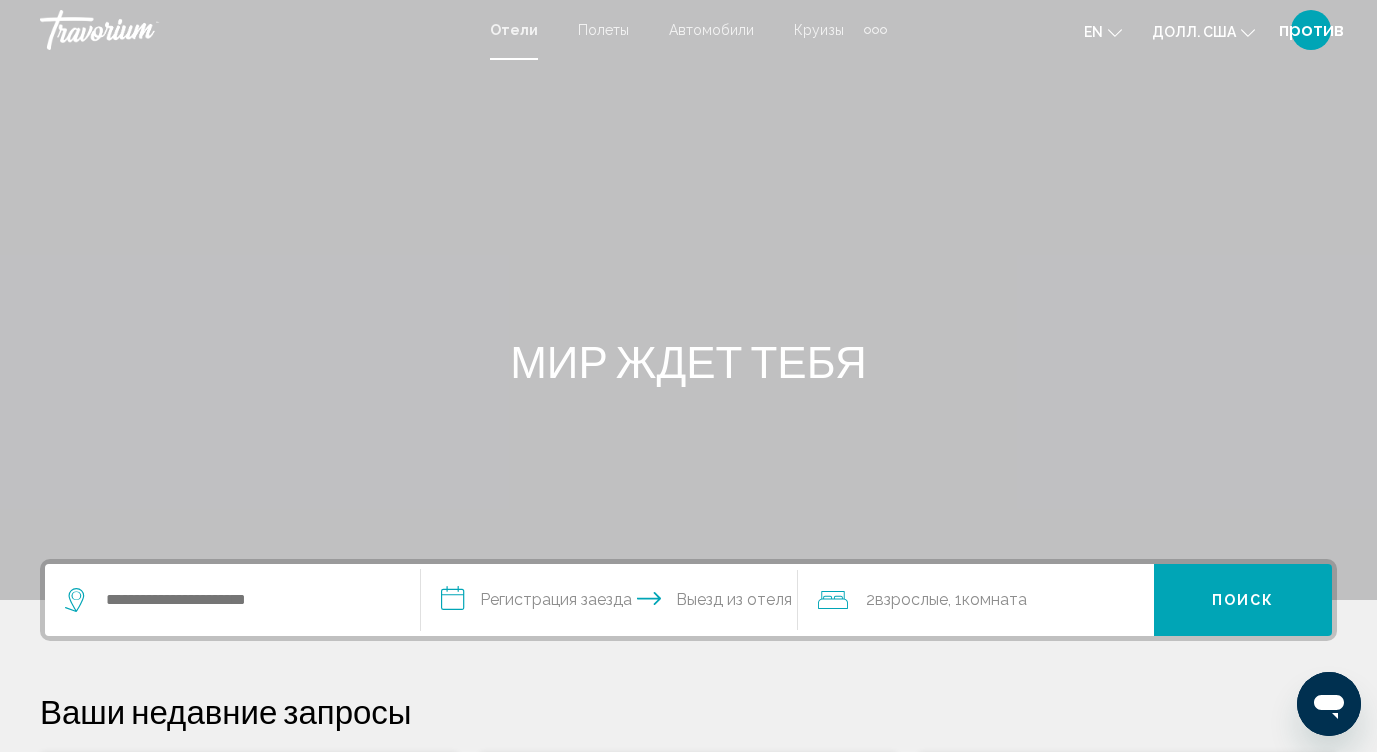 click at bounding box center (688, 300) 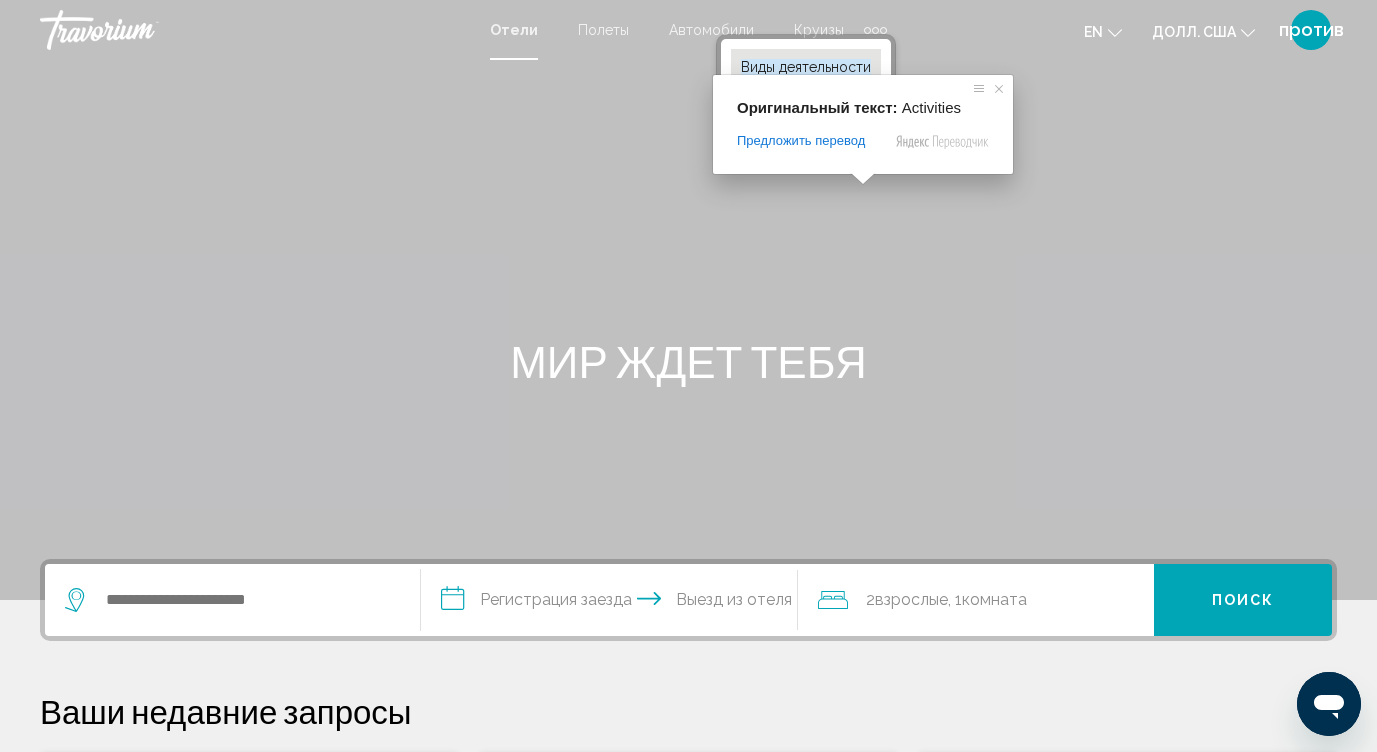 click on "Виды деятельности" at bounding box center (806, 67) 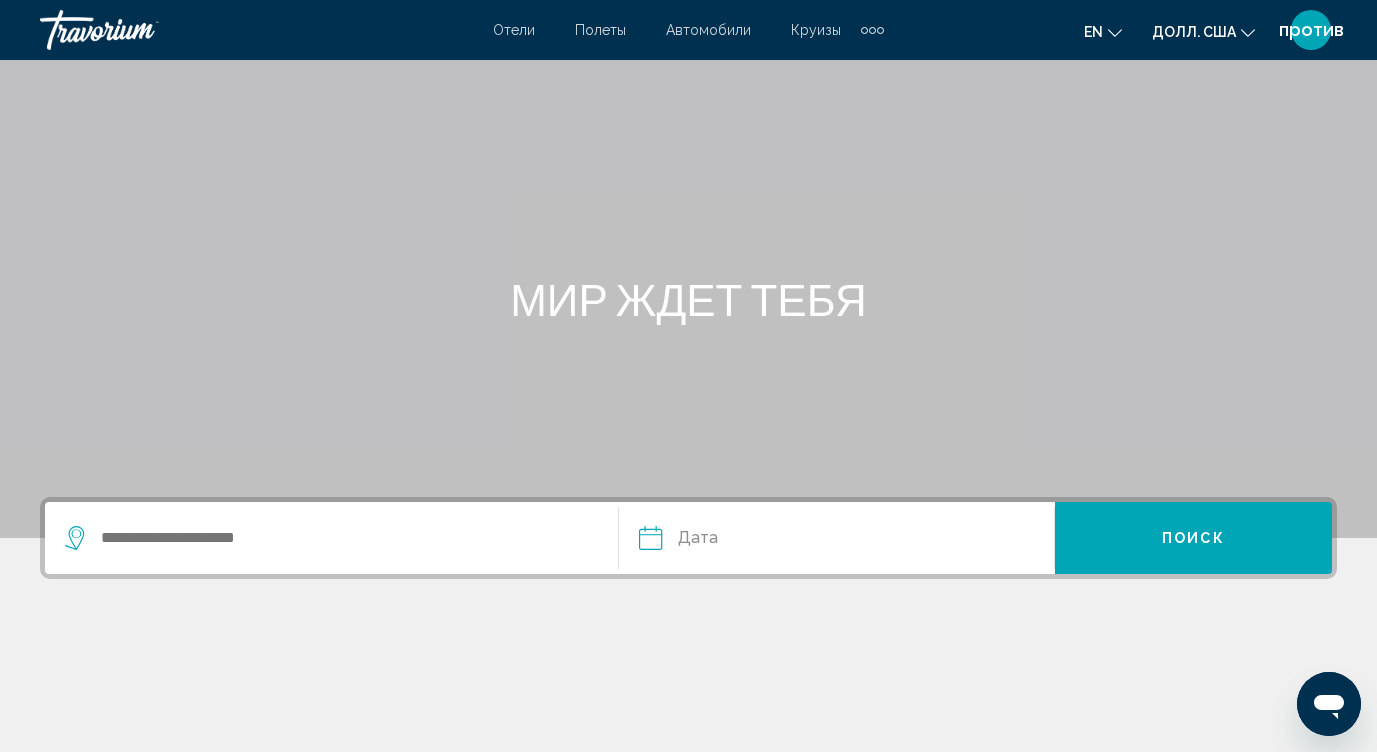 scroll, scrollTop: 0, scrollLeft: 0, axis: both 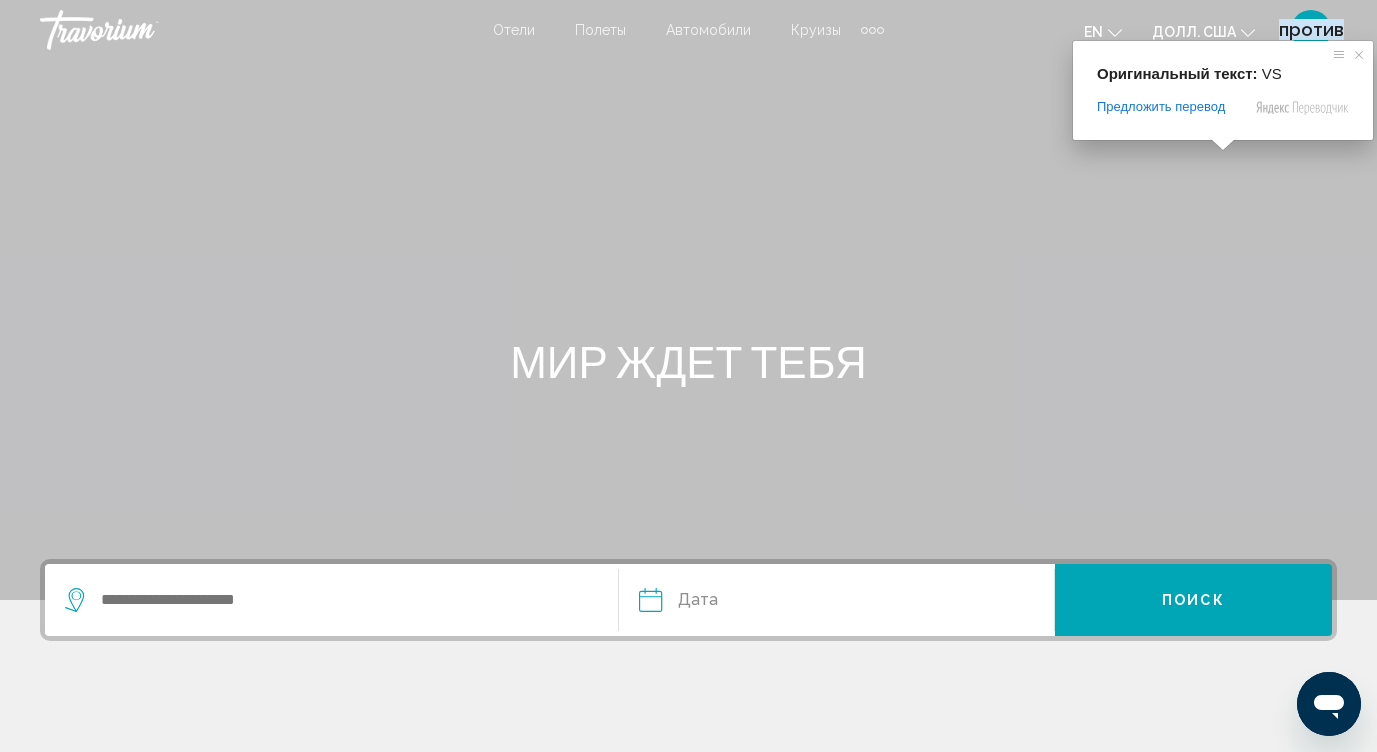 click on "против" at bounding box center (1311, 29) 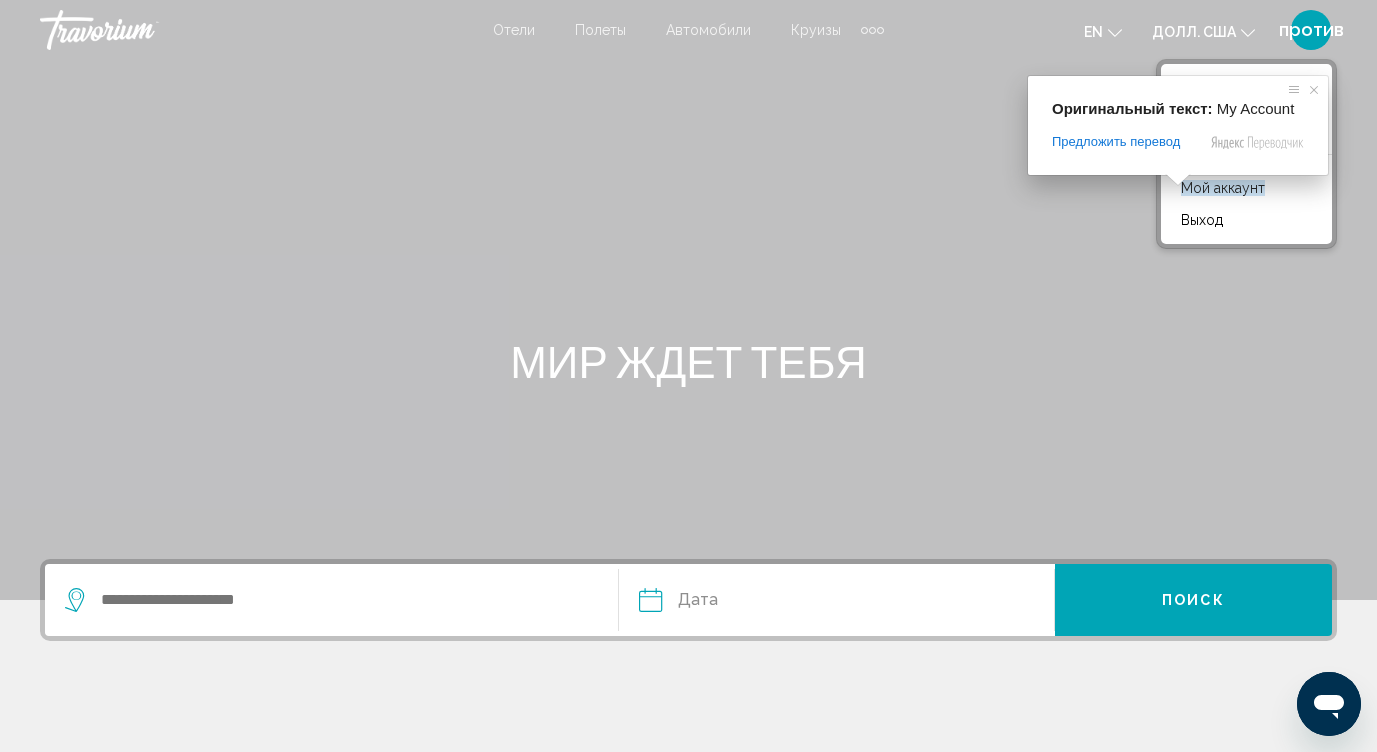 click at bounding box center [1178, 180] 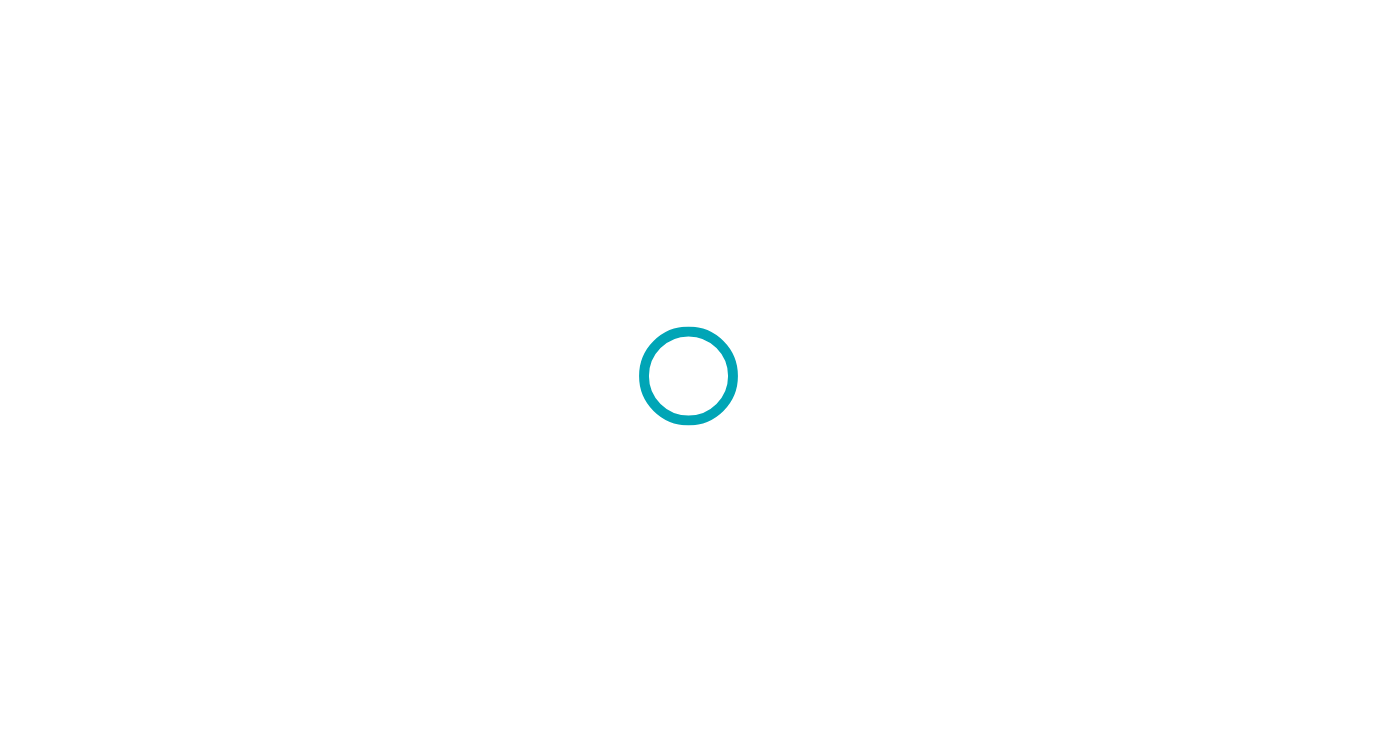 scroll, scrollTop: 0, scrollLeft: 0, axis: both 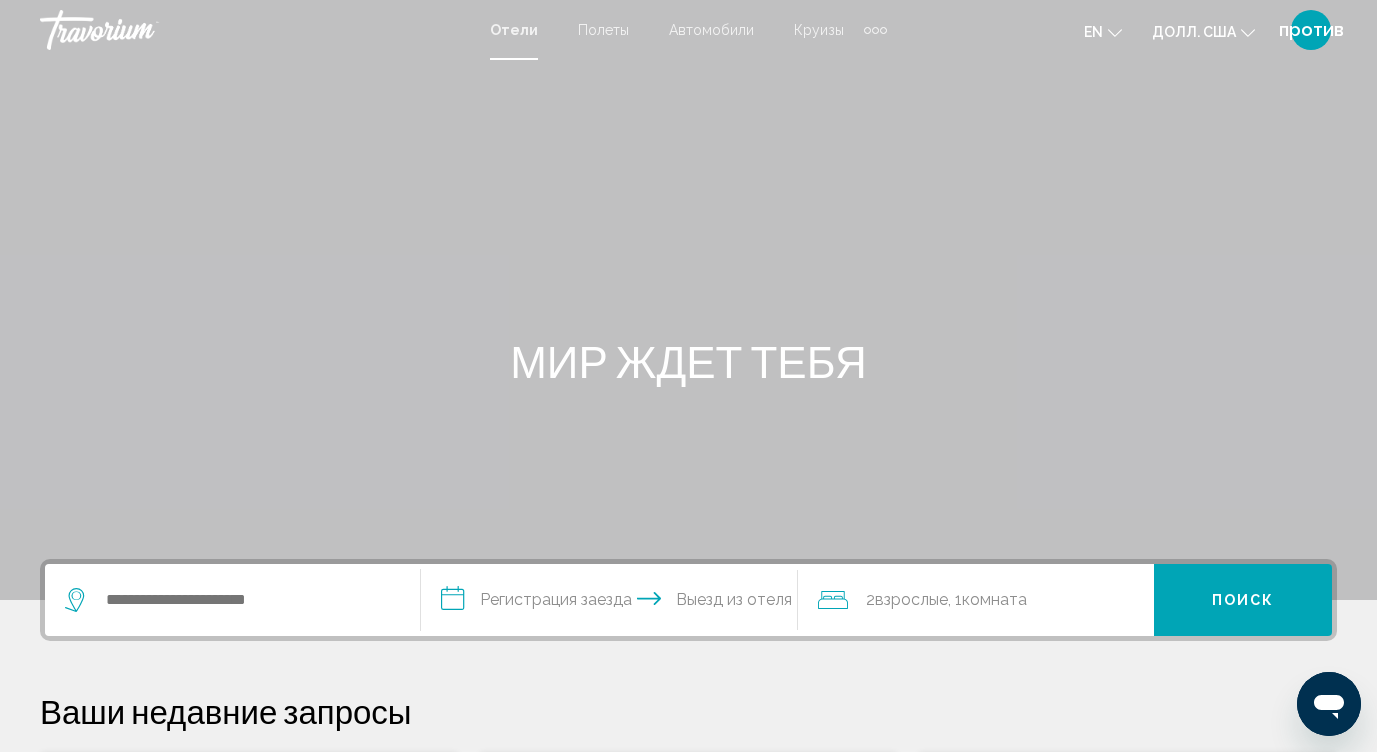 click at bounding box center (688, 300) 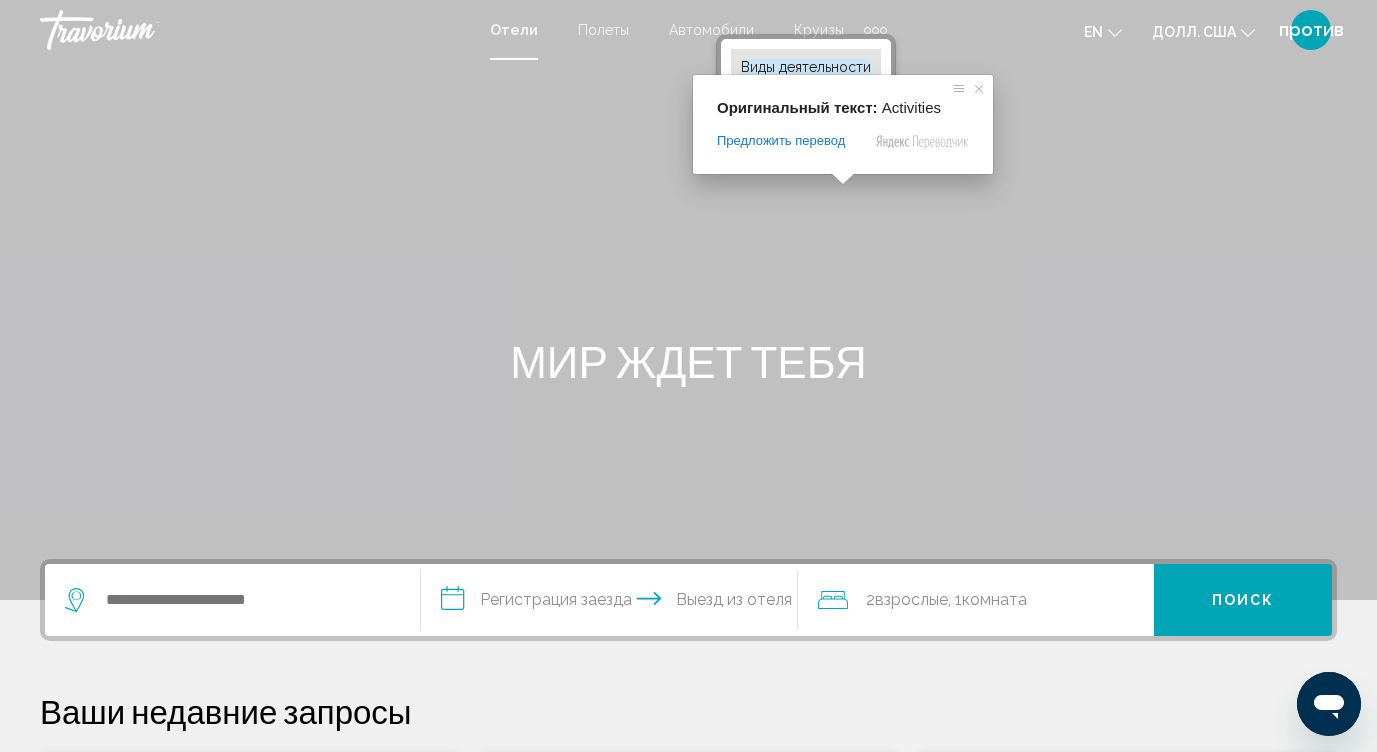 click on "Виды деятельности" at bounding box center [806, 67] 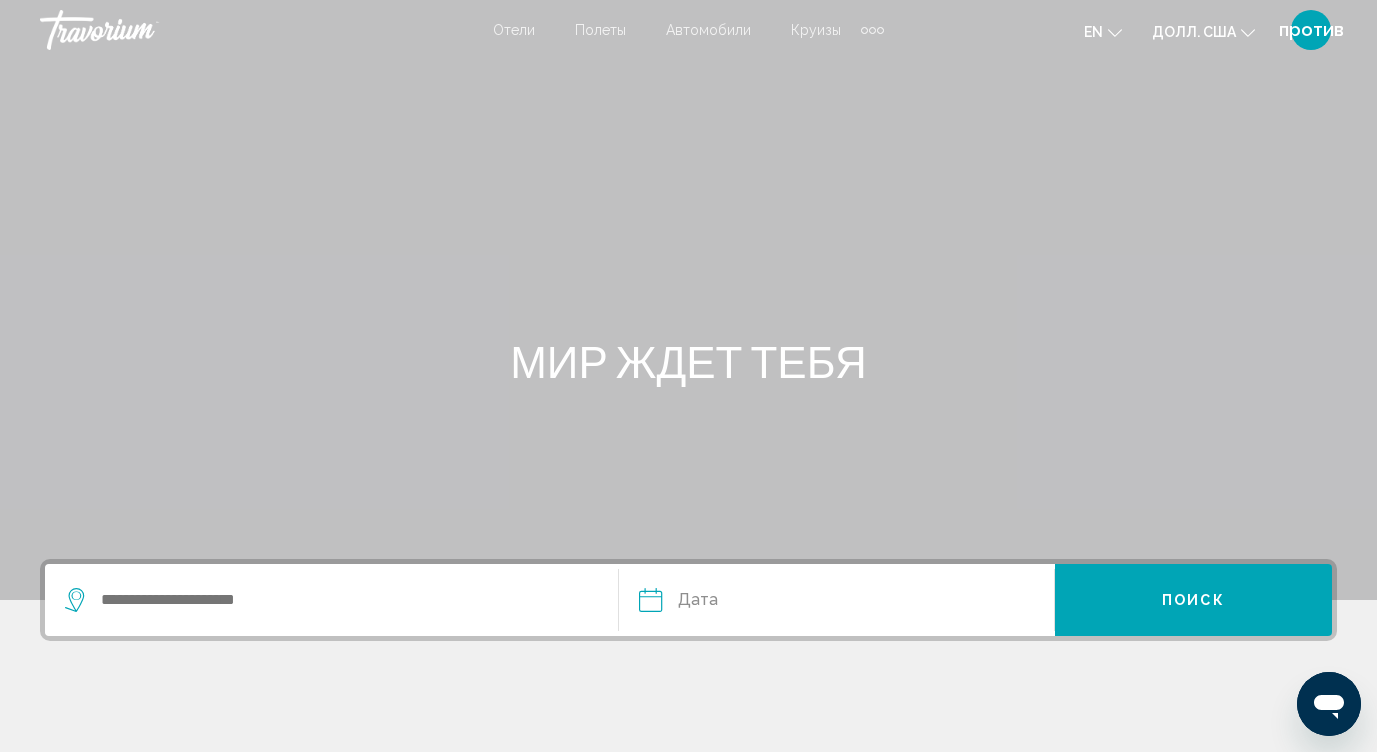 click at bounding box center (872, 30) 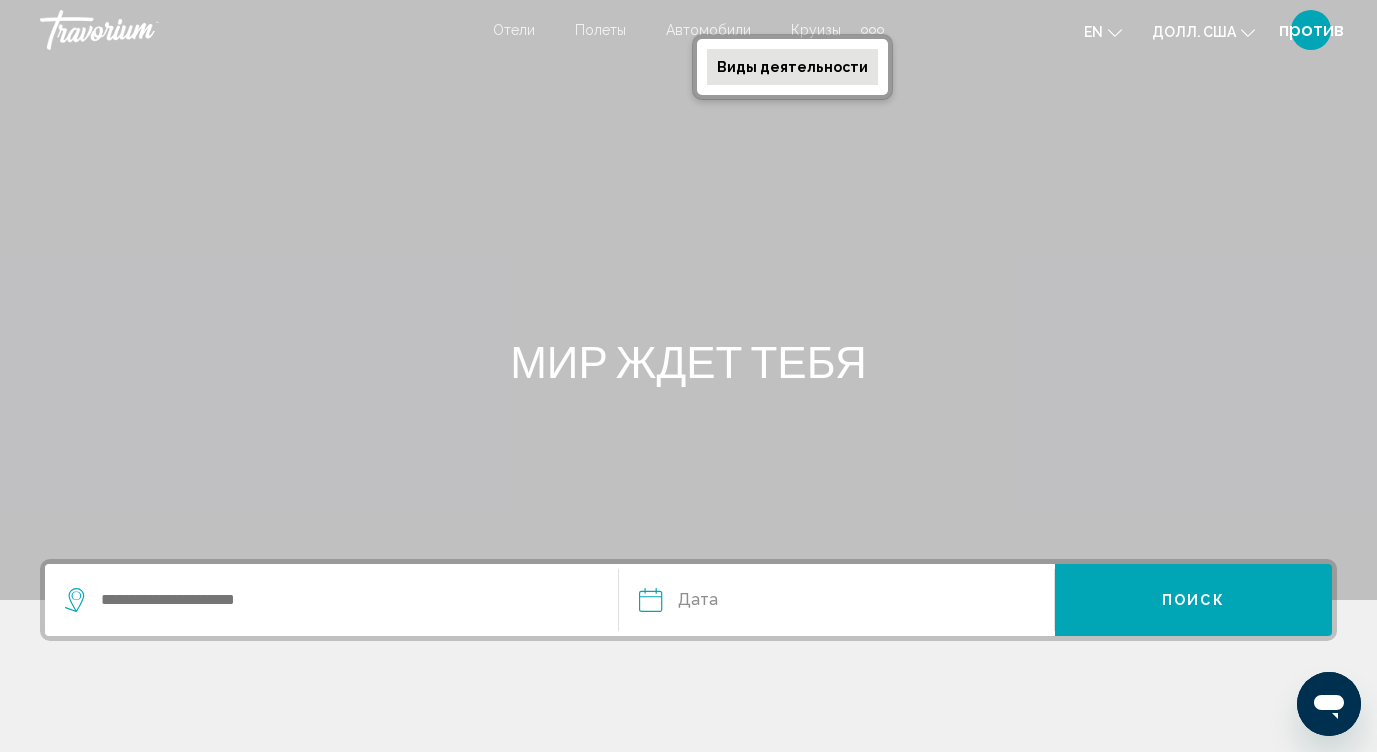 click at bounding box center (872, 30) 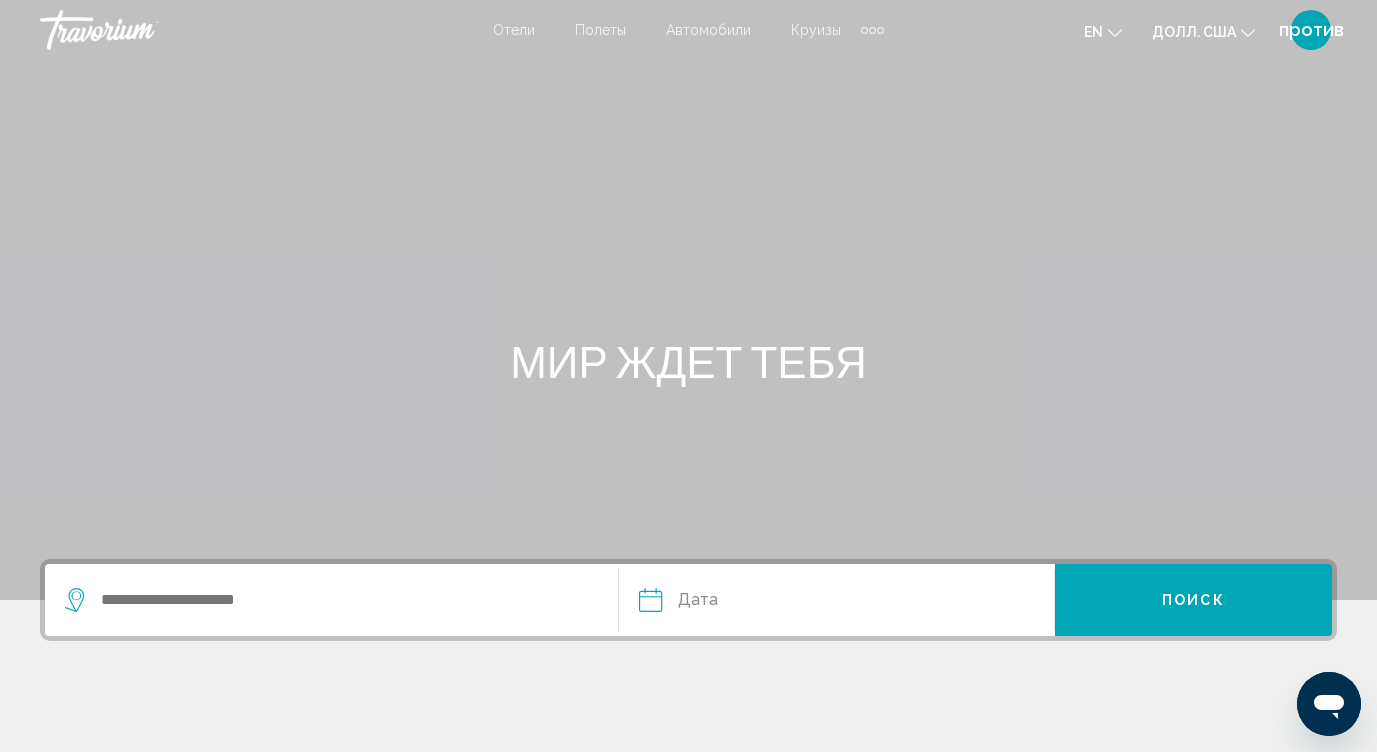 click at bounding box center [880, 30] 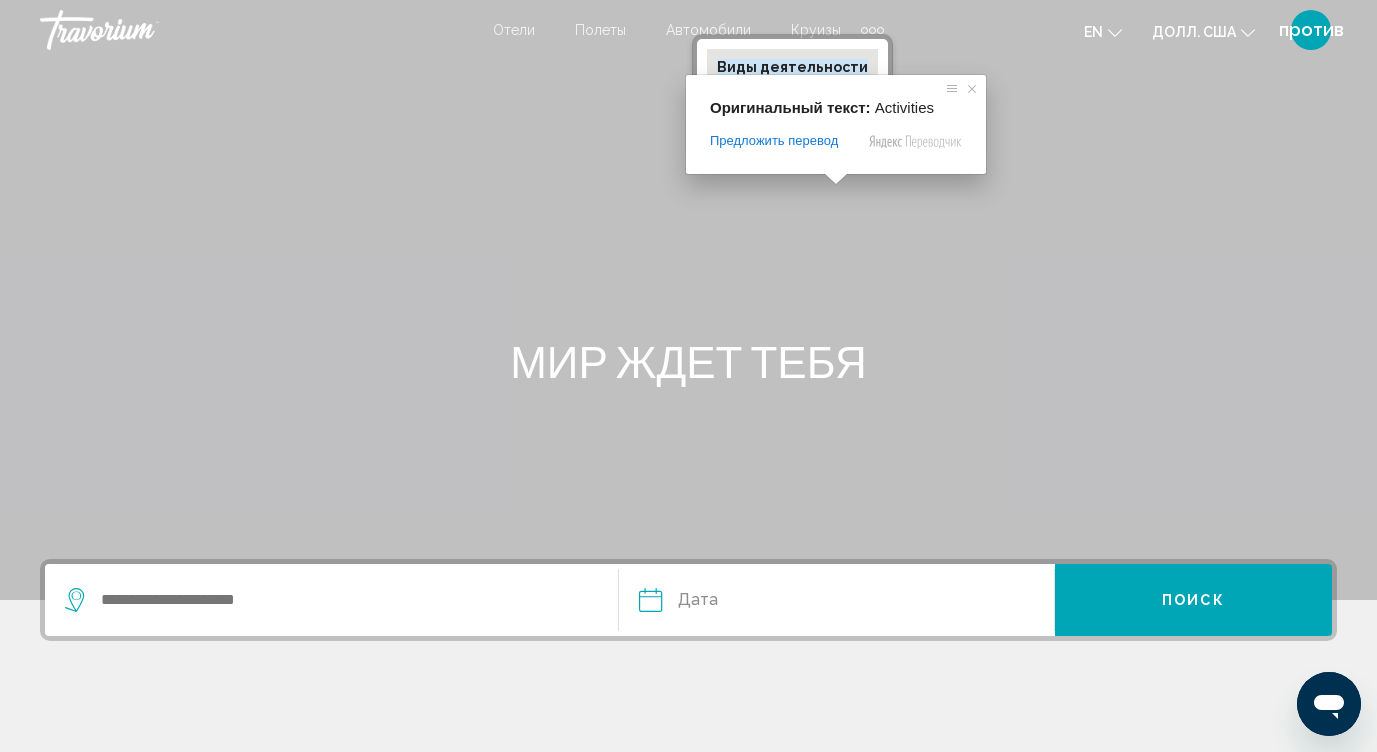 click on "Виды деятельности" at bounding box center (792, 67) 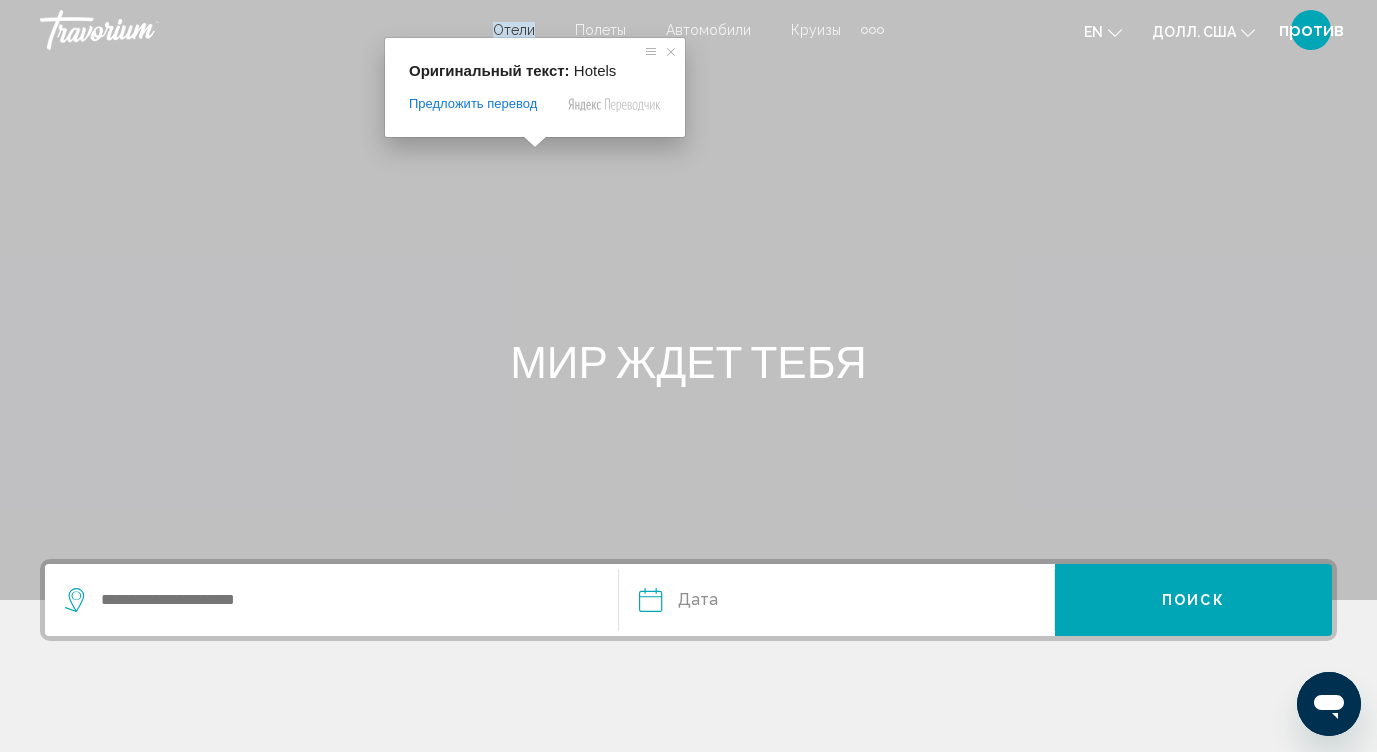 click on "Отели" at bounding box center [514, 30] 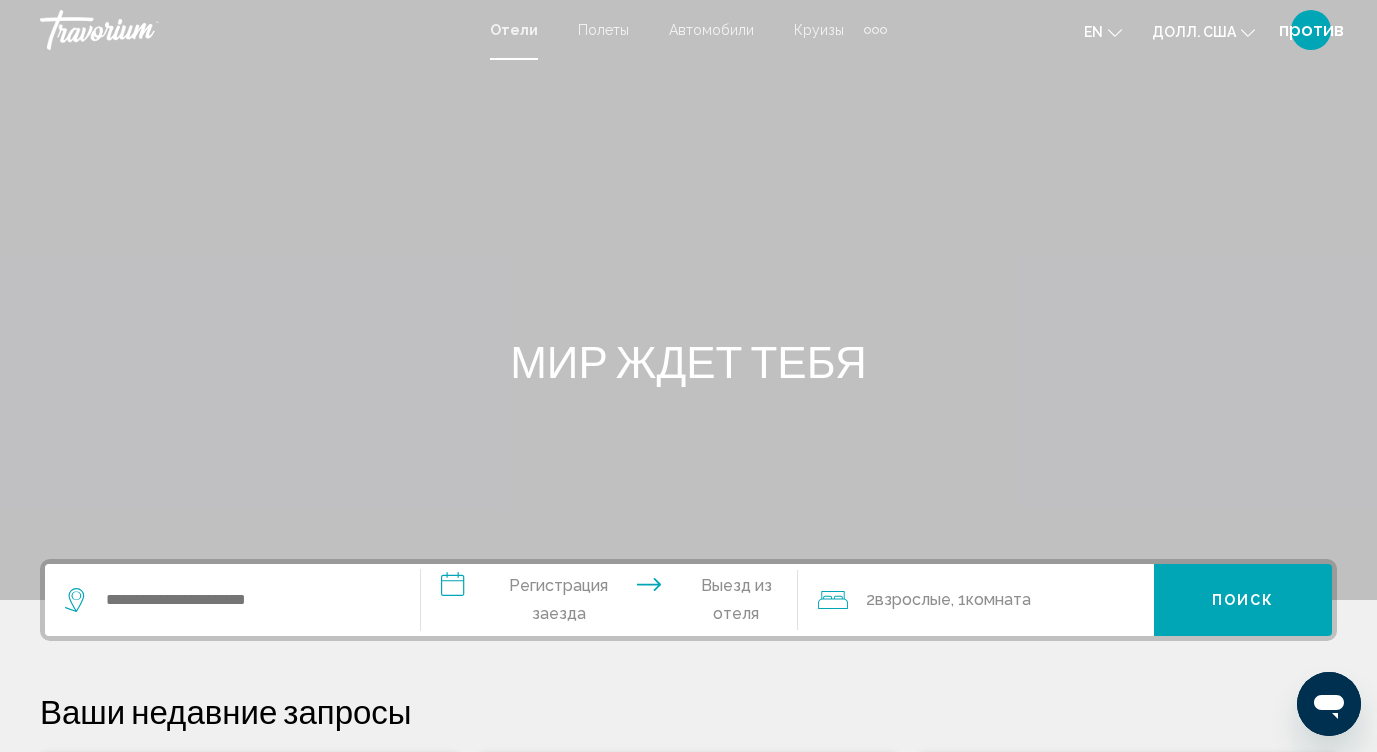 click at bounding box center [867, 30] 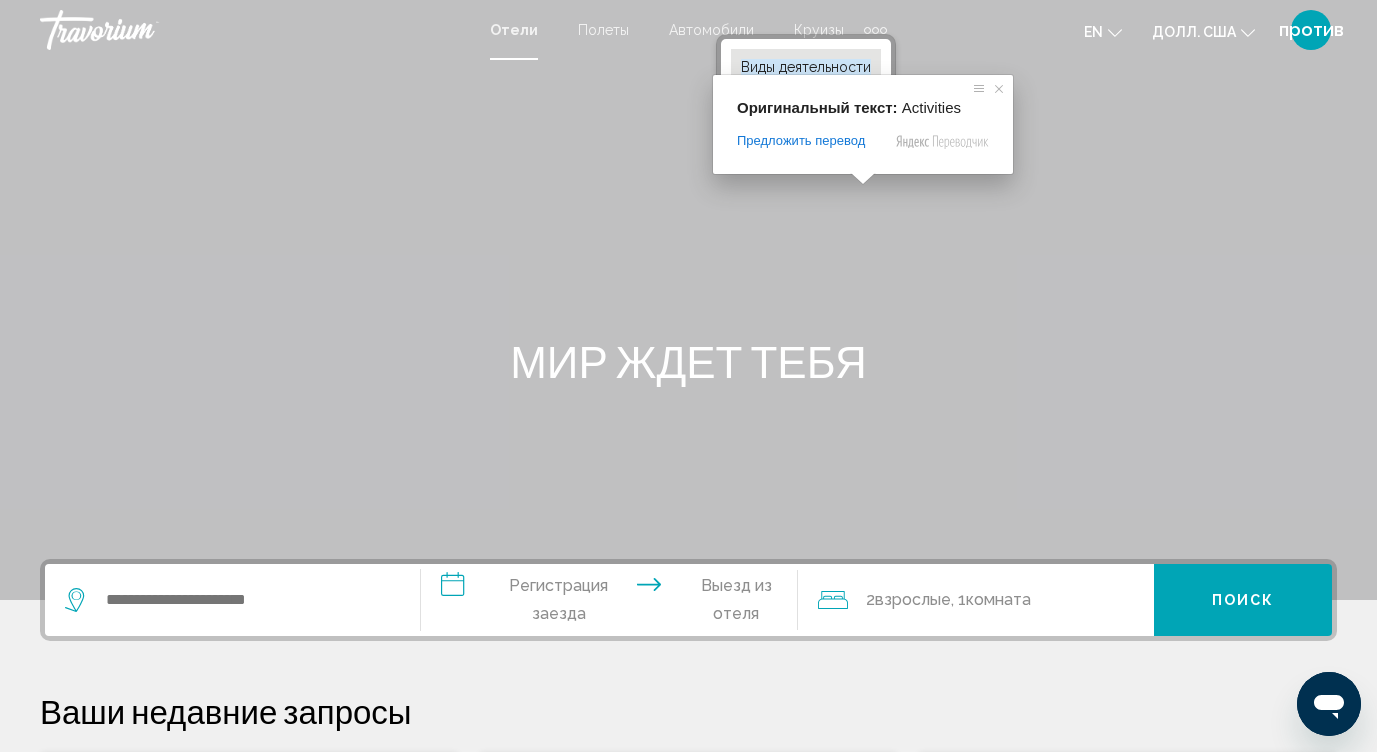 click on "Виды деятельности" at bounding box center [806, 67] 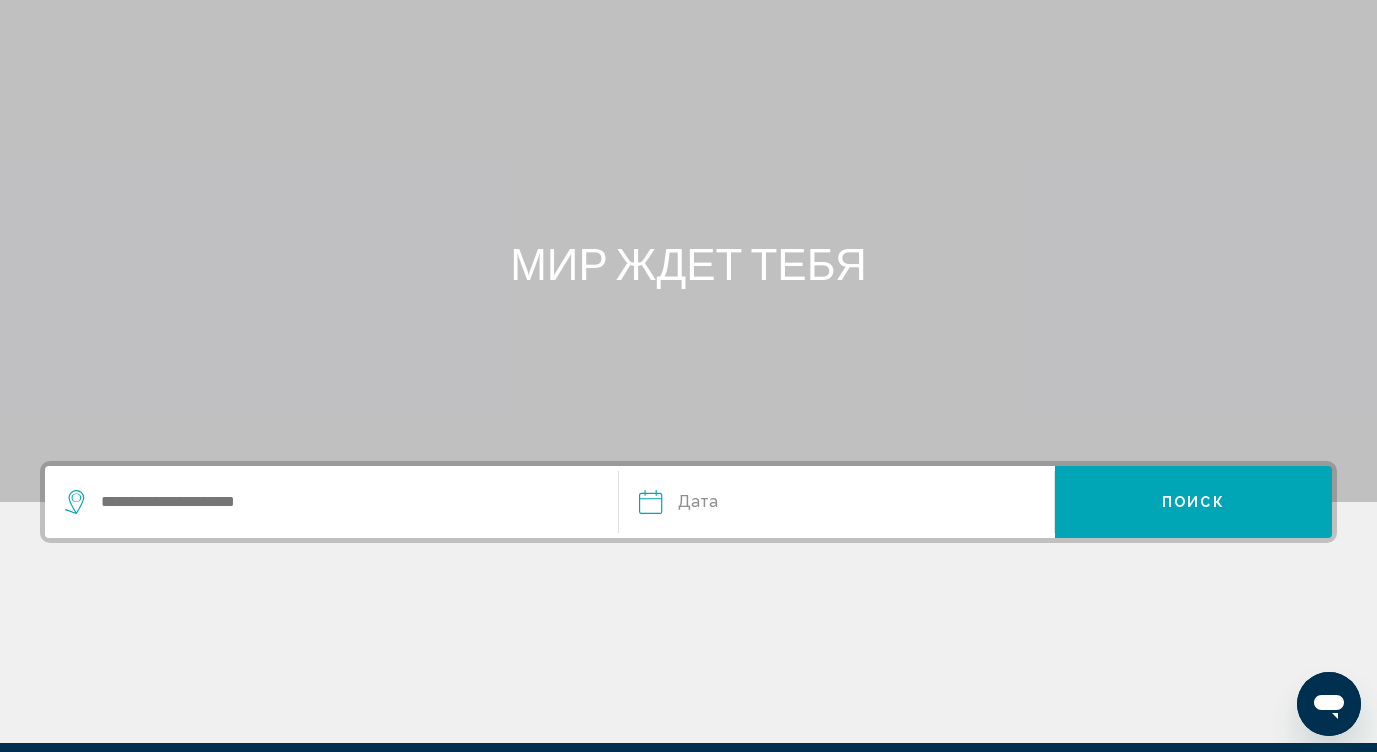 scroll, scrollTop: 334, scrollLeft: 0, axis: vertical 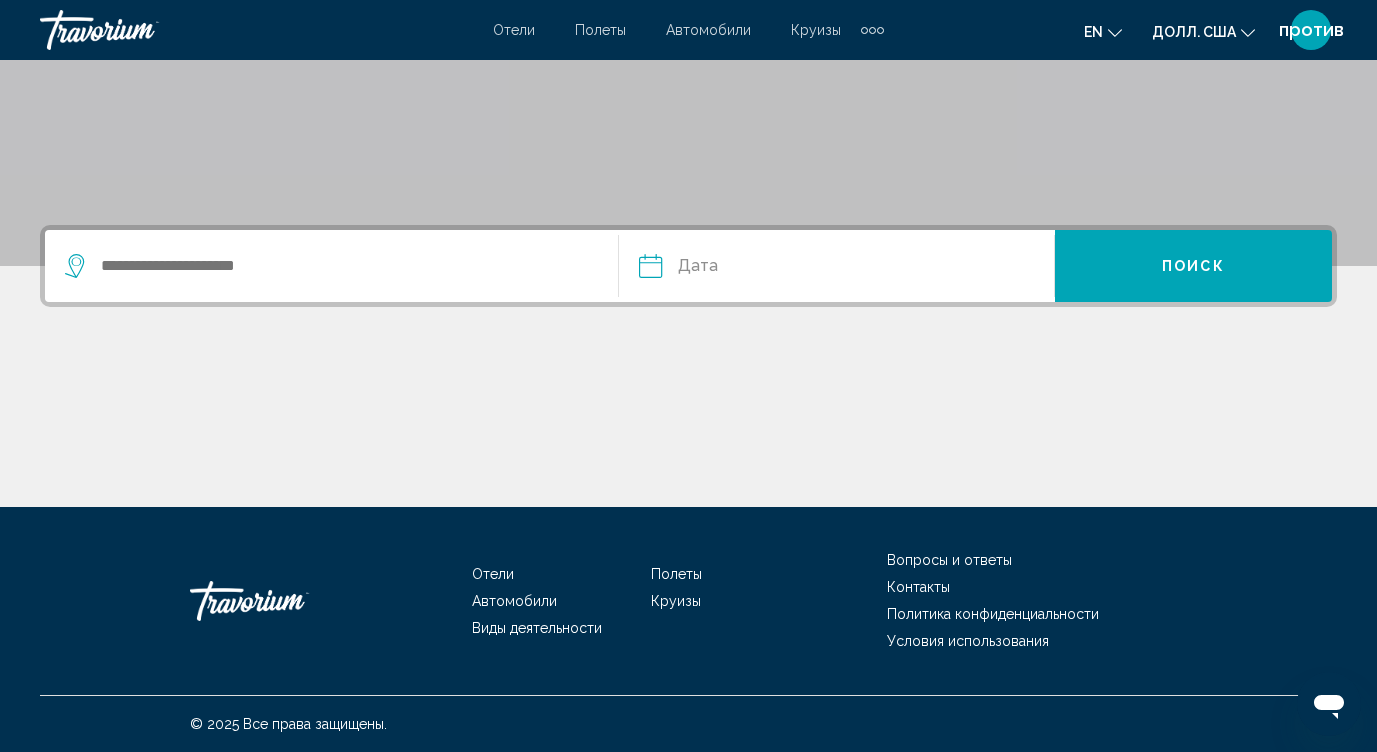 click on "Отели" at bounding box center (493, 574) 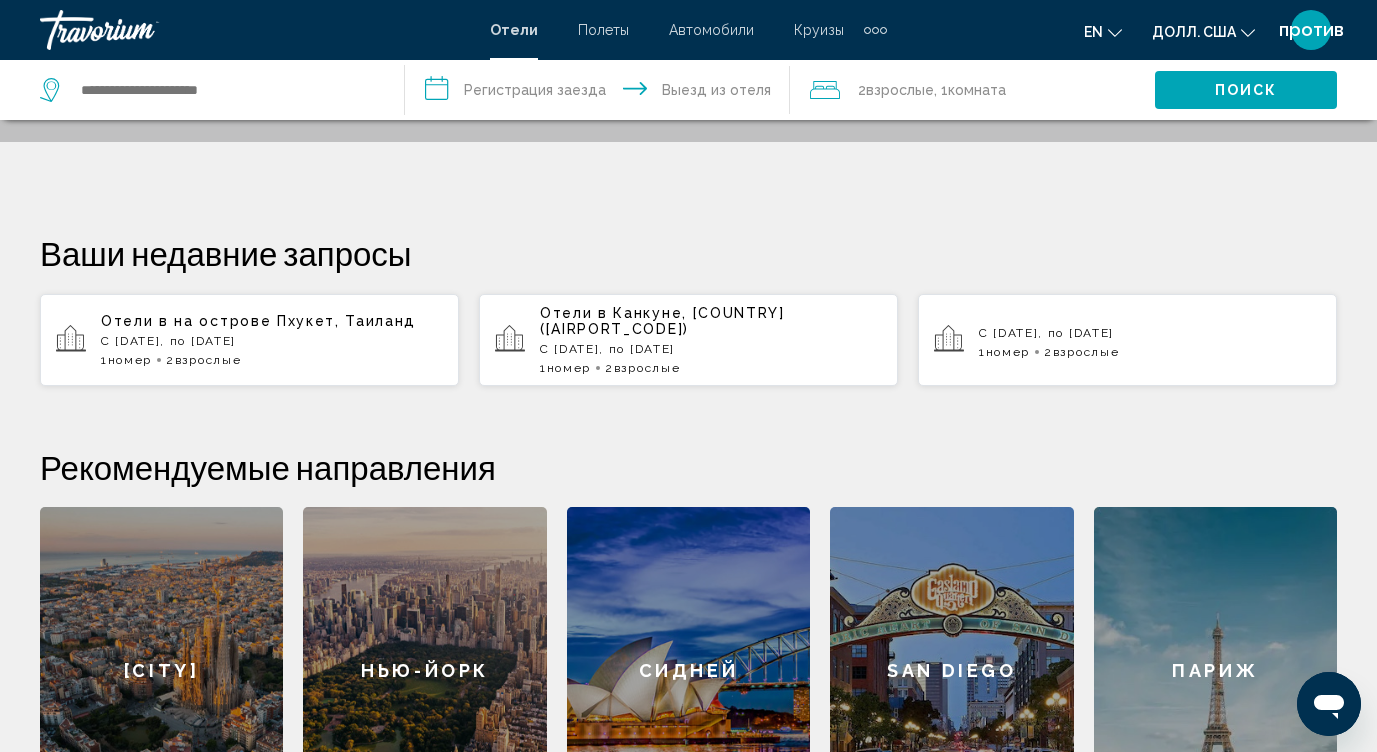 scroll, scrollTop: 400, scrollLeft: 0, axis: vertical 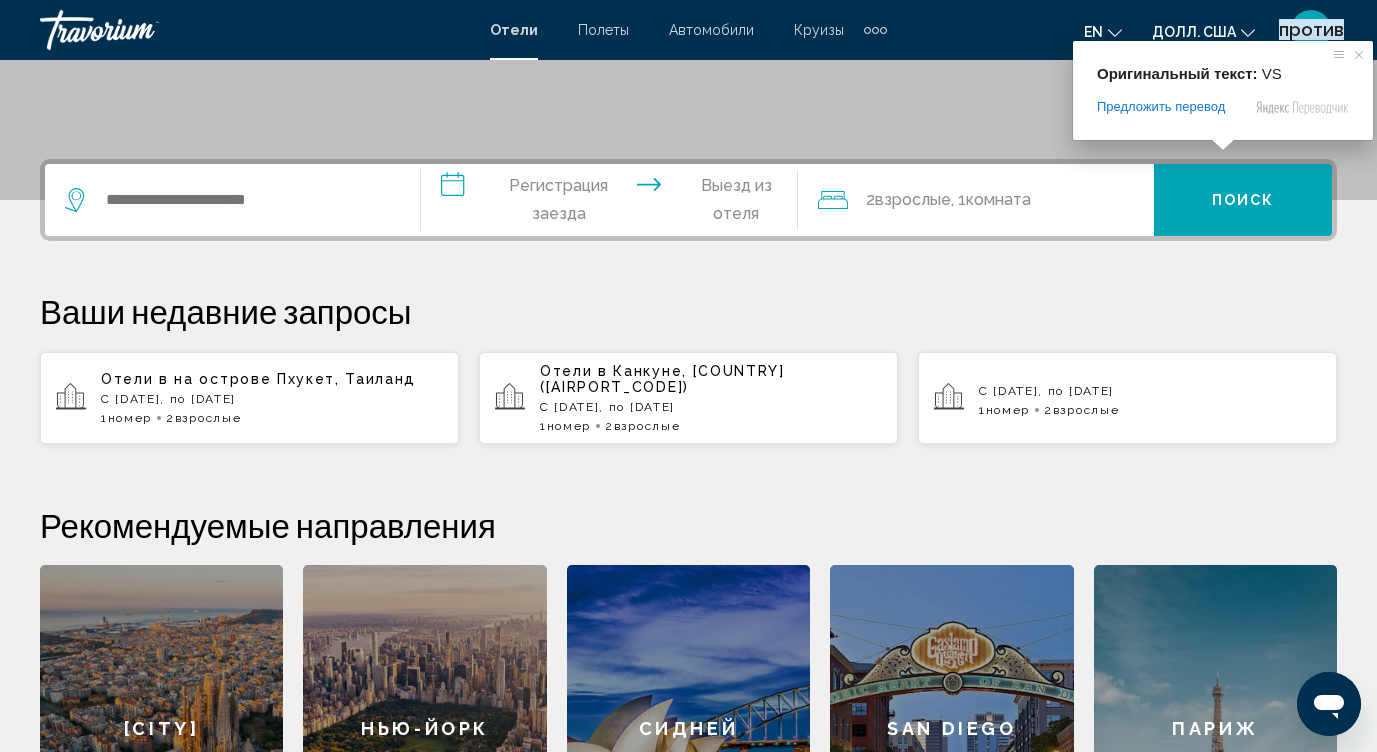 click on "против" at bounding box center (1311, 29) 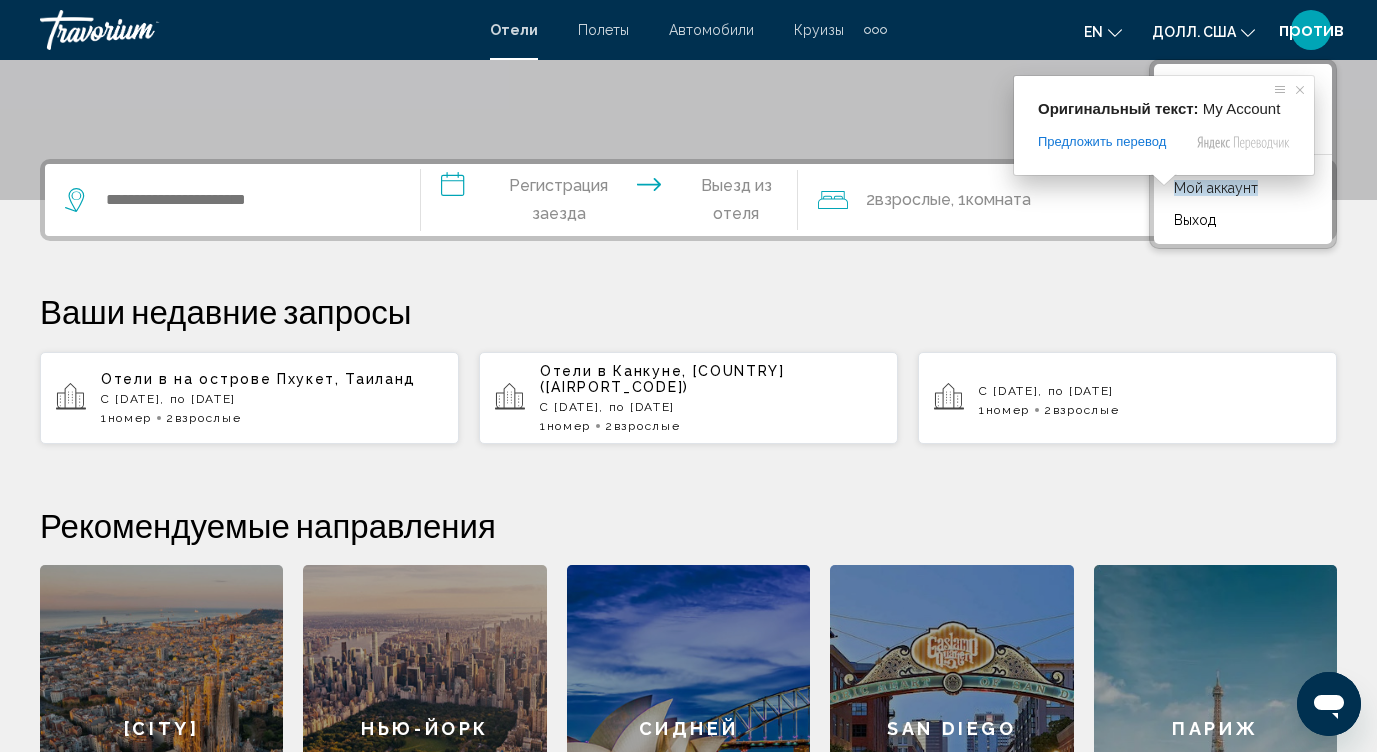 click at bounding box center [1164, 180] 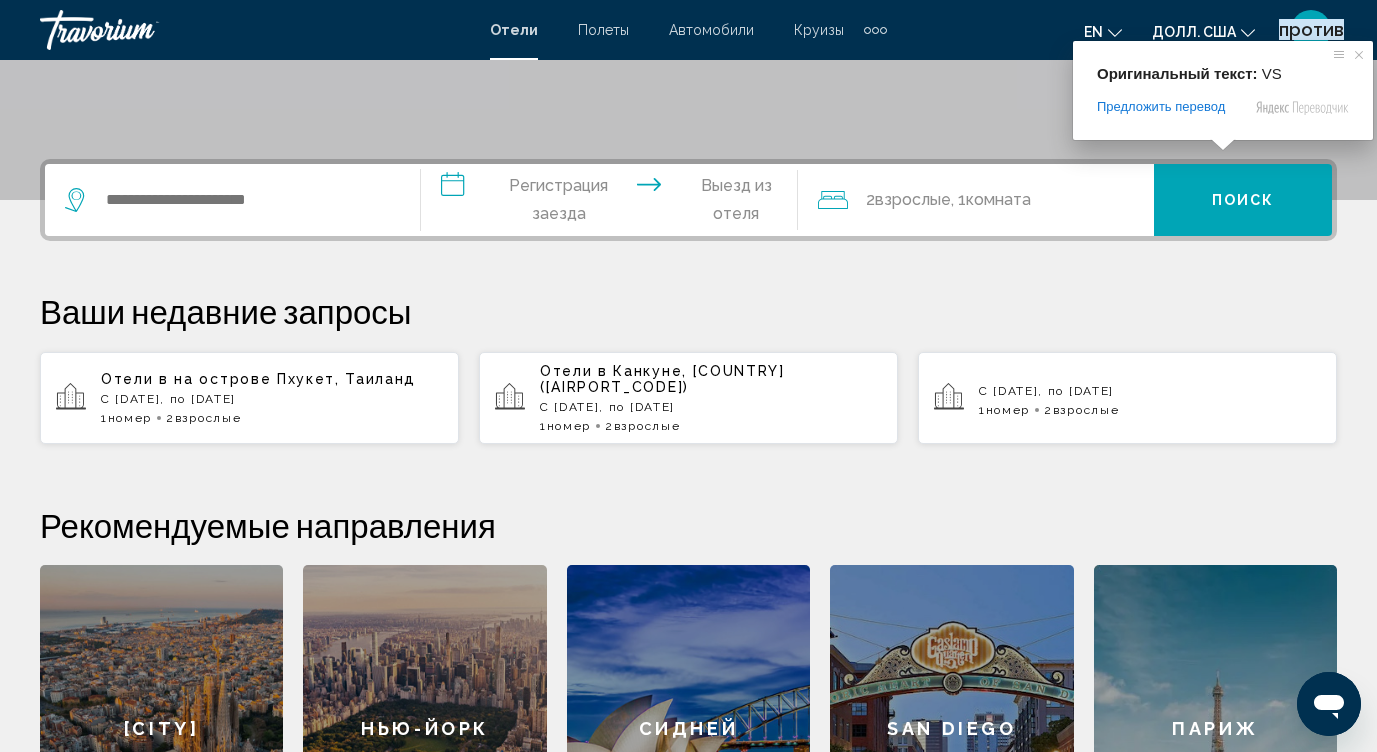 click on "против" at bounding box center (1311, 29) 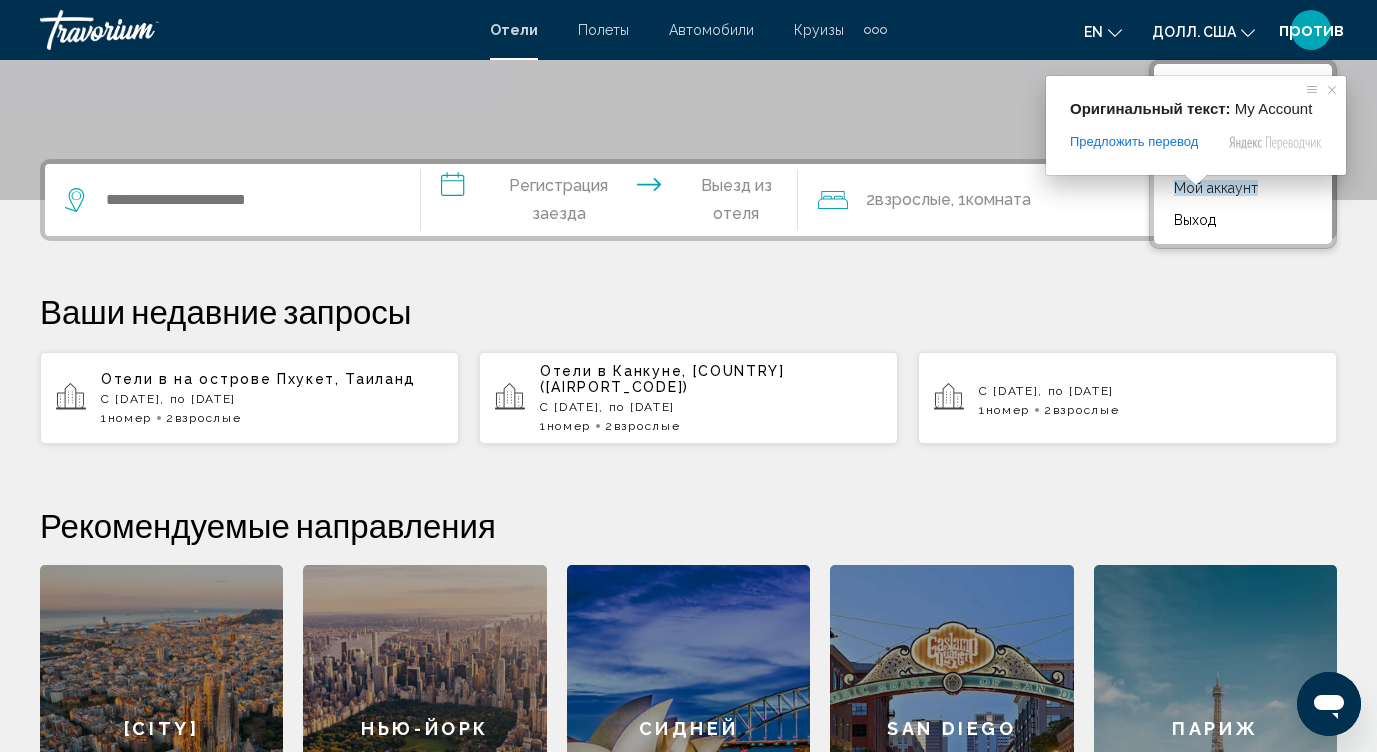 click on "Мой аккаунт" at bounding box center (1216, 188) 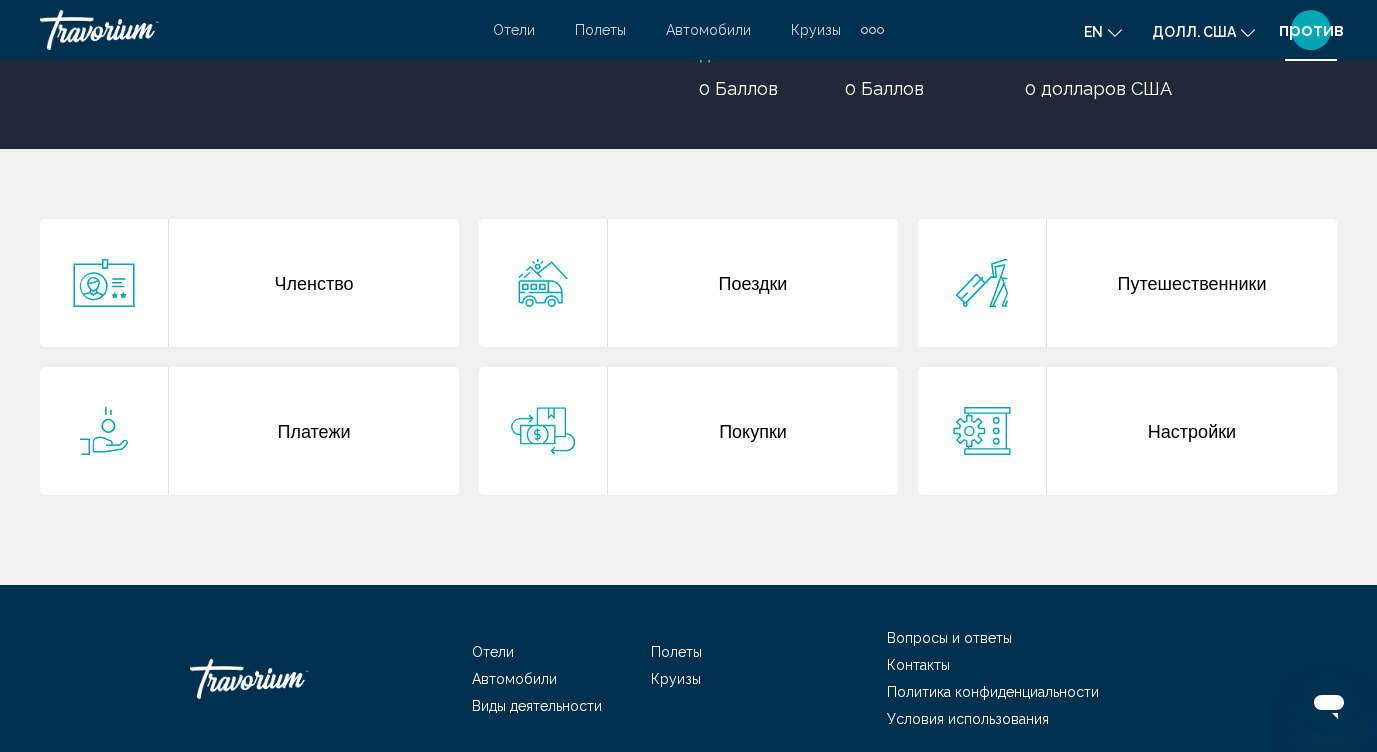 scroll, scrollTop: 300, scrollLeft: 0, axis: vertical 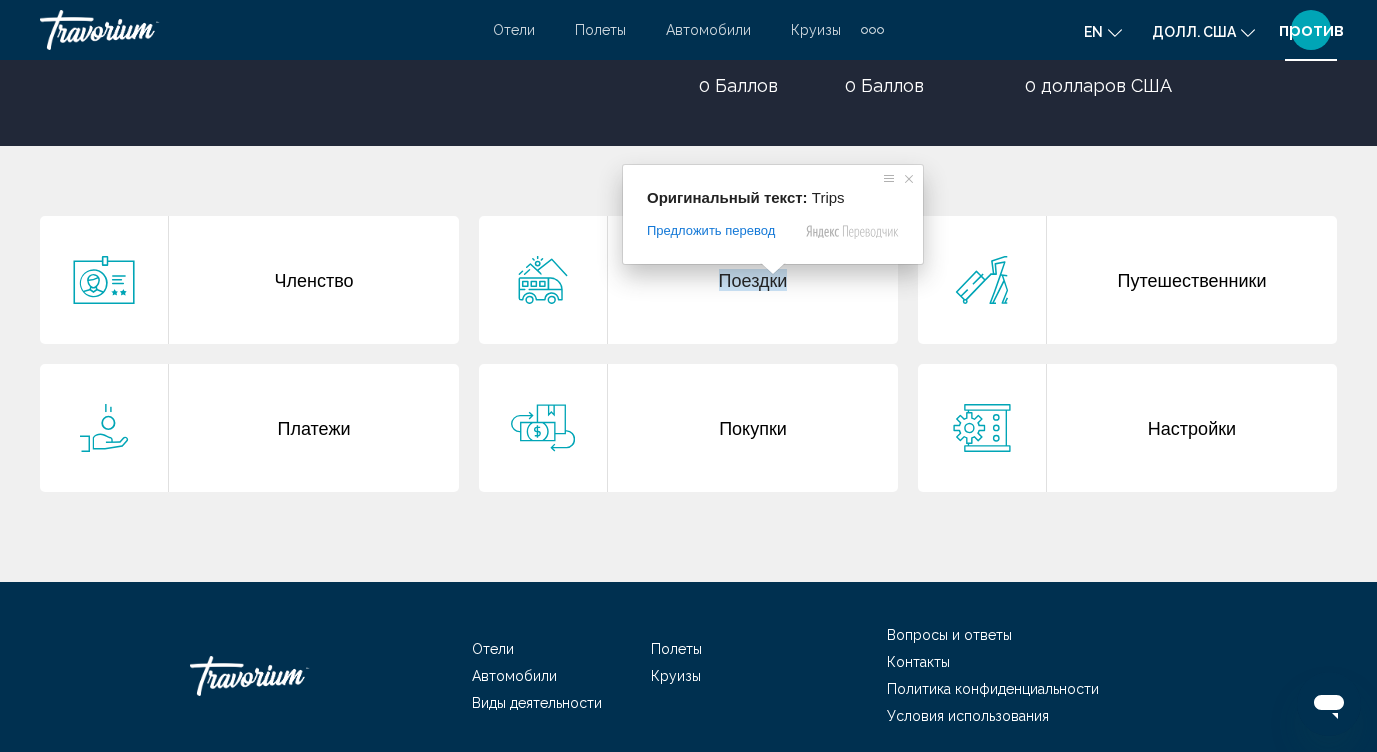 click on "Поездки" at bounding box center (753, 280) 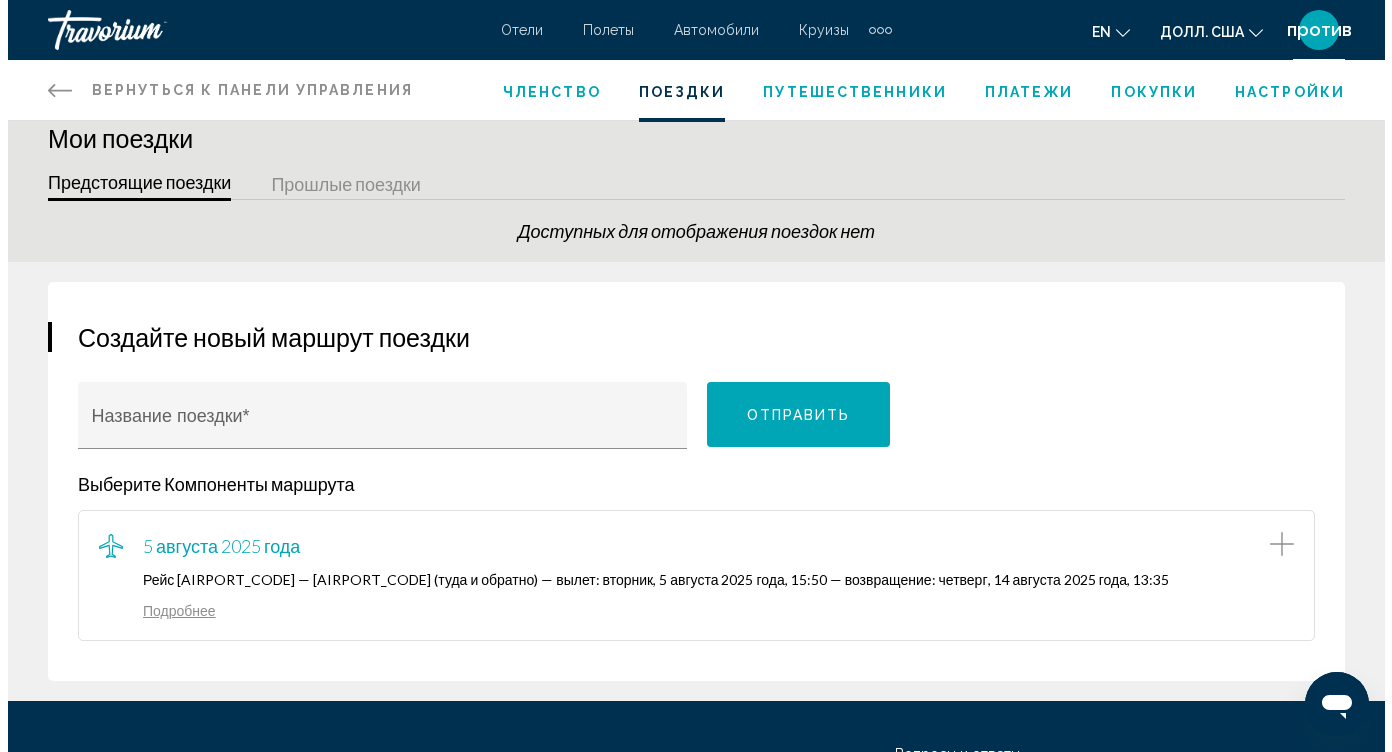 scroll, scrollTop: 0, scrollLeft: 0, axis: both 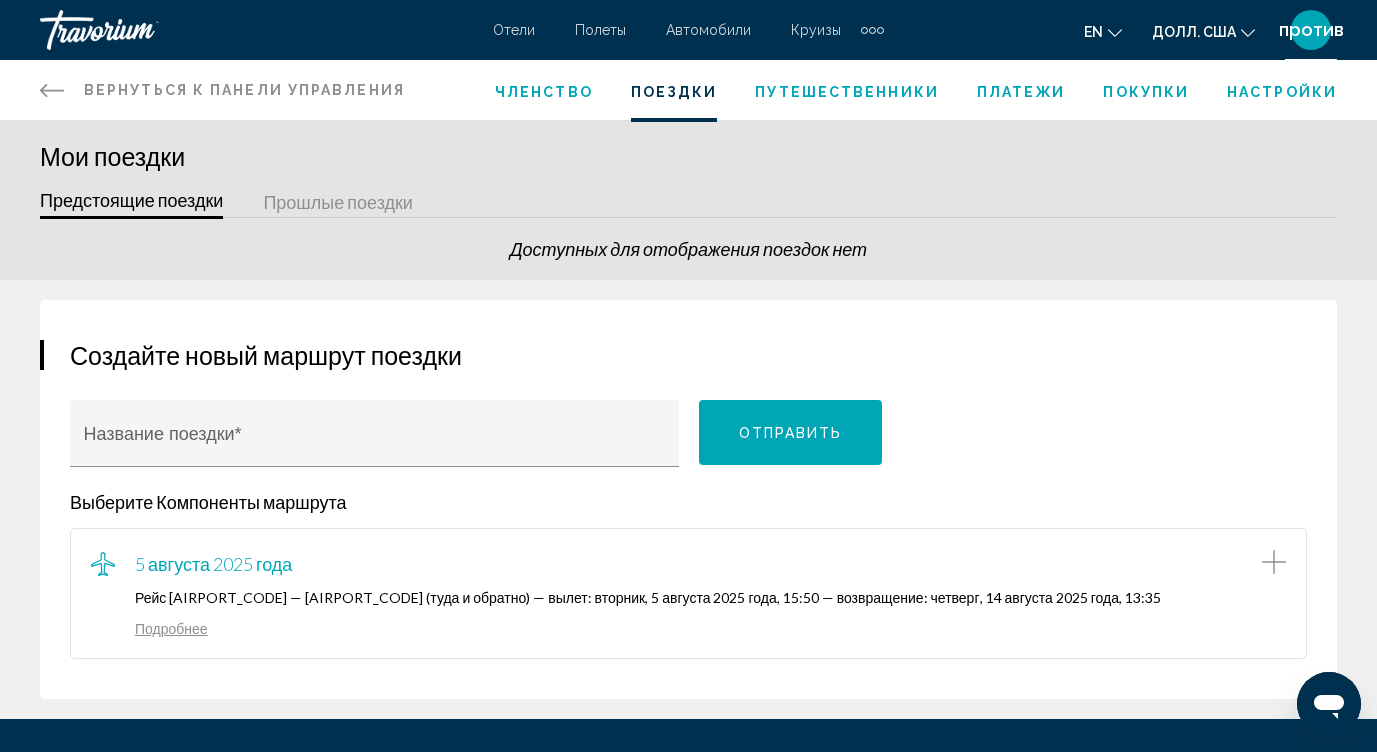 click on "Рейс [ORIGIN] — [DESTINATION] (туда и обратно) — вылет: [DAY], [DATE] [MONTH] [YEAR], [TIME] — возвращение: [DAY], [DATE] [MONTH] [YEAR], [TIME]" at bounding box center [648, 597] 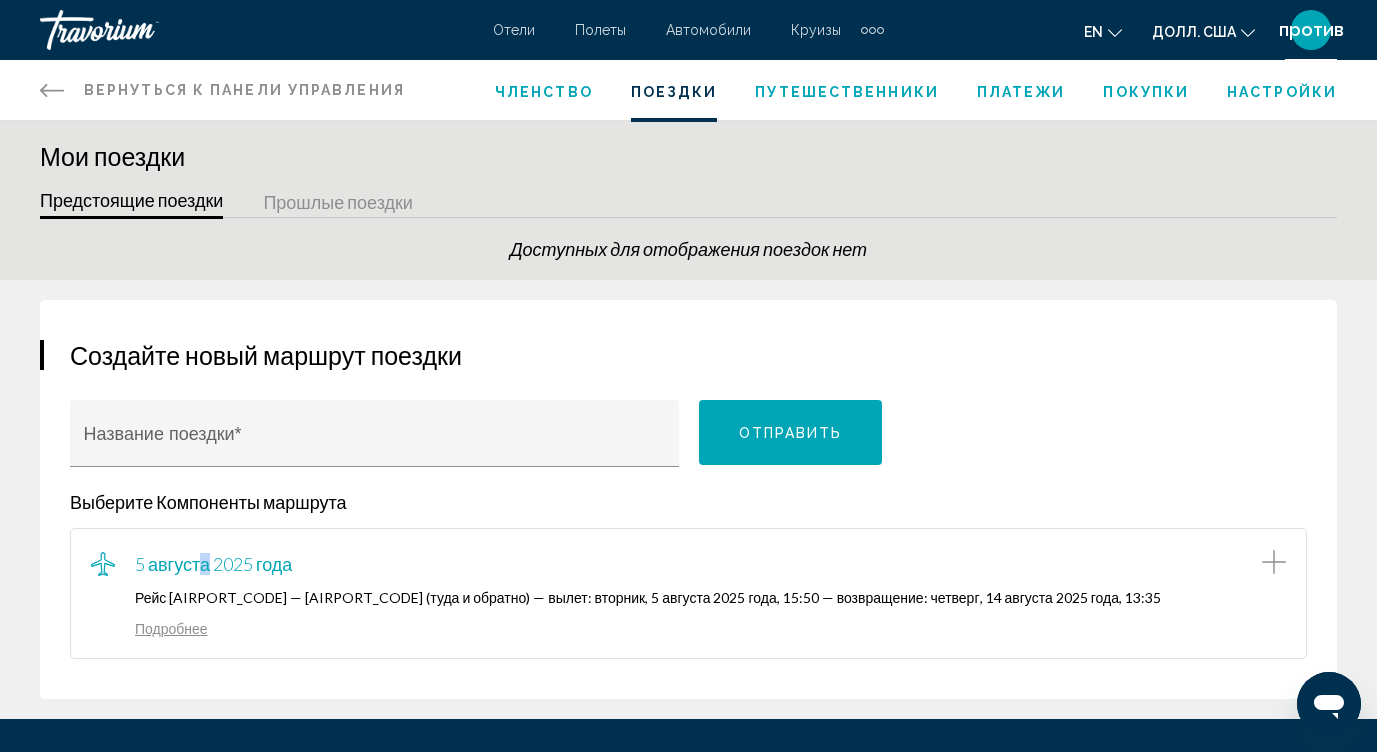 click on "5 августа 2025 года" at bounding box center (213, 564) 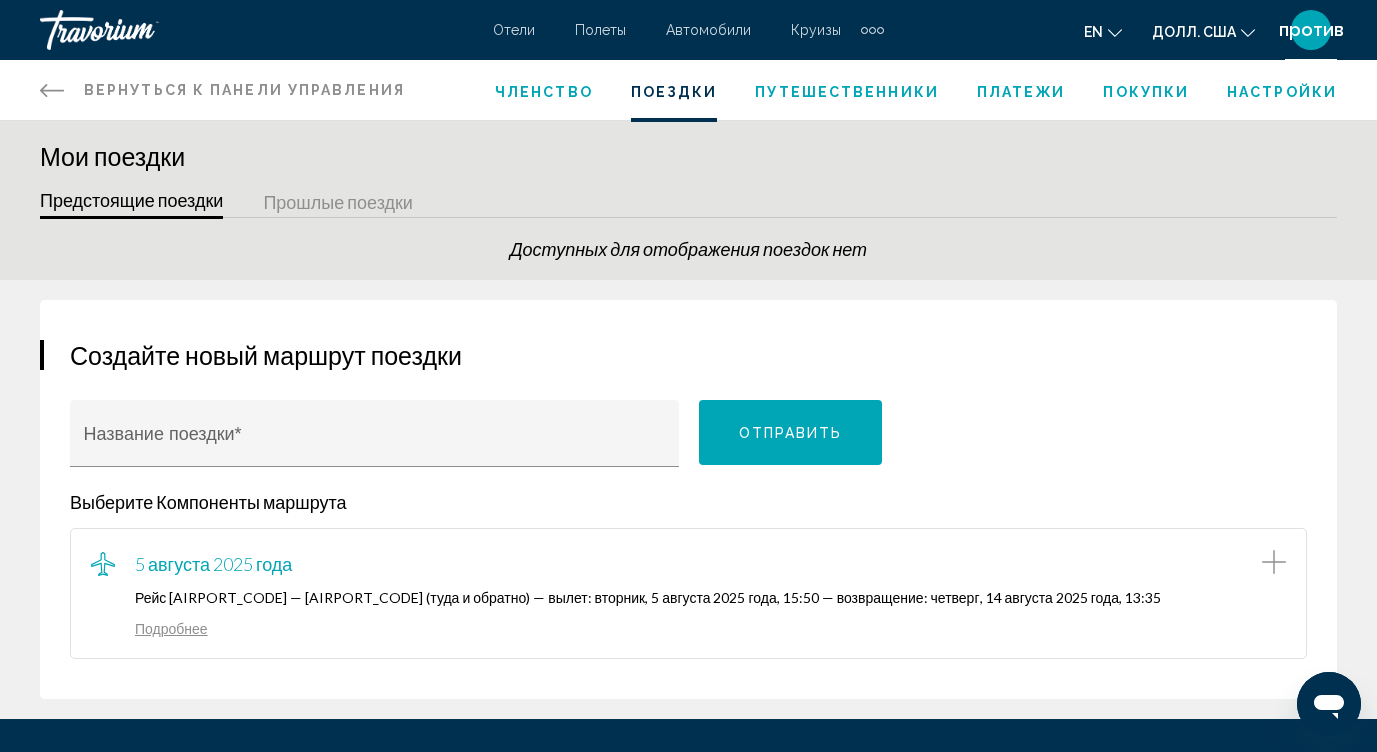 click on "Рейс [ORIGIN] — [DESTINATION] (туда и обратно) — вылет: [DAY], [DATE] [MONTH] [YEAR], [TIME] — возвращение: [DAY], [DATE] [MONTH] [YEAR], [TIME]" at bounding box center [648, 597] 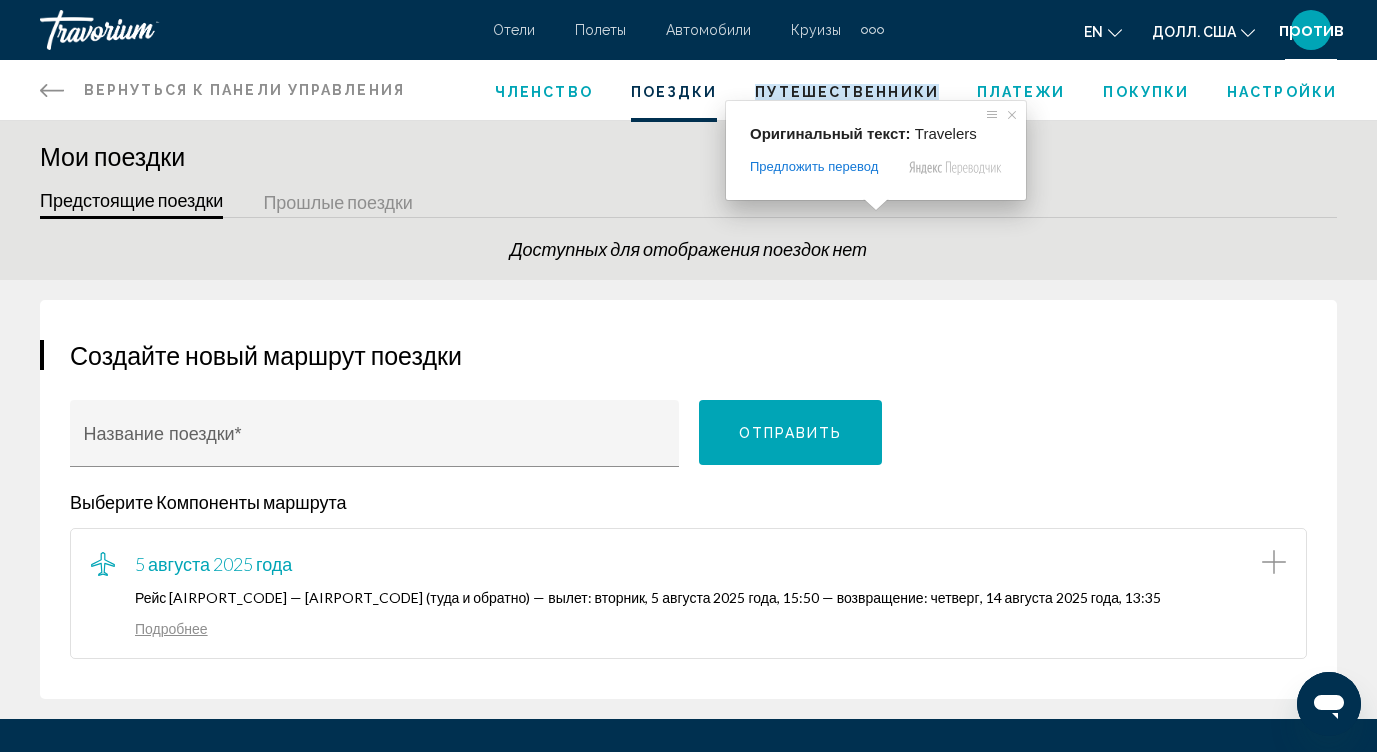 click on "Путешественники" at bounding box center [847, 92] 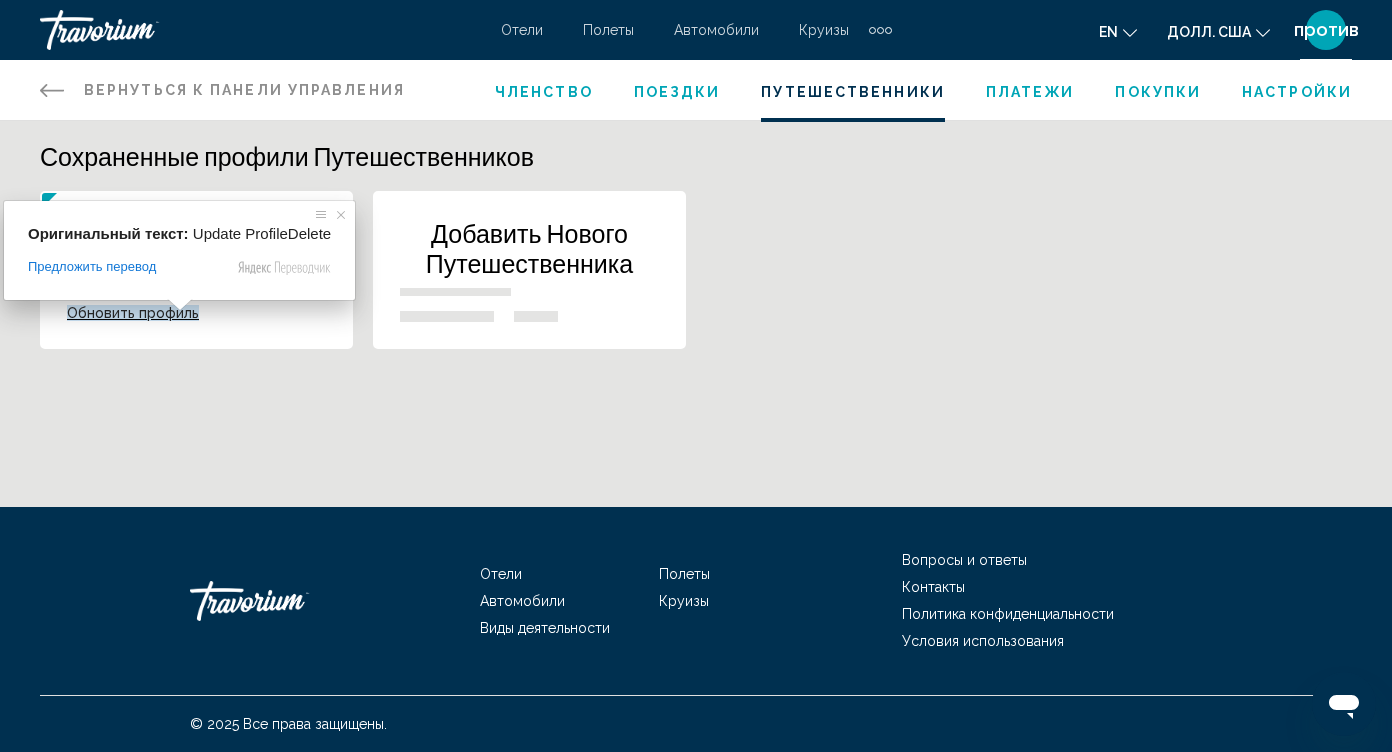 click at bounding box center (180, 305) 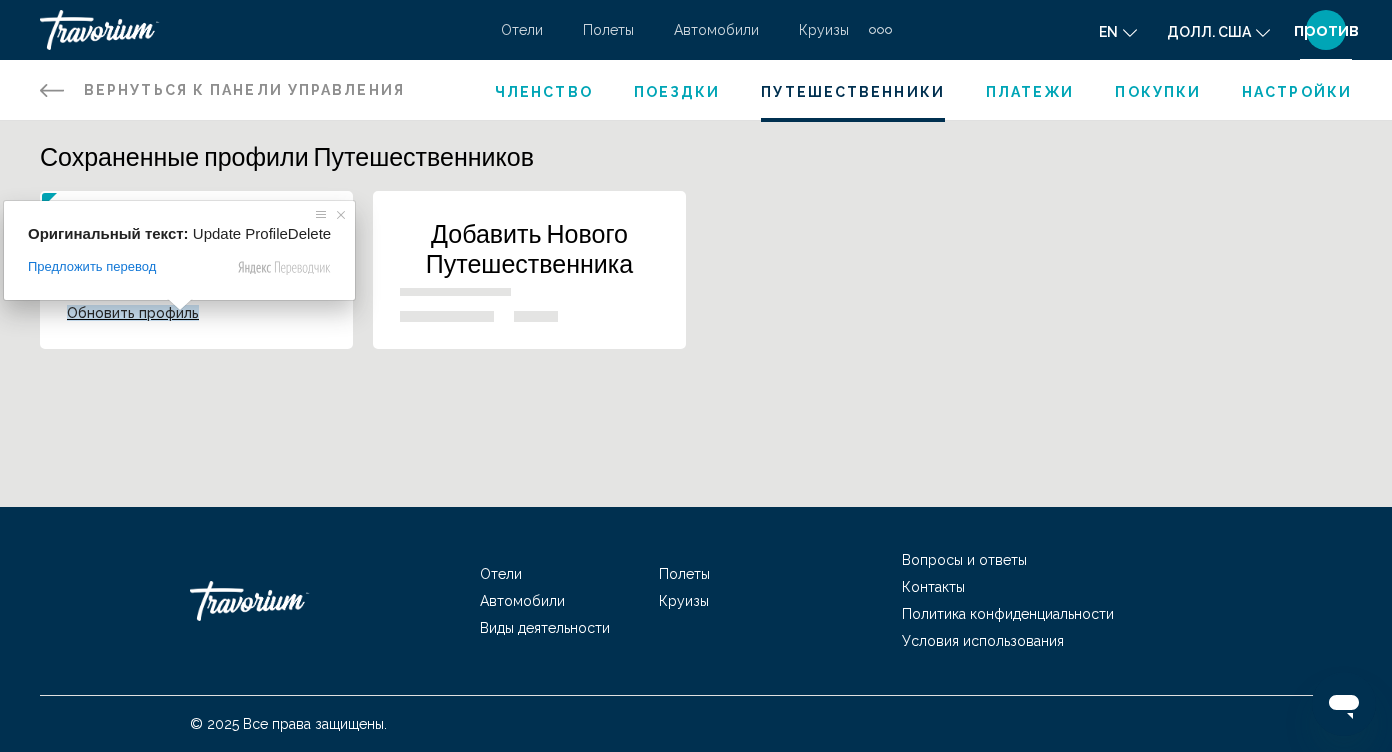 click on "Обновить профиль" at bounding box center [133, 313] 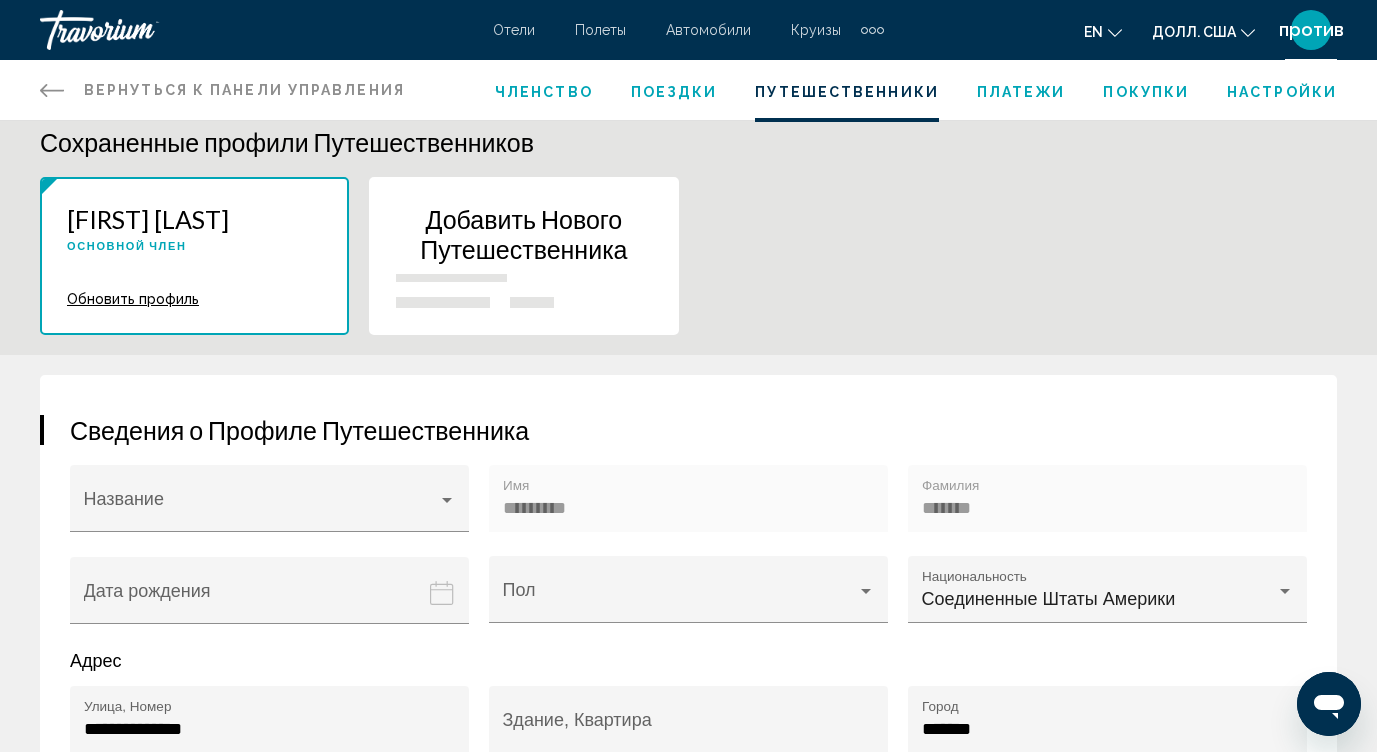 scroll, scrollTop: 0, scrollLeft: 0, axis: both 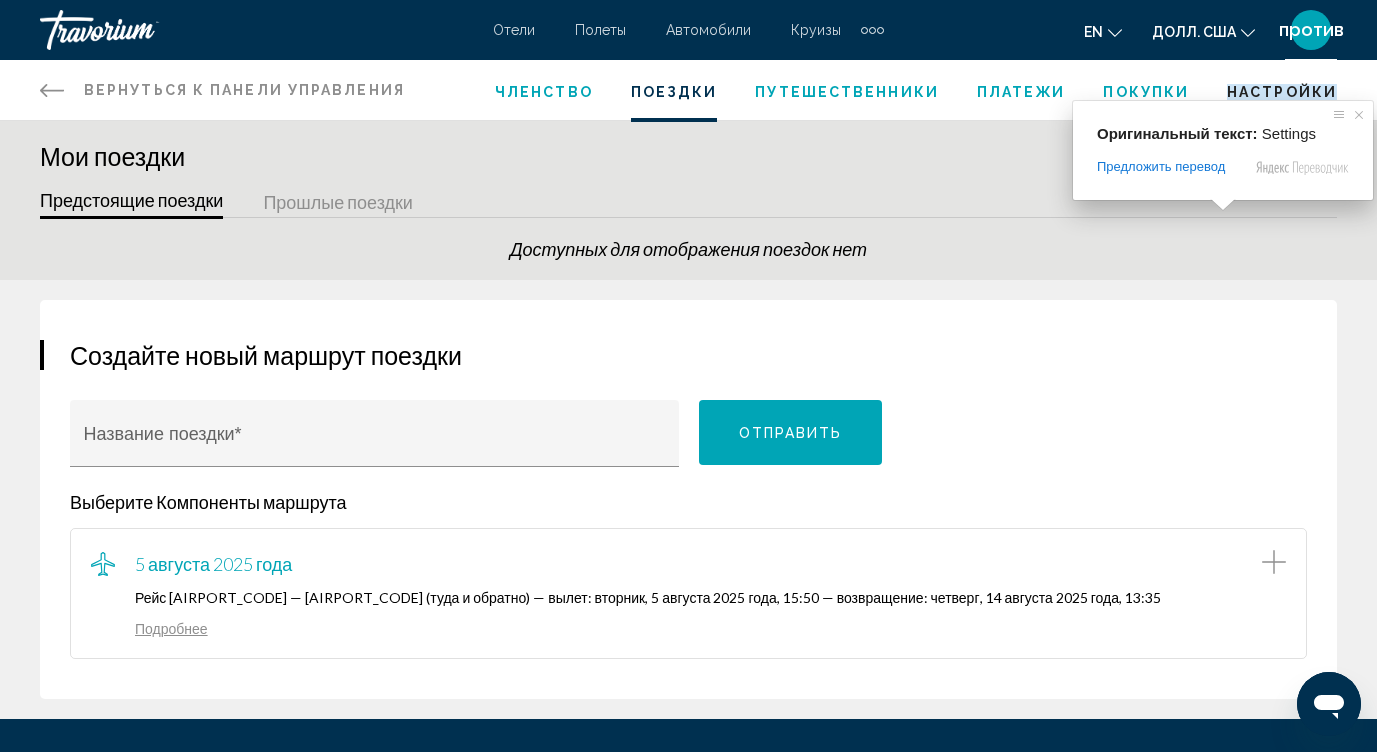 click on "Настройки" at bounding box center (1282, 92) 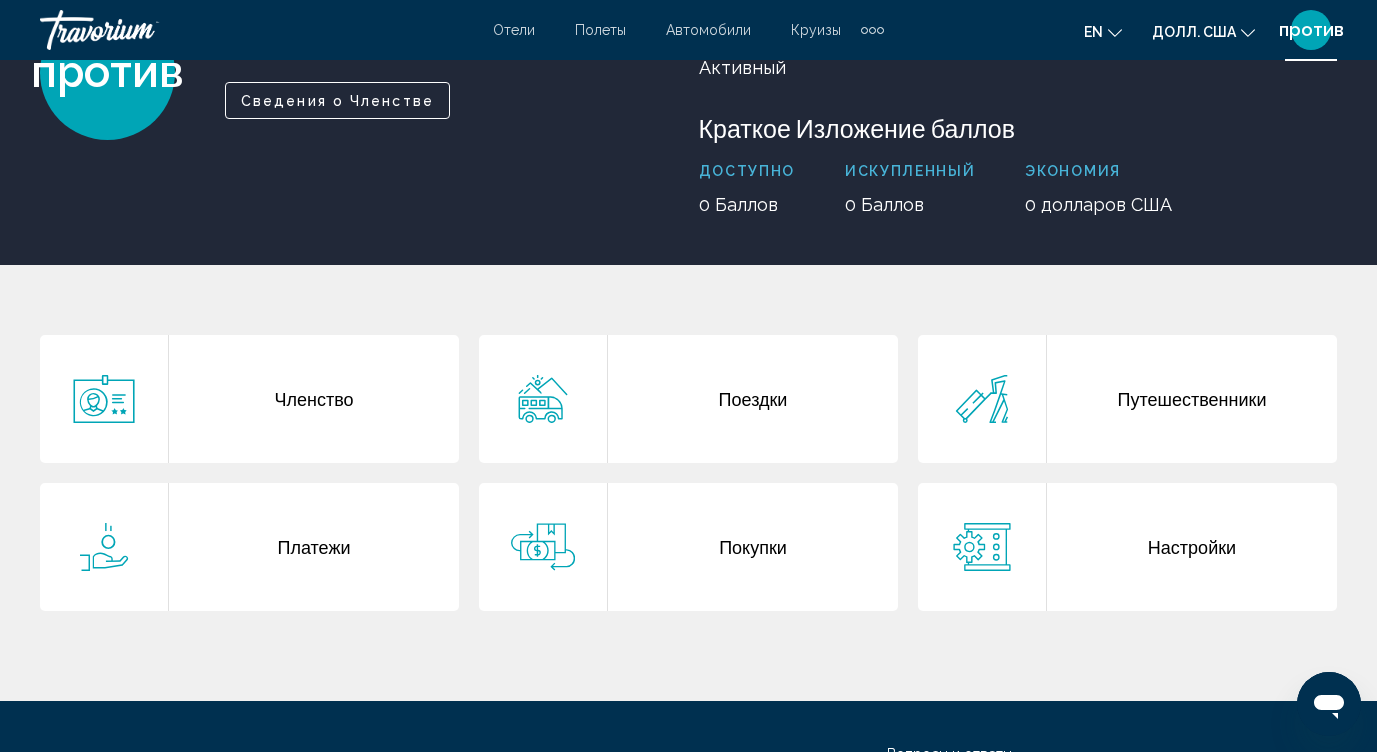 scroll, scrollTop: 300, scrollLeft: 0, axis: vertical 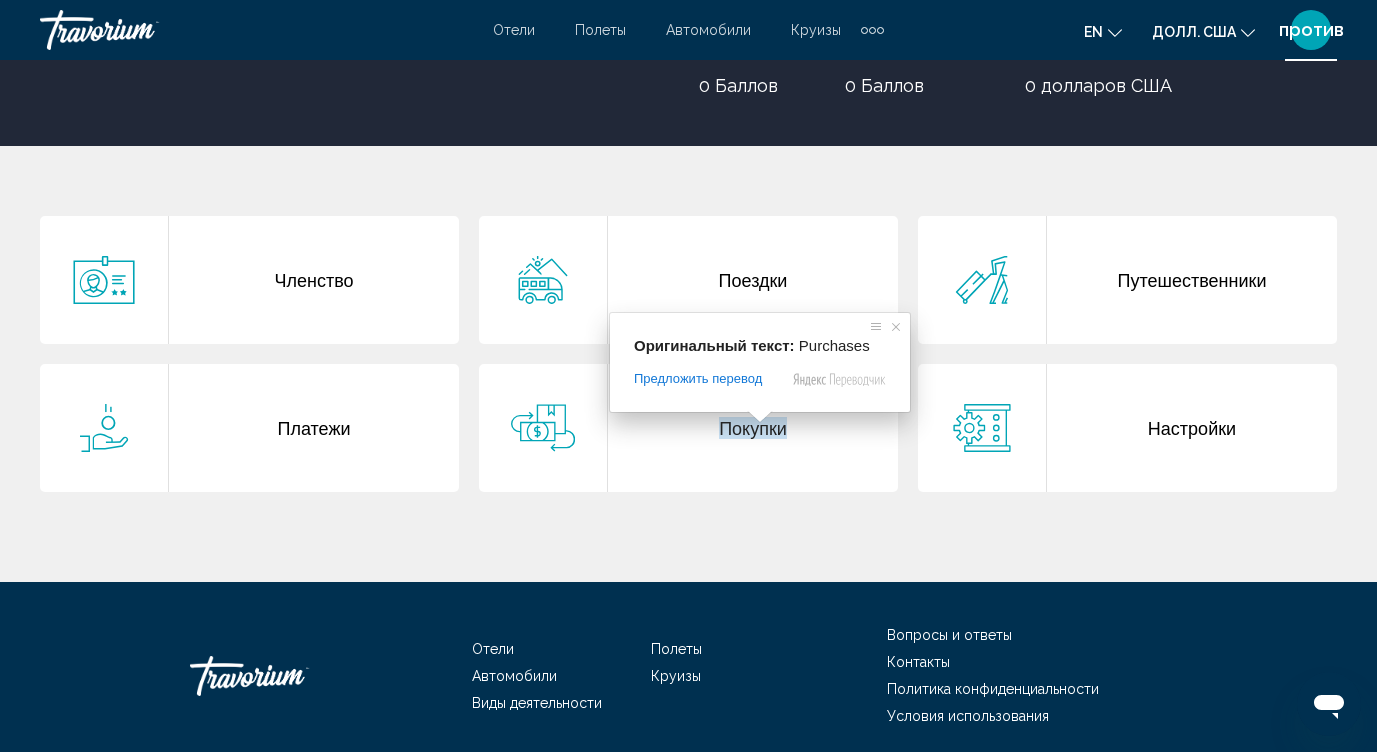 click on "Покупки" at bounding box center (753, 428) 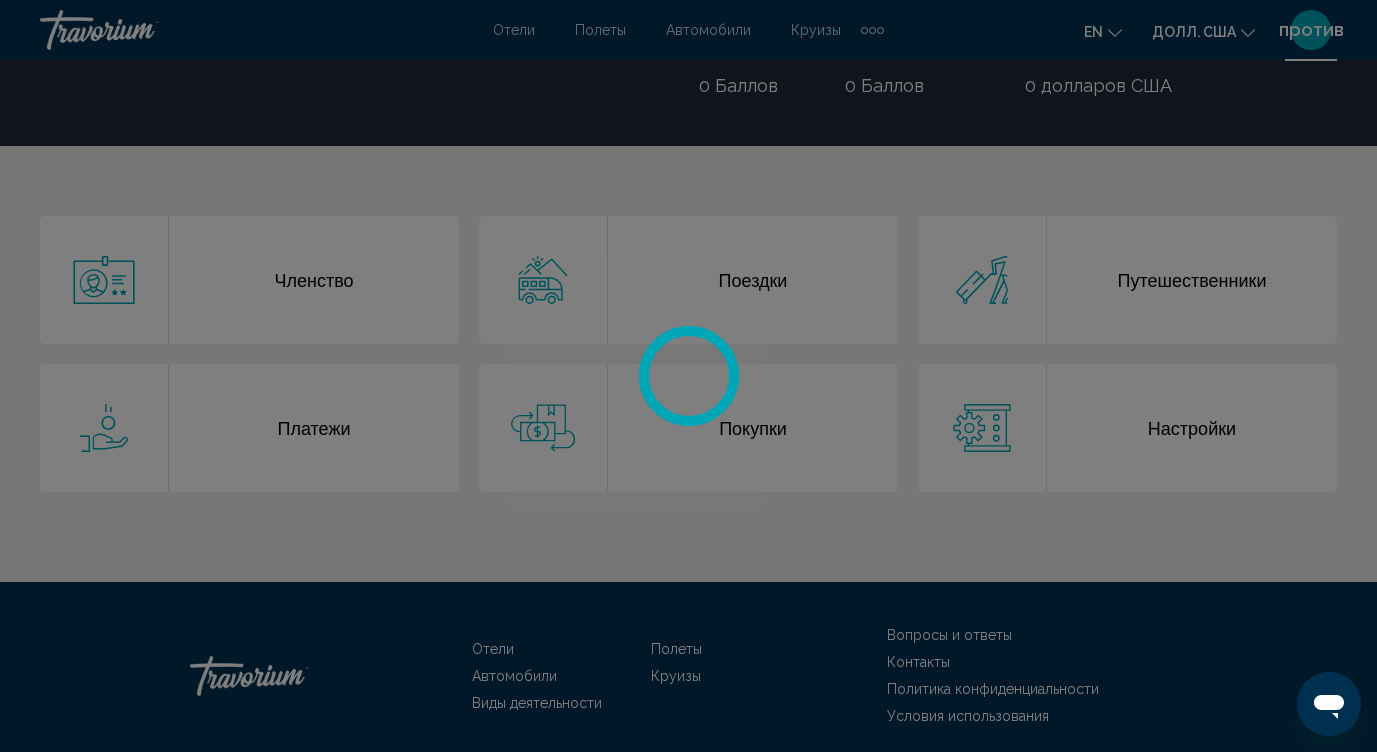 scroll, scrollTop: 0, scrollLeft: 0, axis: both 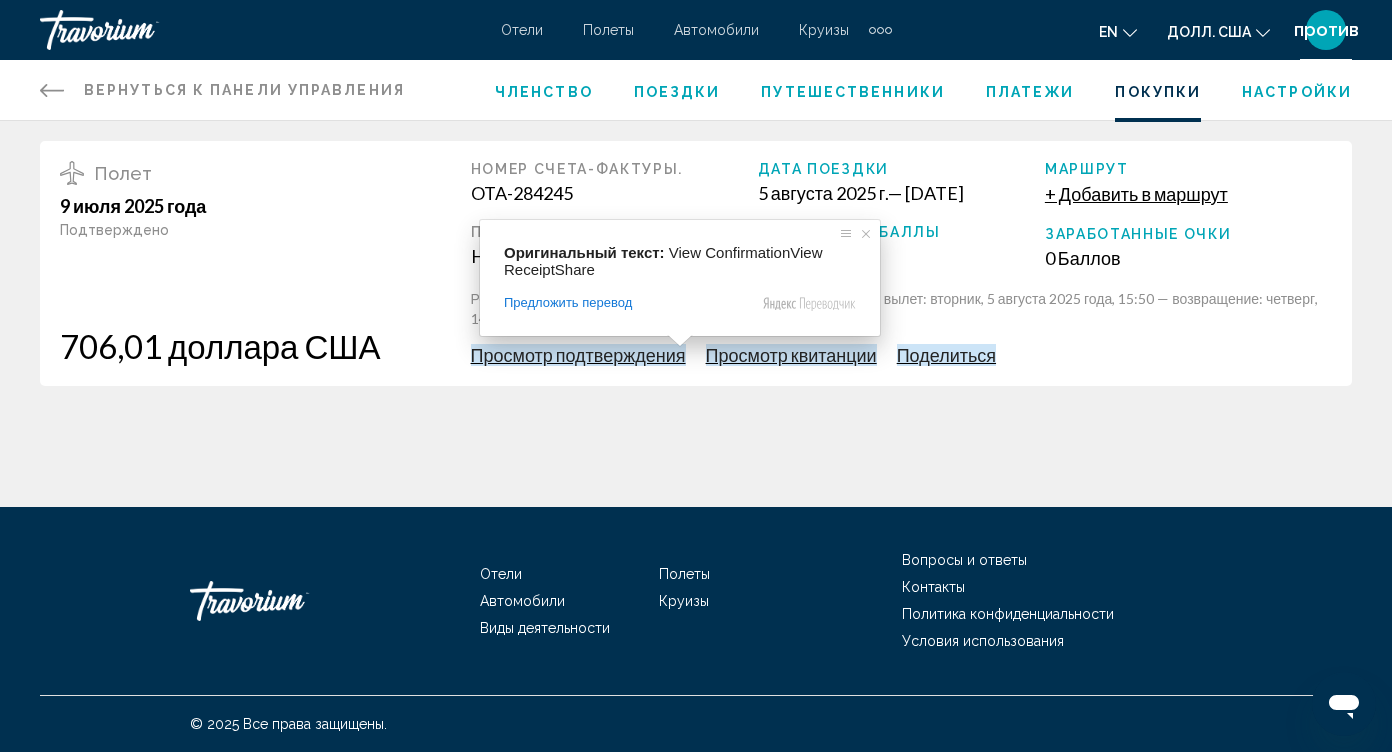 click on "Просмотр подтверждения" at bounding box center [578, 355] 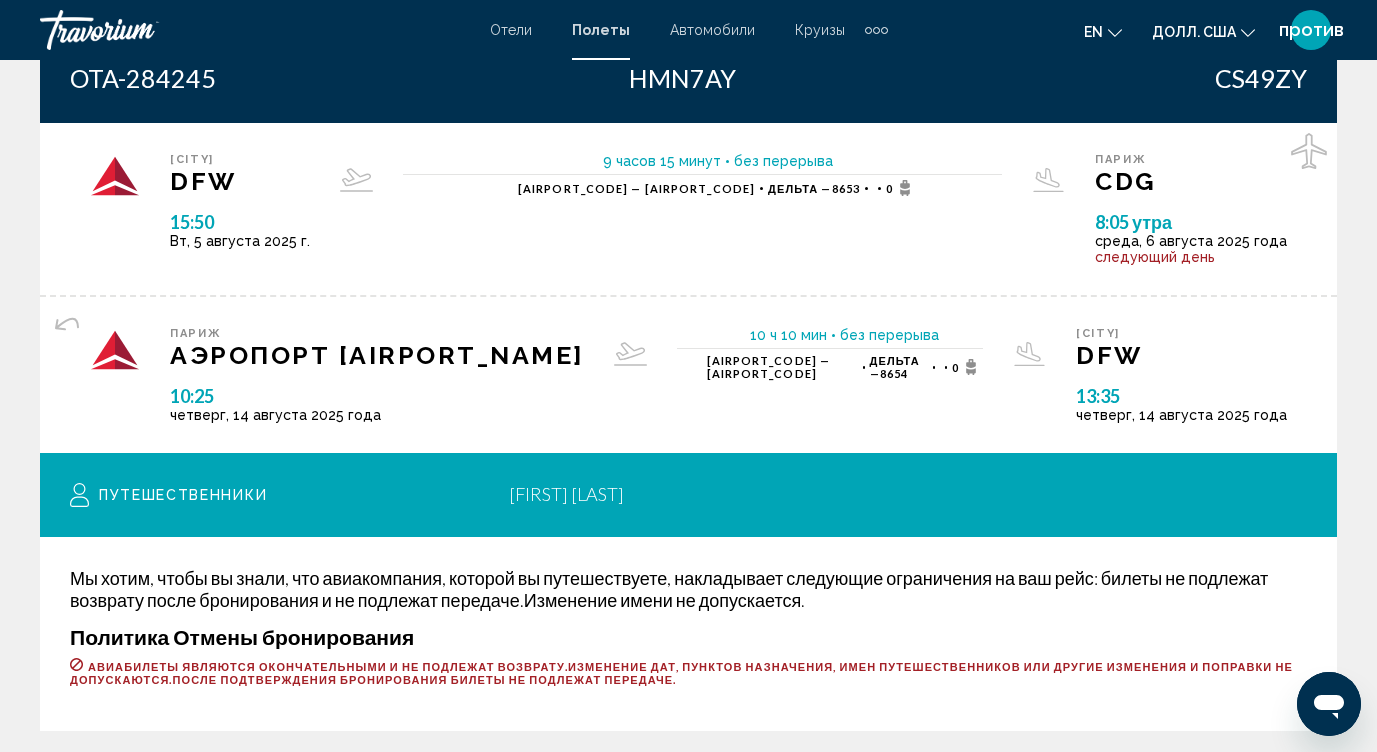 scroll, scrollTop: 0, scrollLeft: 0, axis: both 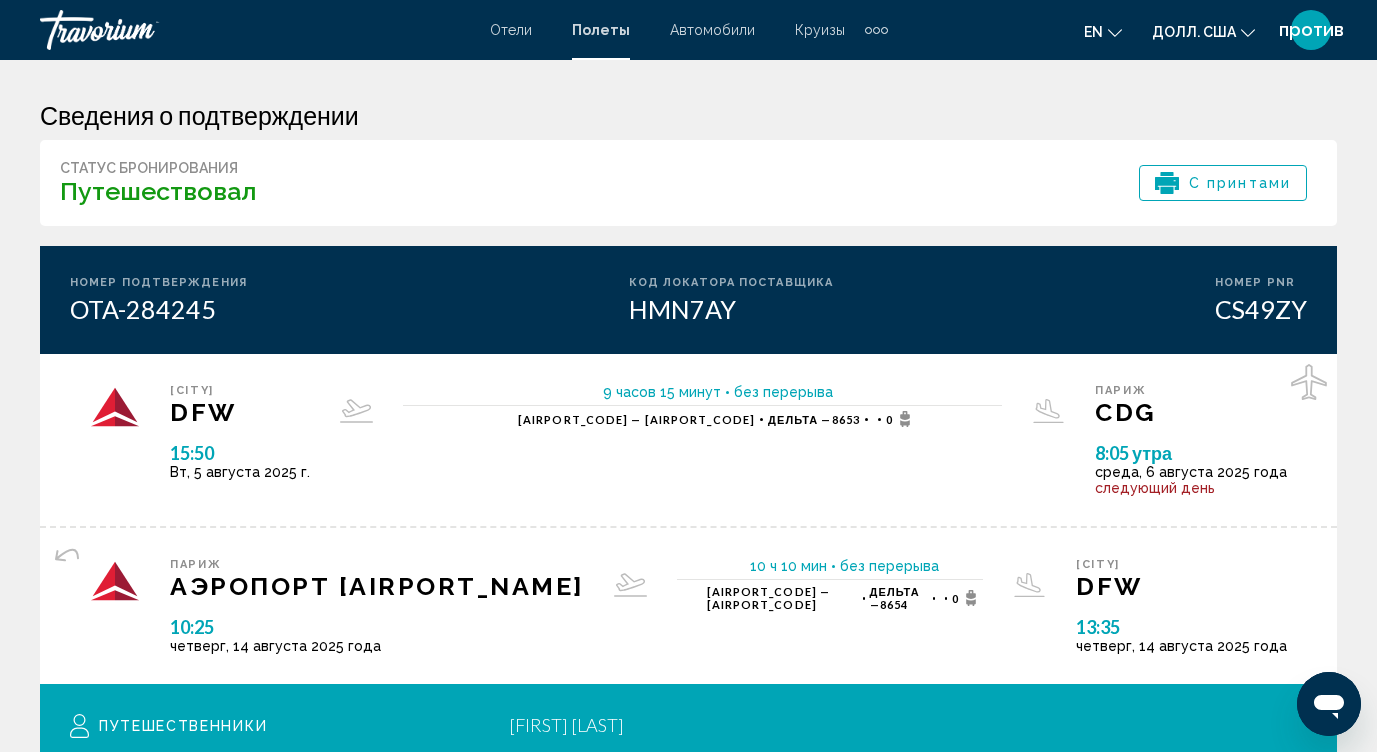 click at bounding box center [876, 30] 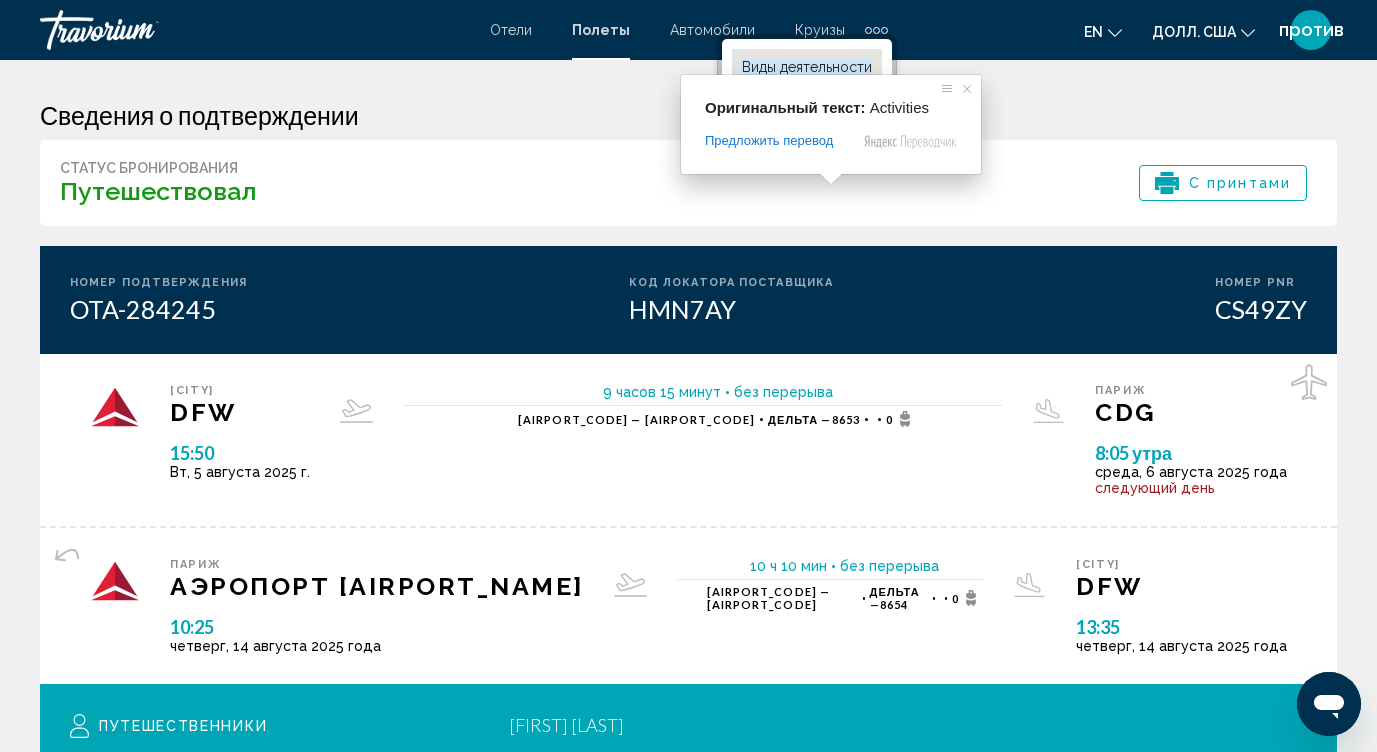 click on "Виды деятельности" at bounding box center (807, 67) 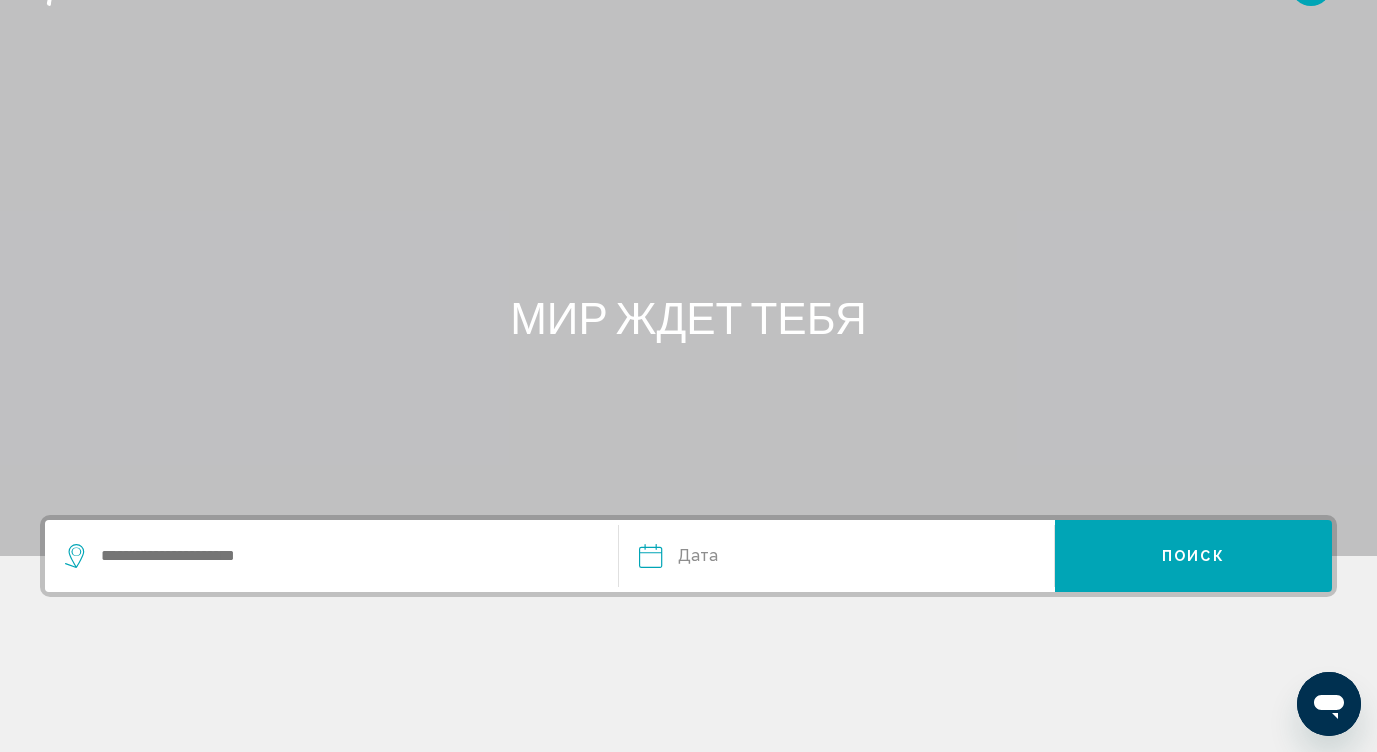 scroll, scrollTop: 0, scrollLeft: 0, axis: both 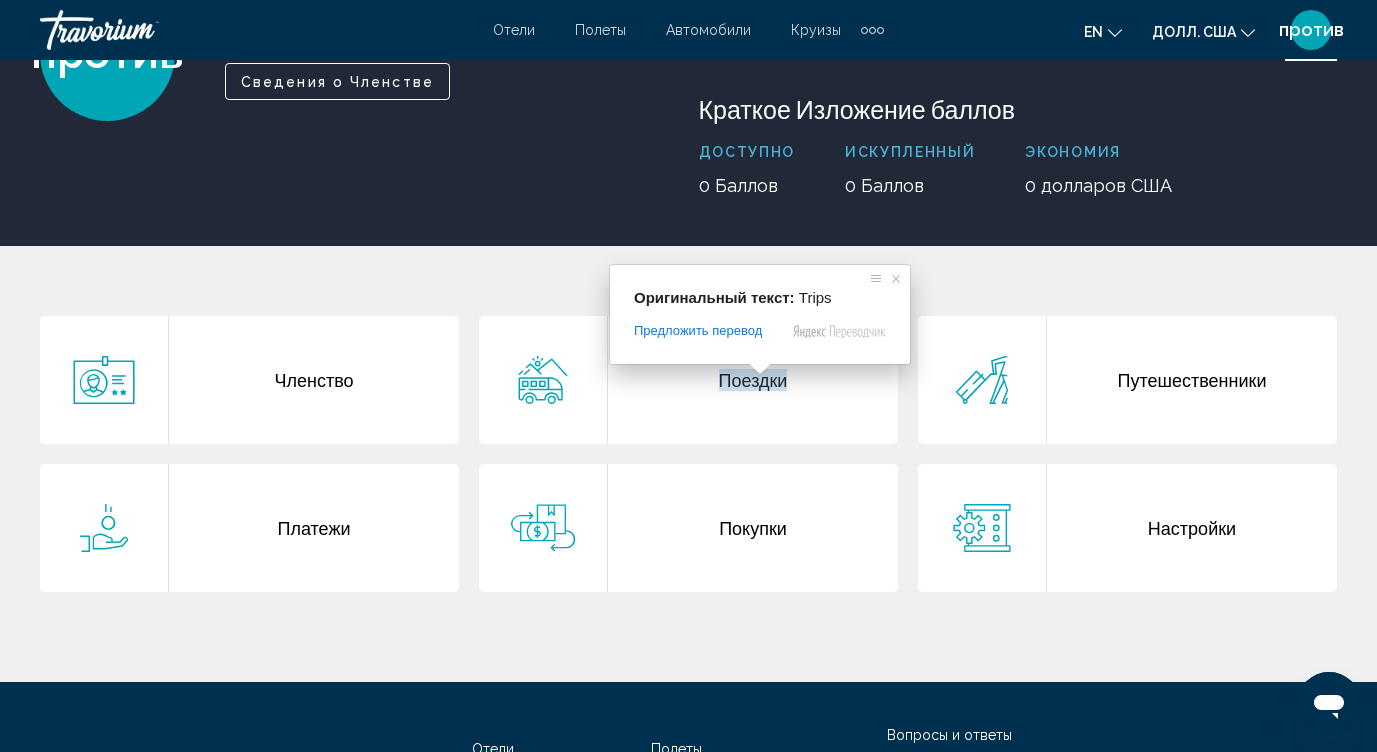 click on "Поездки" at bounding box center (753, 380) 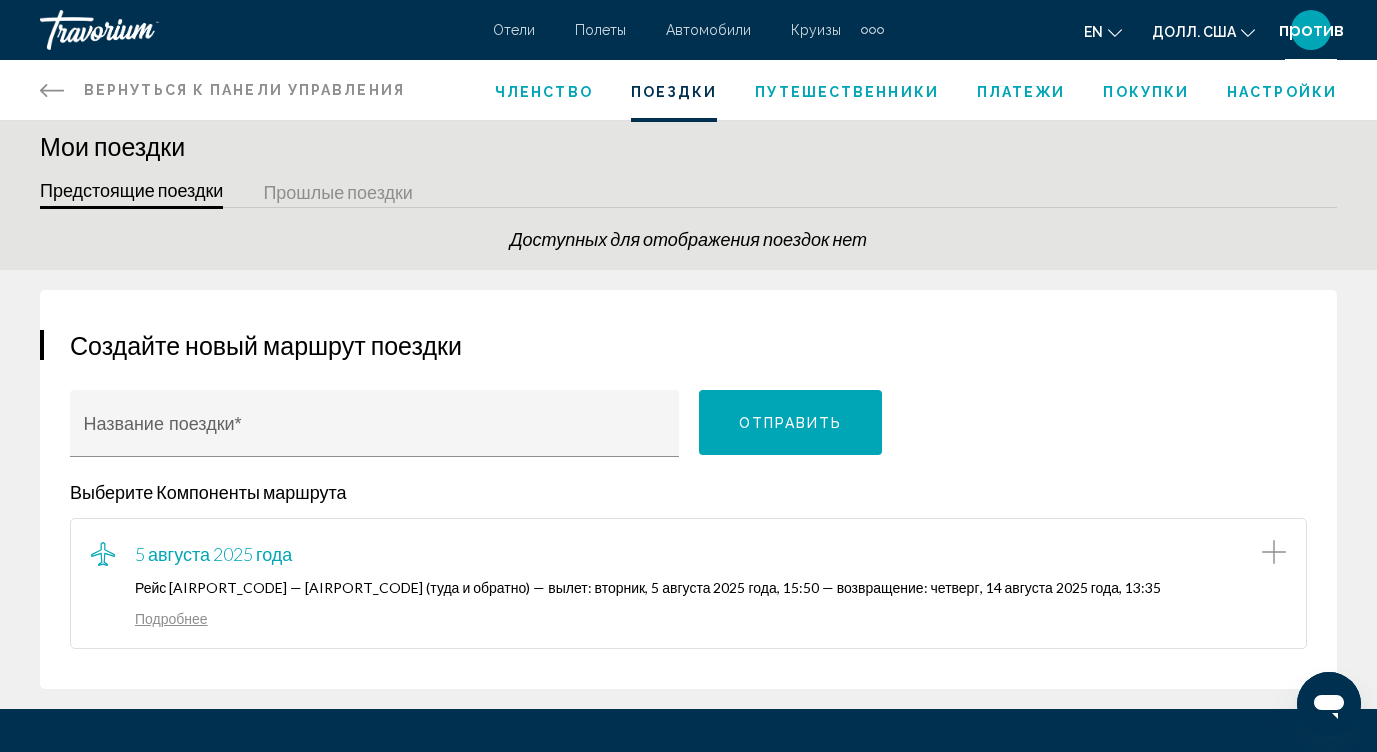 scroll, scrollTop: 0, scrollLeft: 0, axis: both 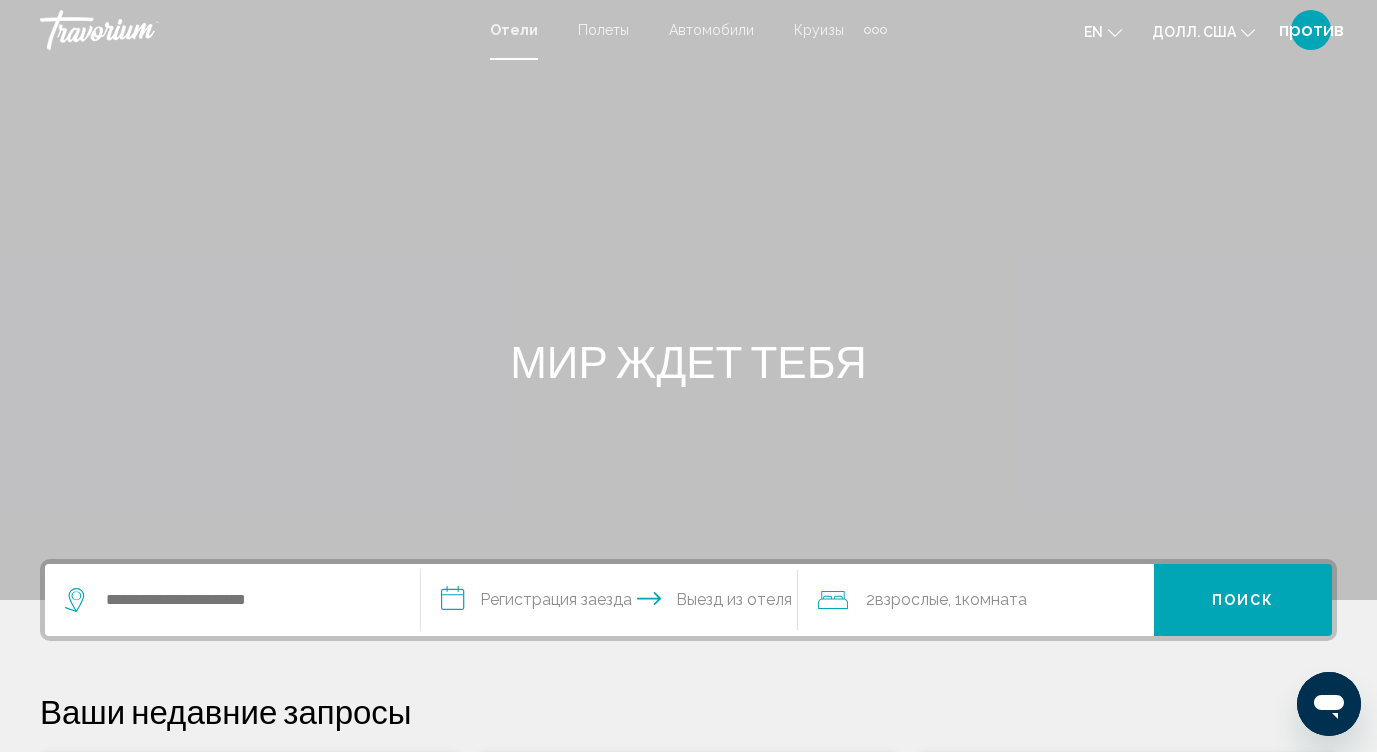 click on "Отели" at bounding box center [514, 30] 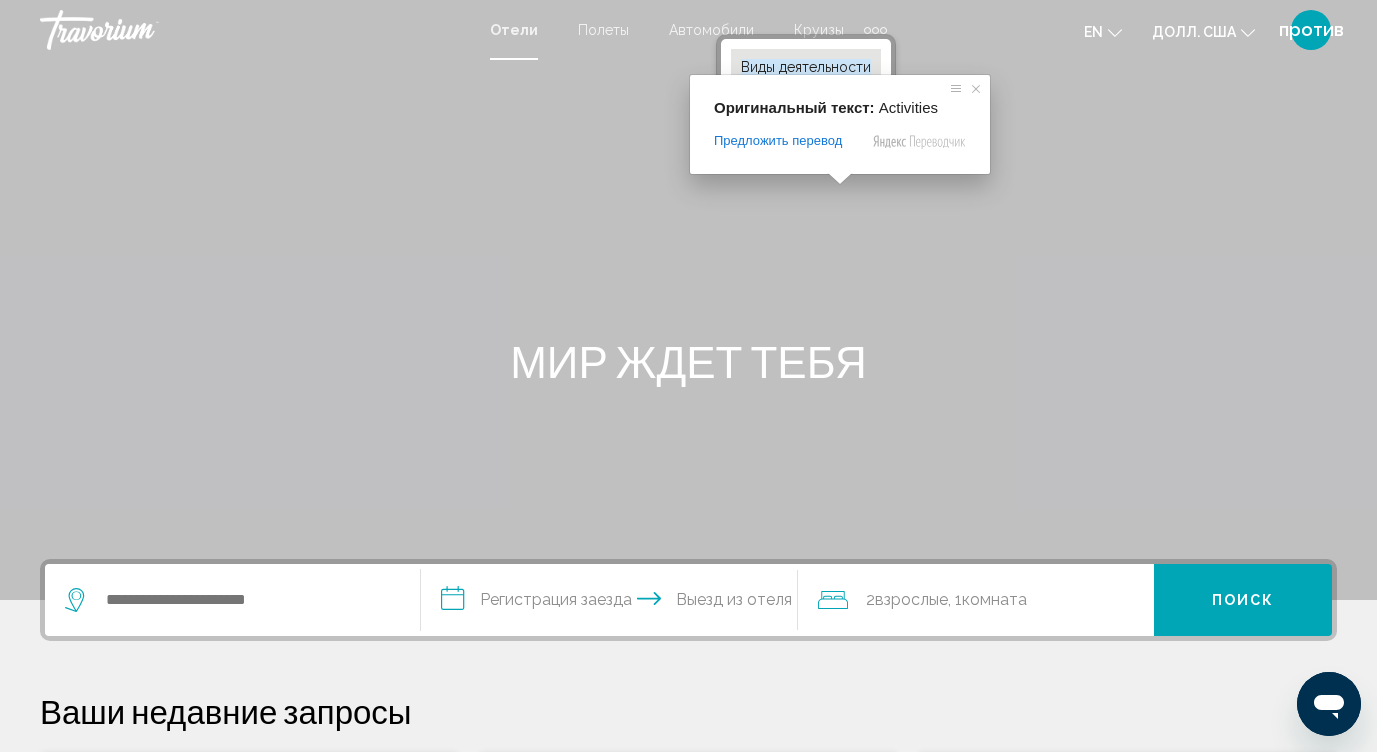 click on "Виды деятельности" at bounding box center [806, 67] 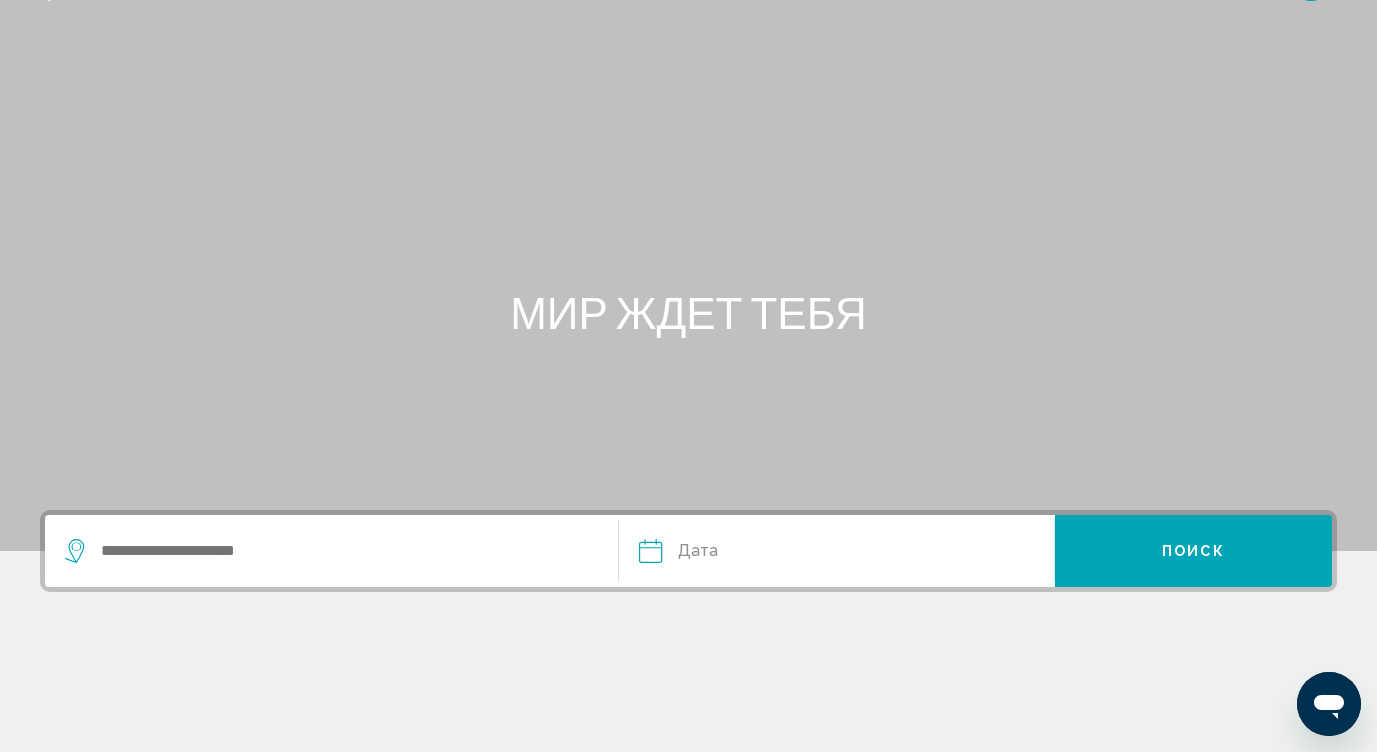 scroll, scrollTop: 0, scrollLeft: 0, axis: both 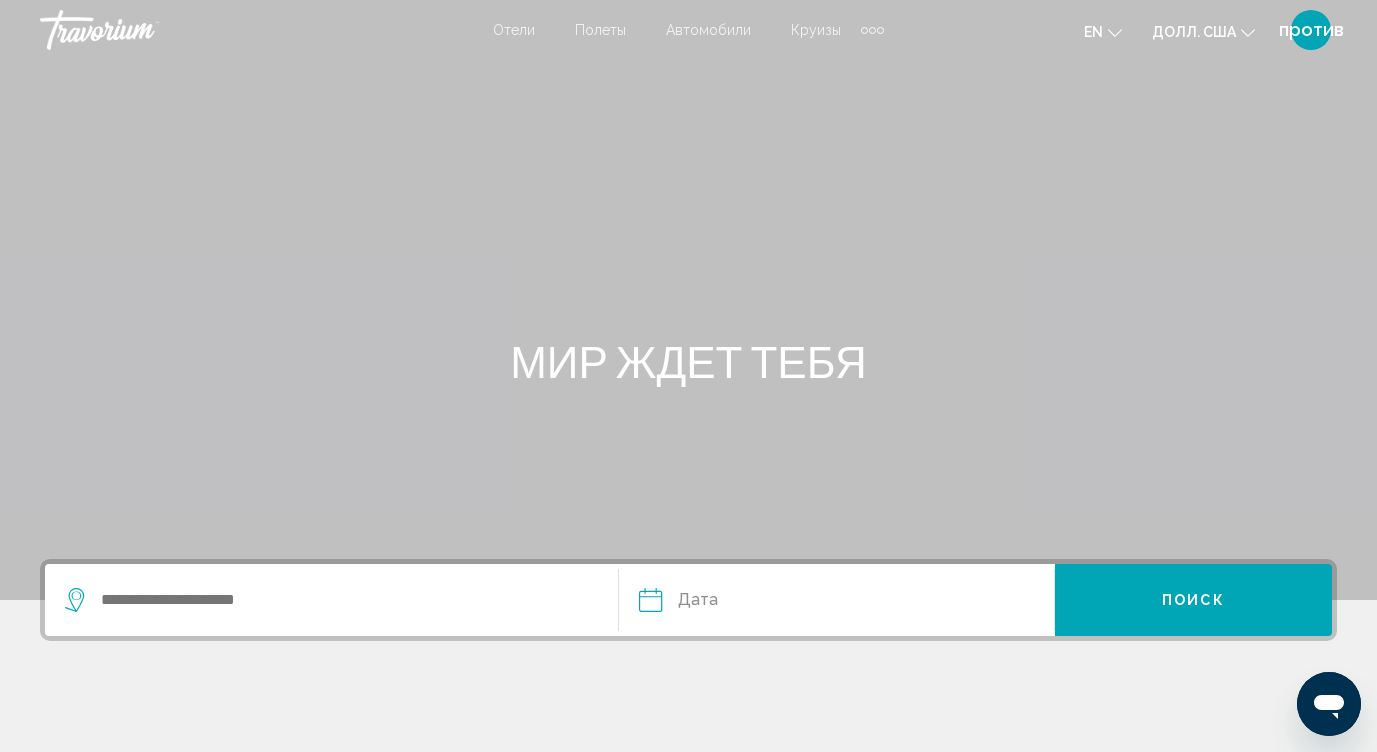 click at bounding box center (872, 30) 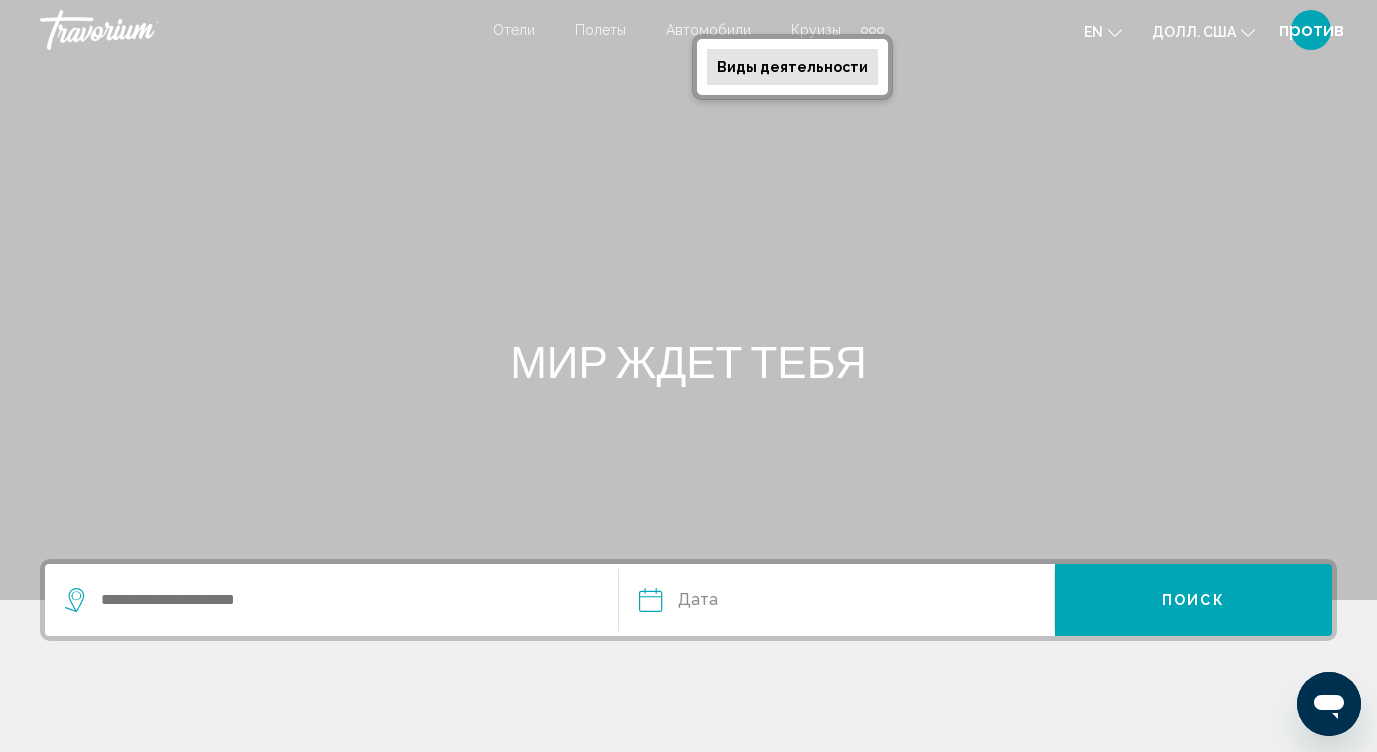 click on "Виды деятельности" at bounding box center [792, 67] 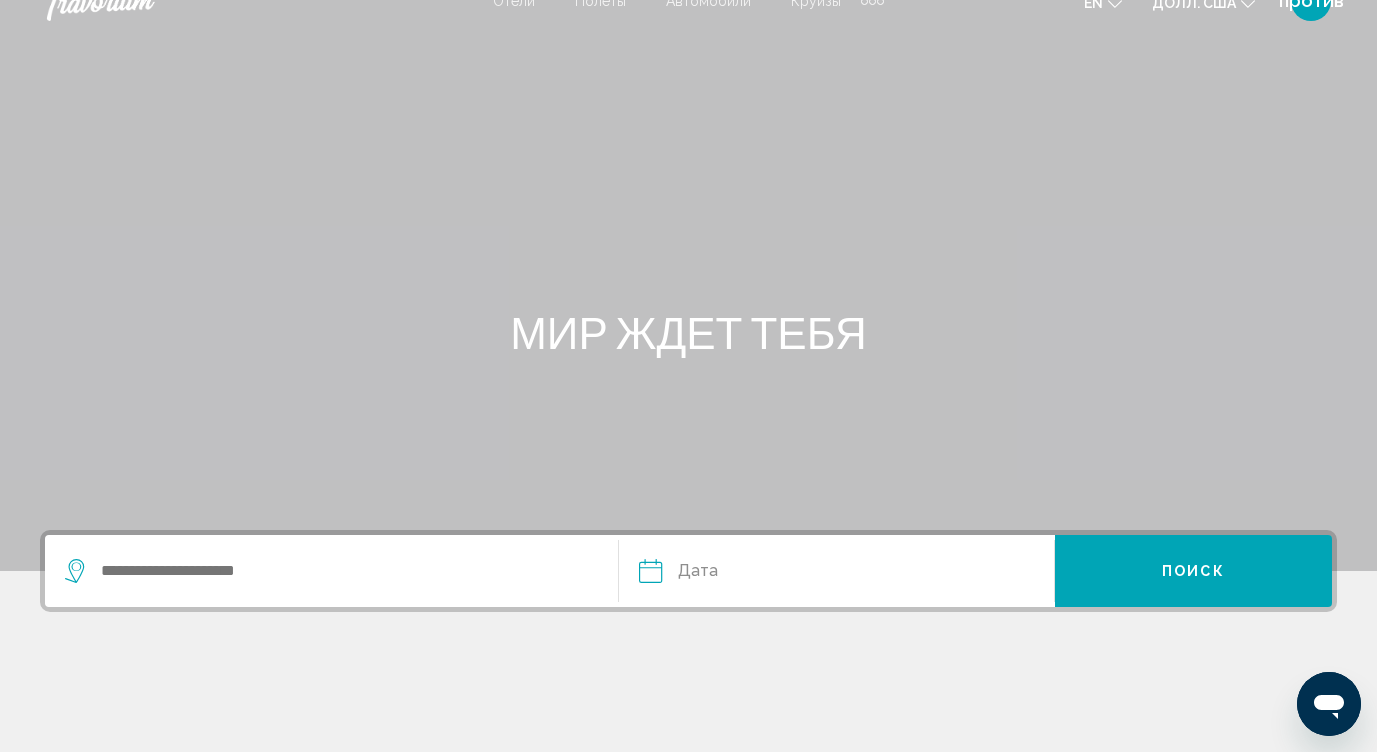 scroll, scrollTop: 0, scrollLeft: 0, axis: both 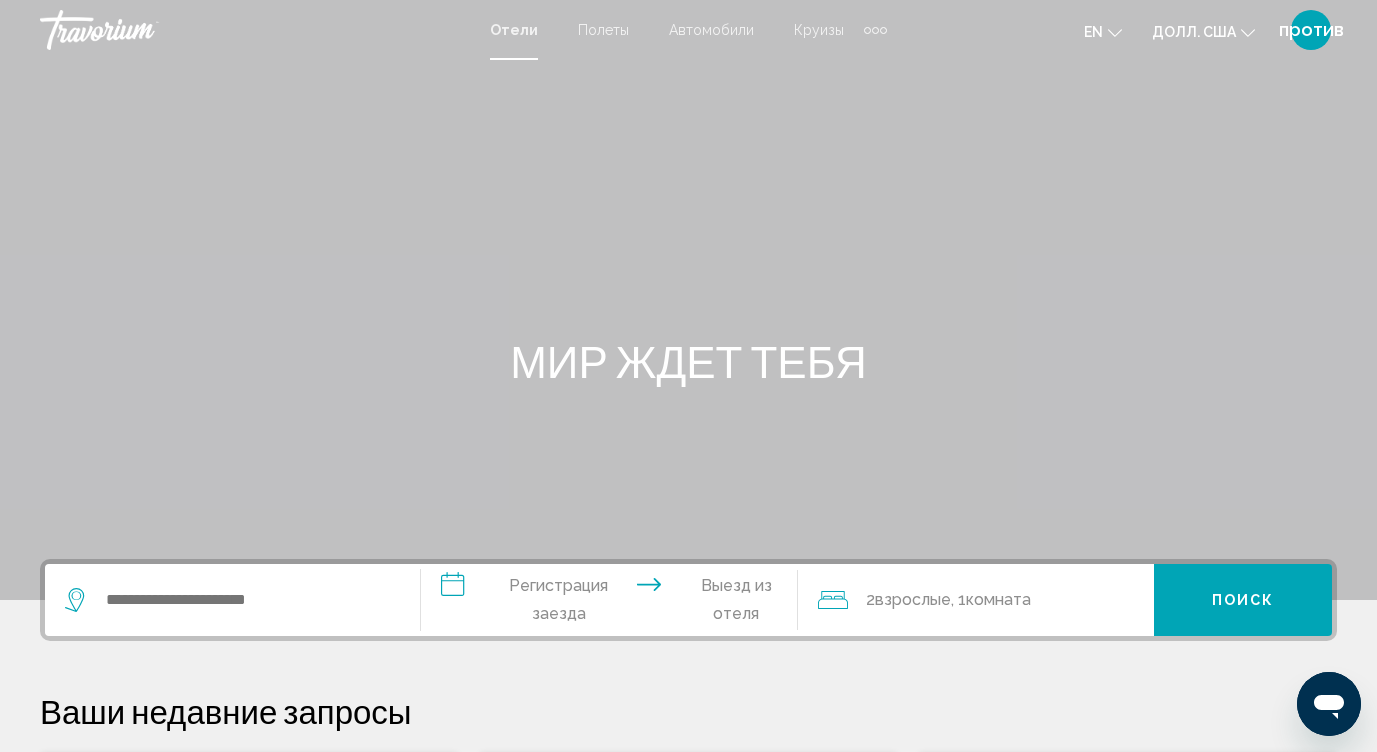click at bounding box center (875, 30) 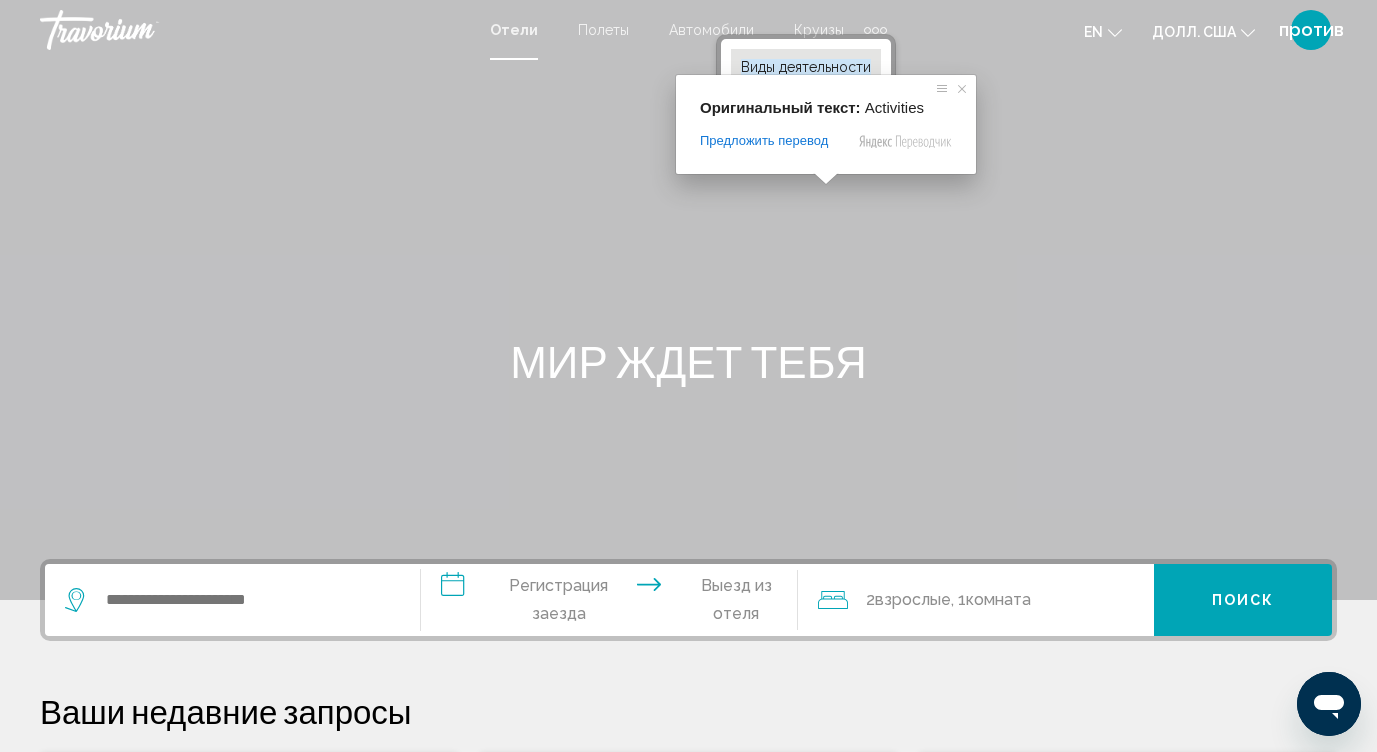 click on "Виды деятельности" at bounding box center [806, 67] 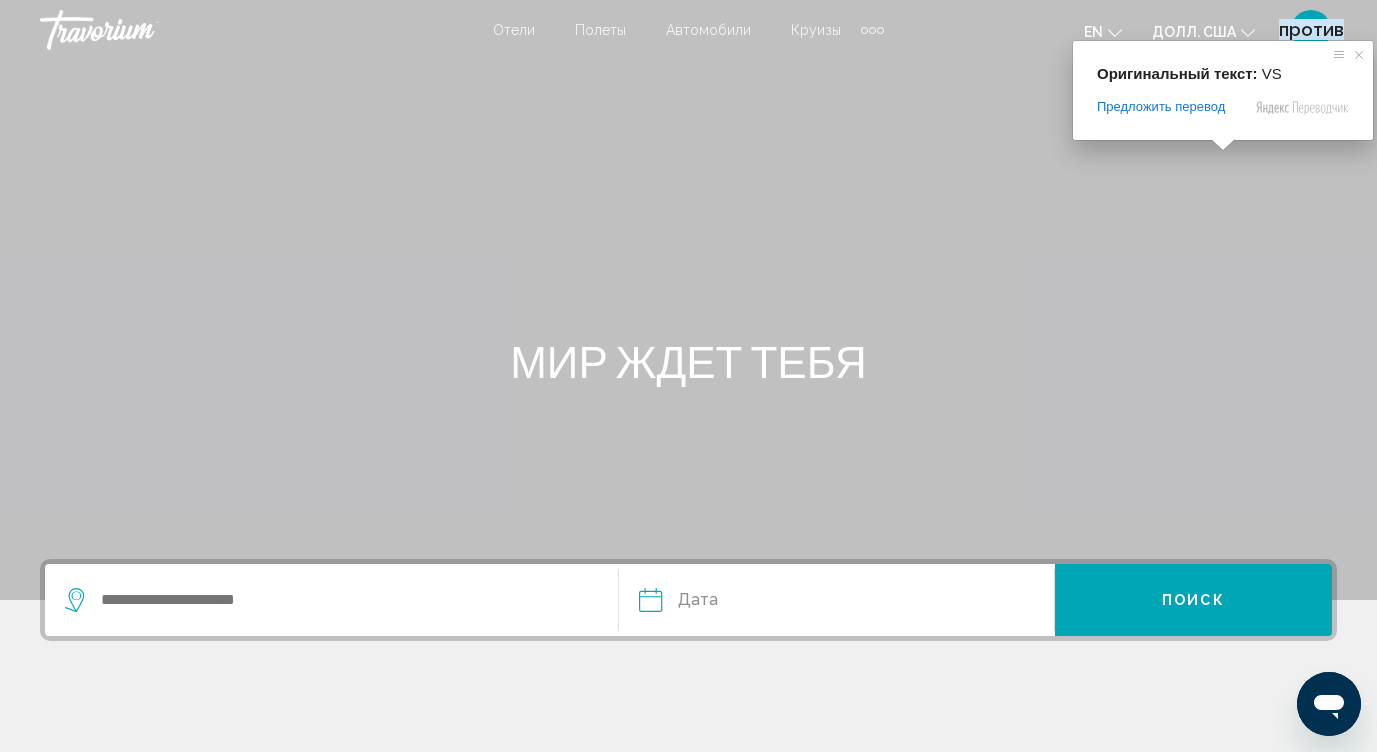 click on "против" at bounding box center [1311, 29] 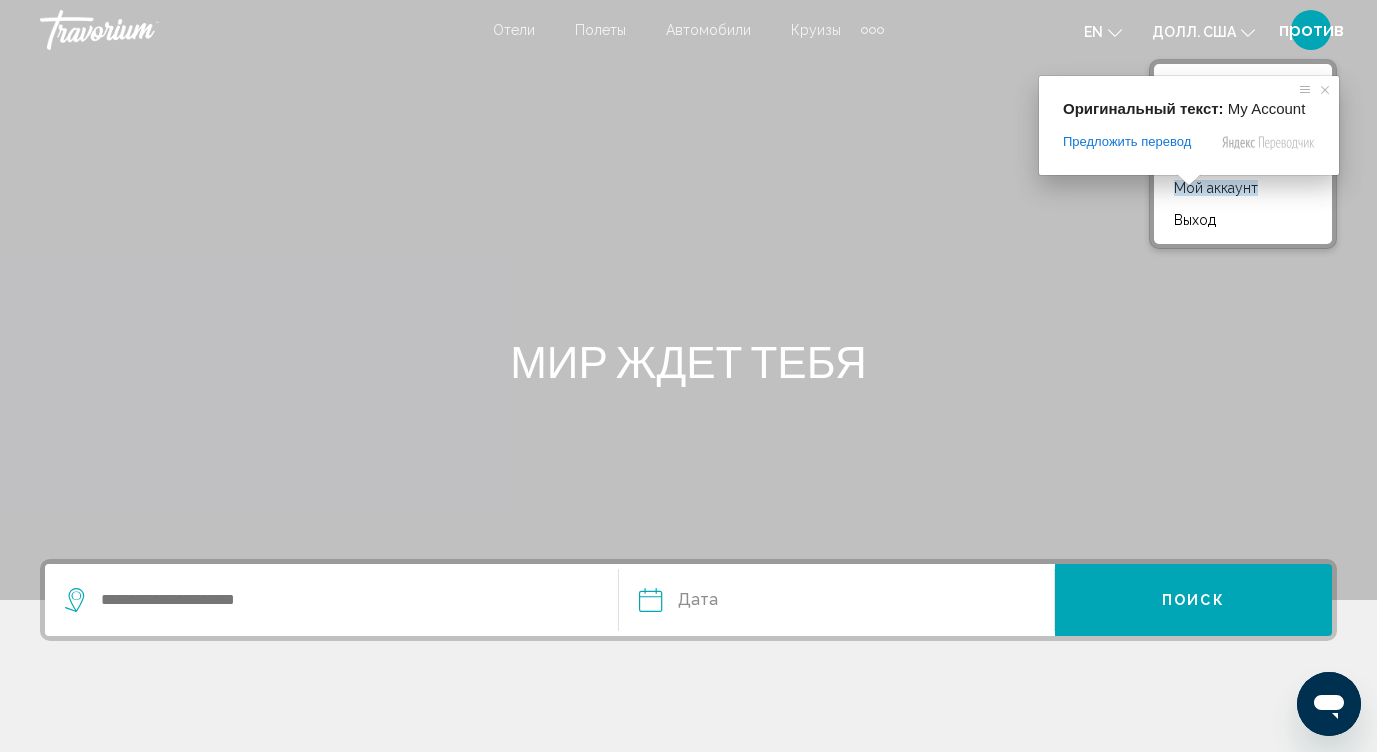 click at bounding box center [1189, 180] 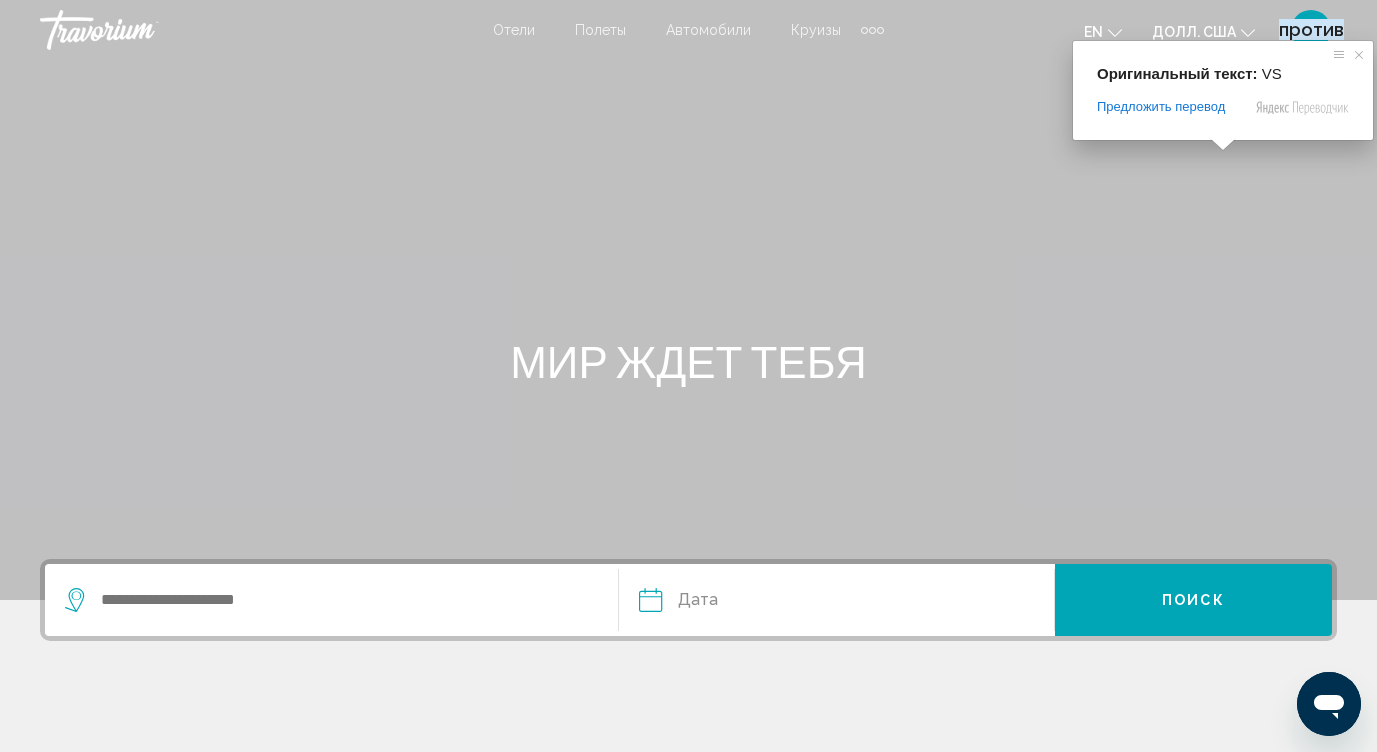click on "против" at bounding box center (1311, 29) 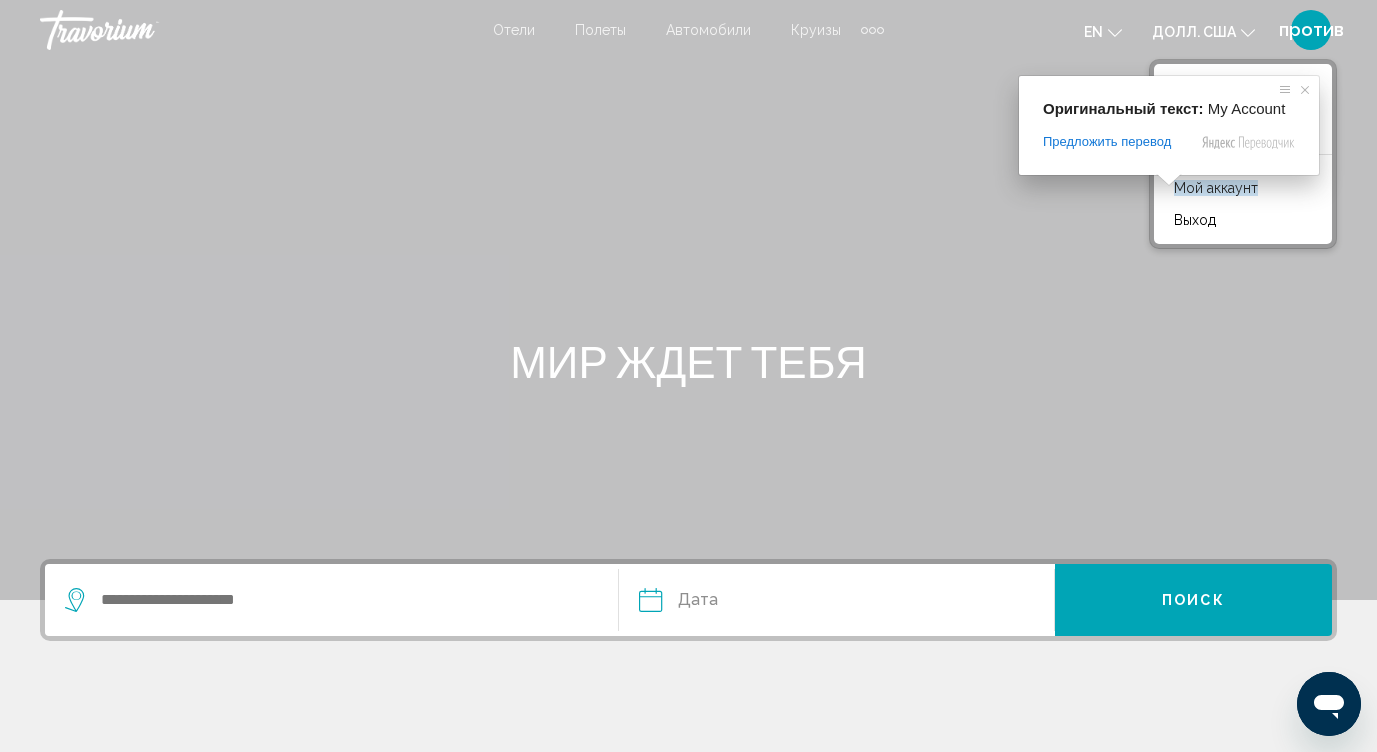 click on "Мой аккаунт" at bounding box center (1216, 188) 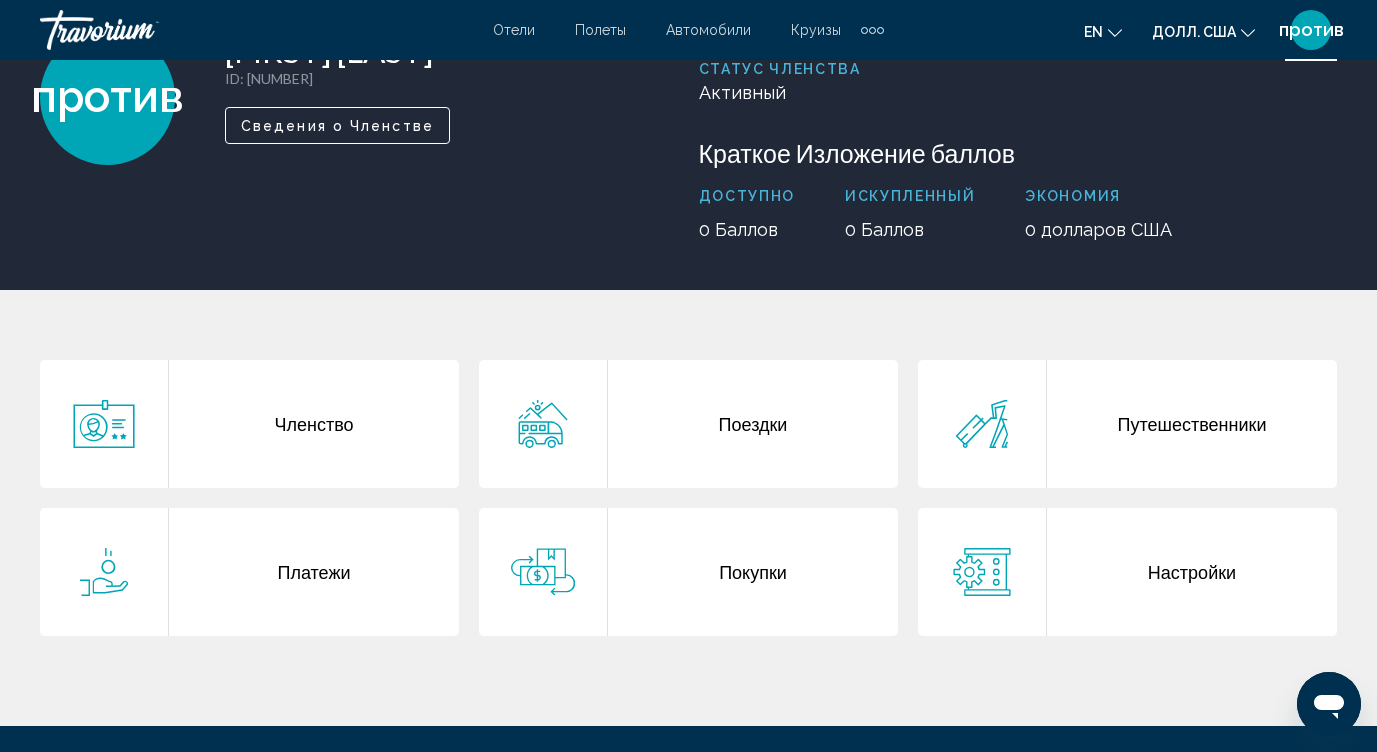 scroll, scrollTop: 200, scrollLeft: 0, axis: vertical 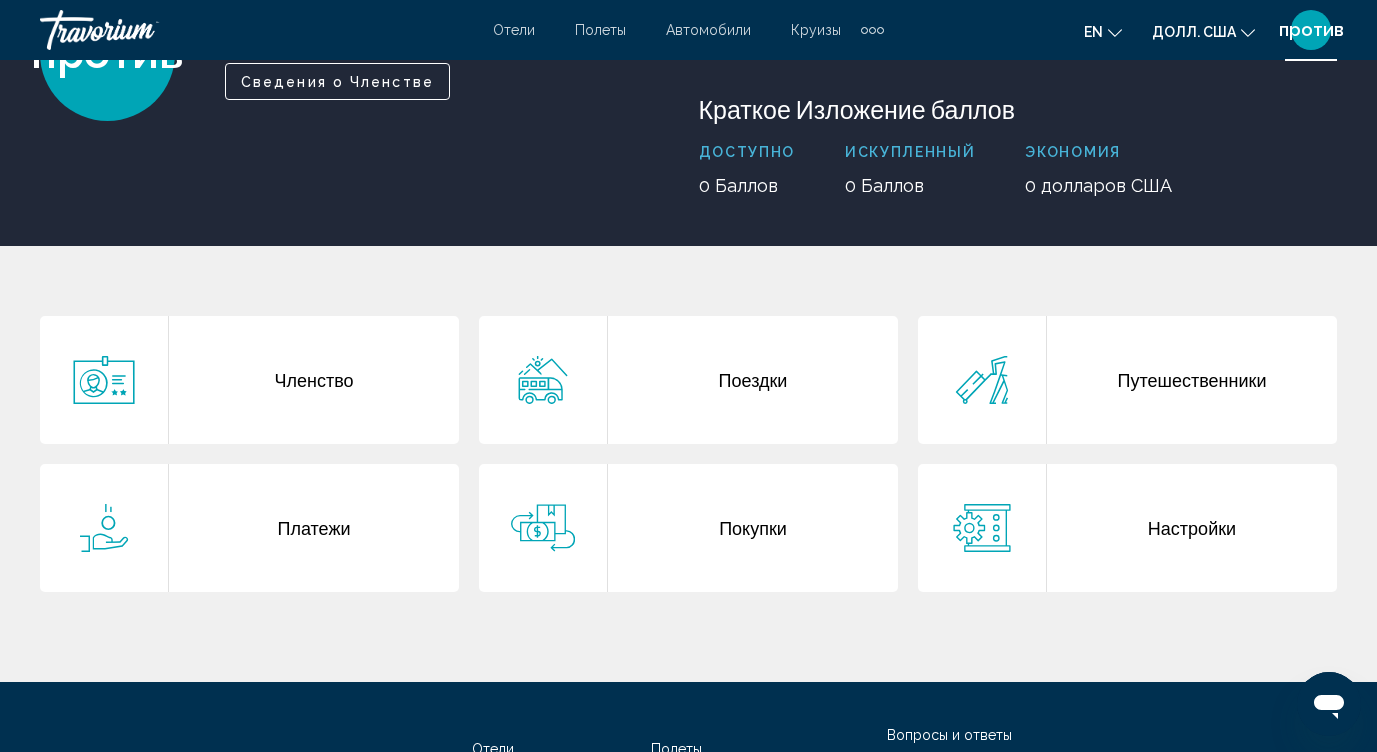 click 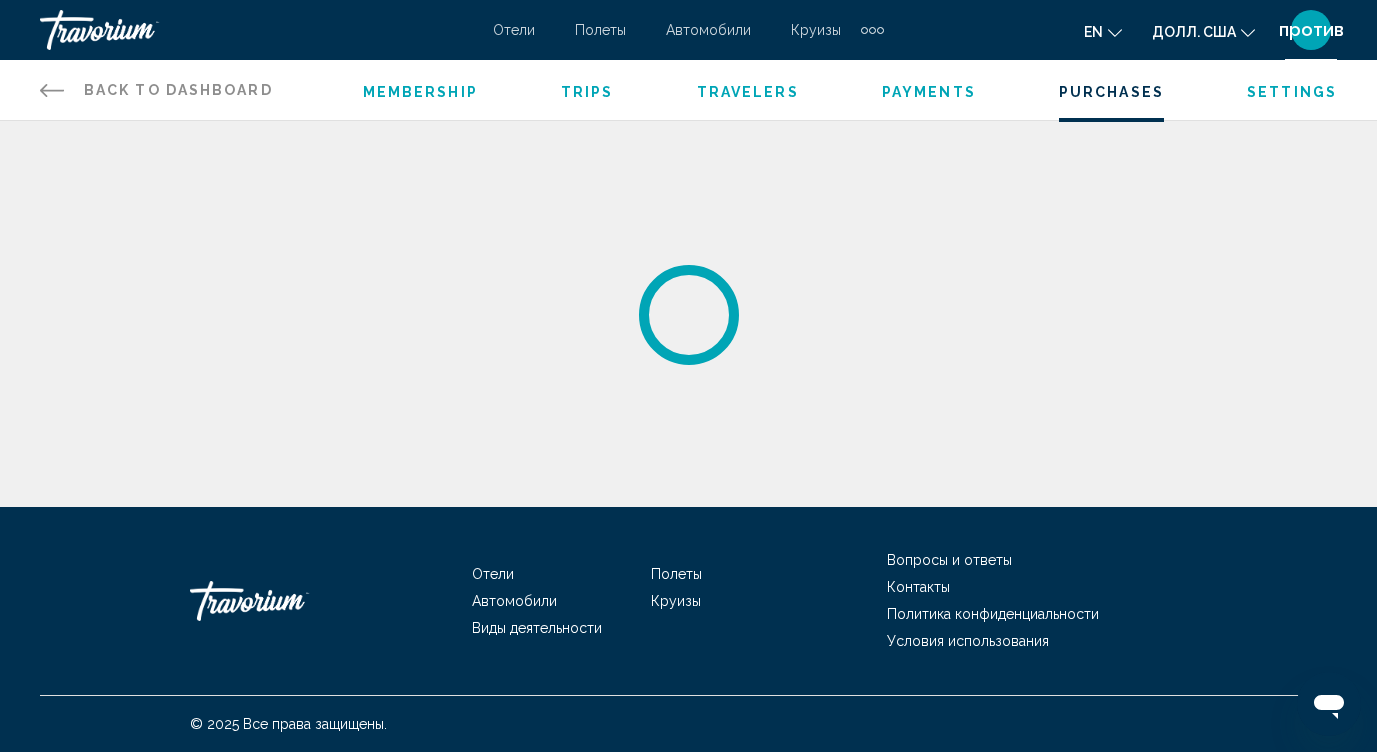 scroll, scrollTop: 0, scrollLeft: 0, axis: both 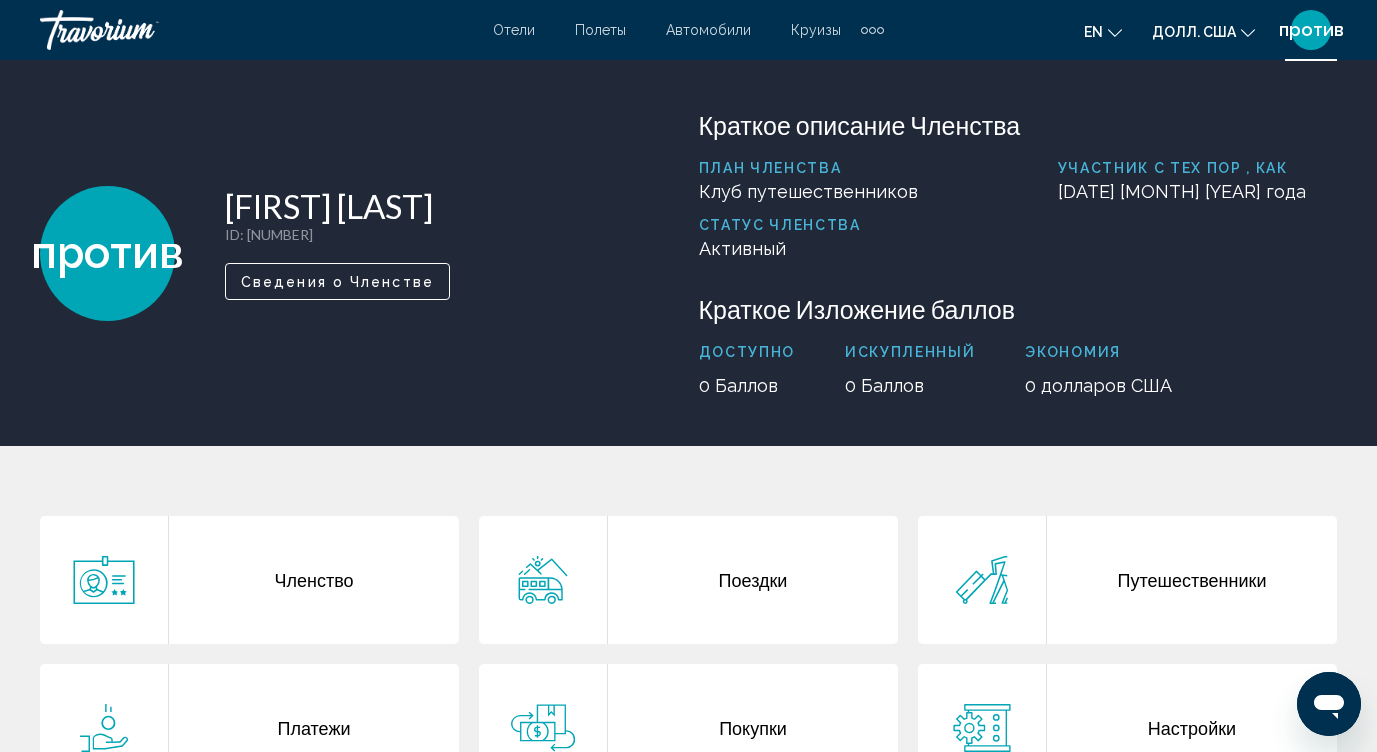 click at bounding box center [864, 30] 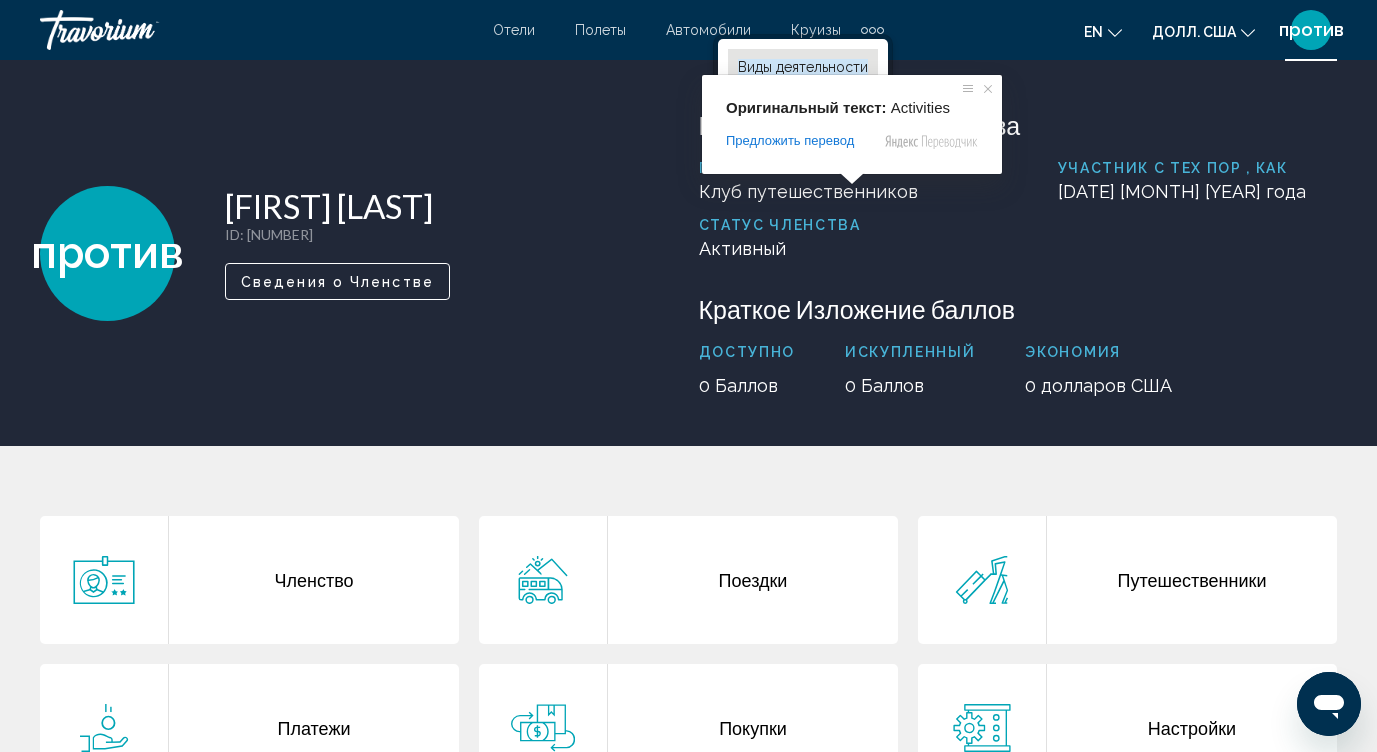 click on "Виды деятельности" at bounding box center [803, 67] 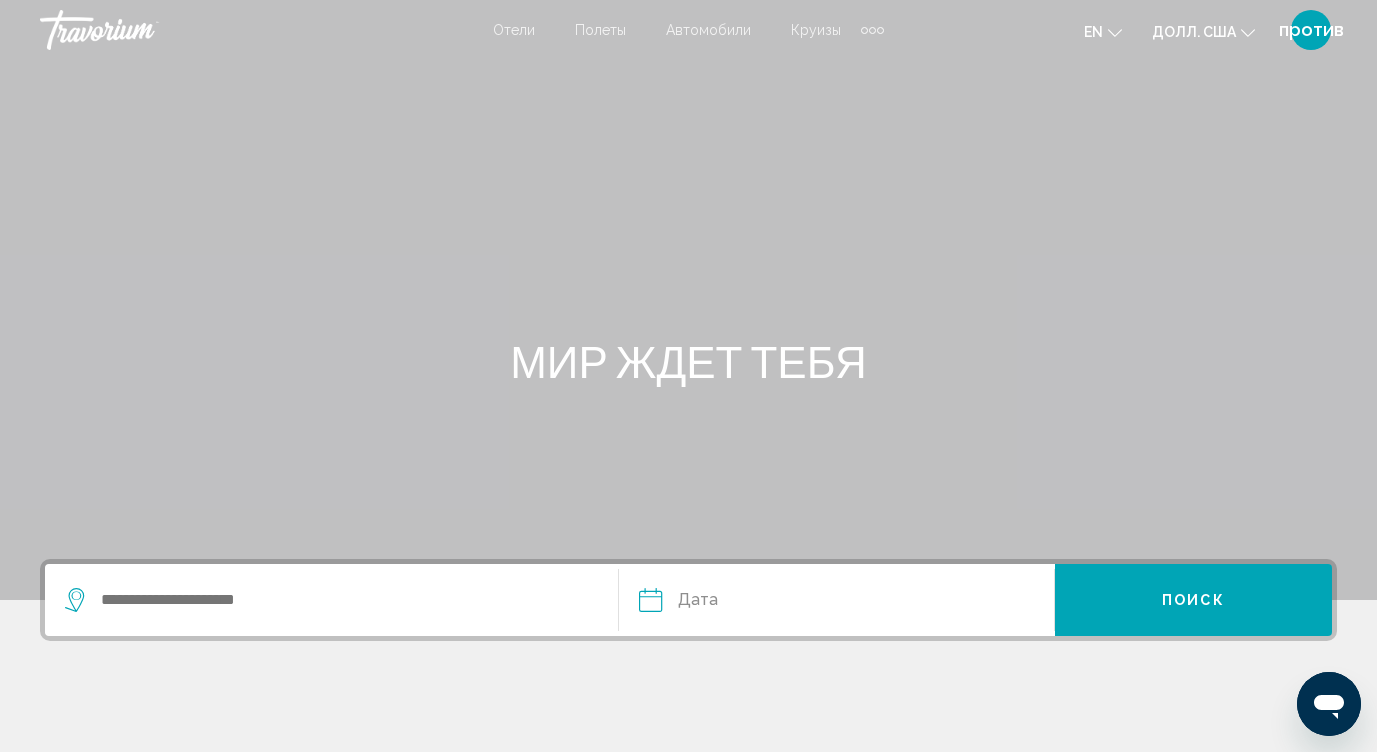 click at bounding box center [872, 30] 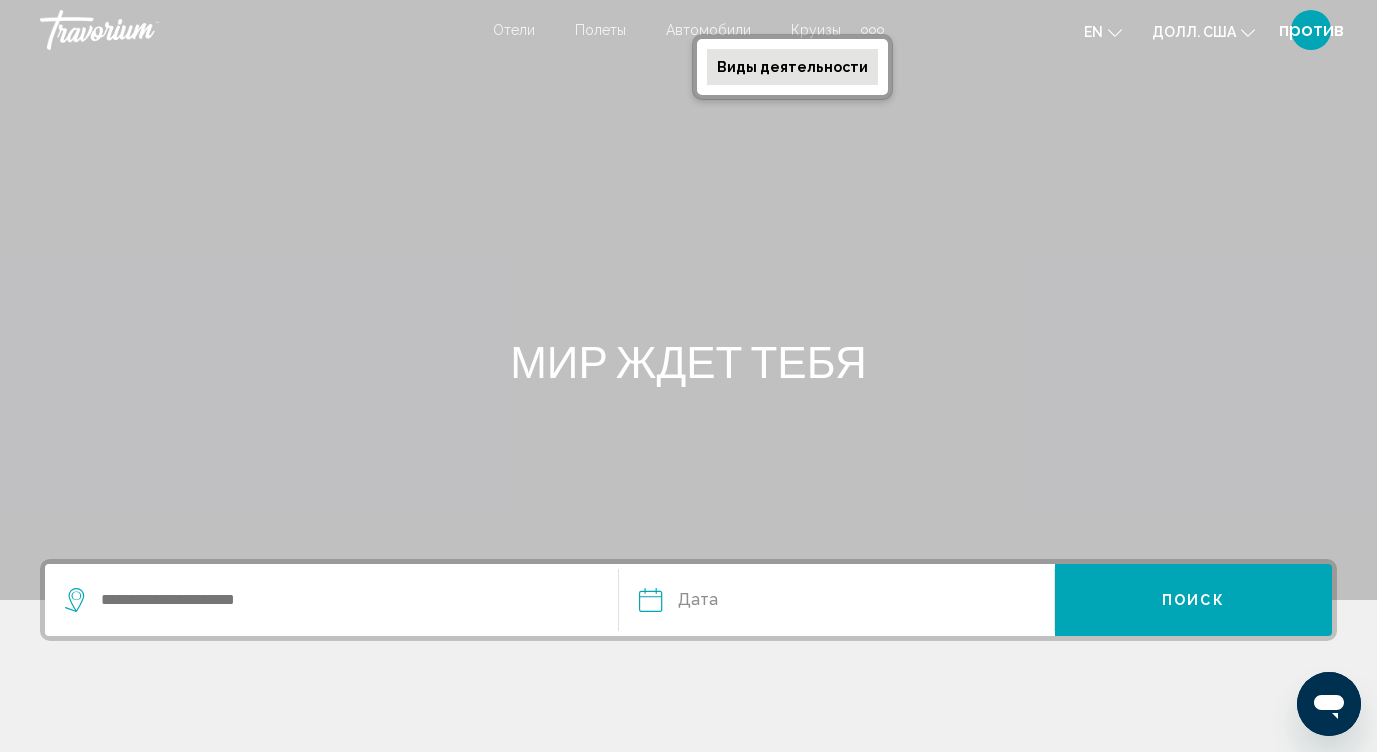 click on "Виды деятельности" at bounding box center (792, 67) 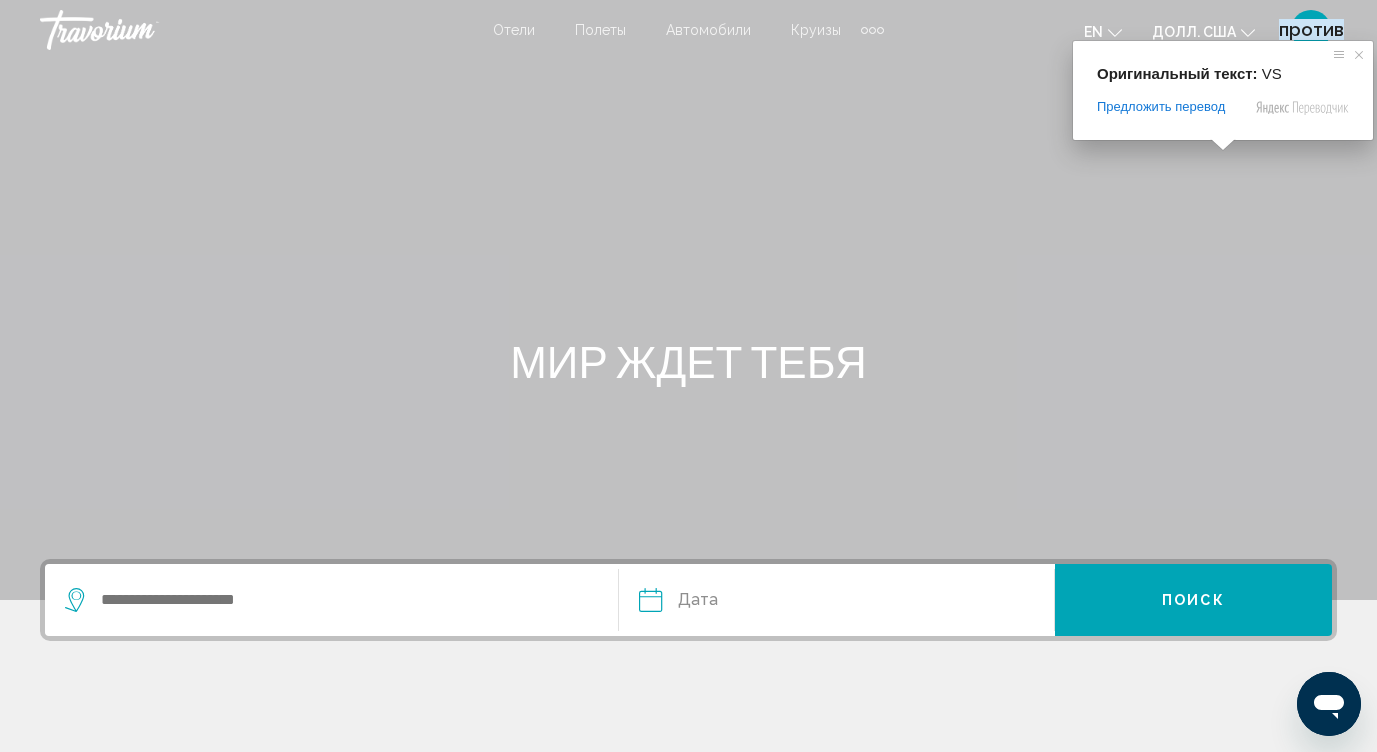 click on "против" at bounding box center [1311, 29] 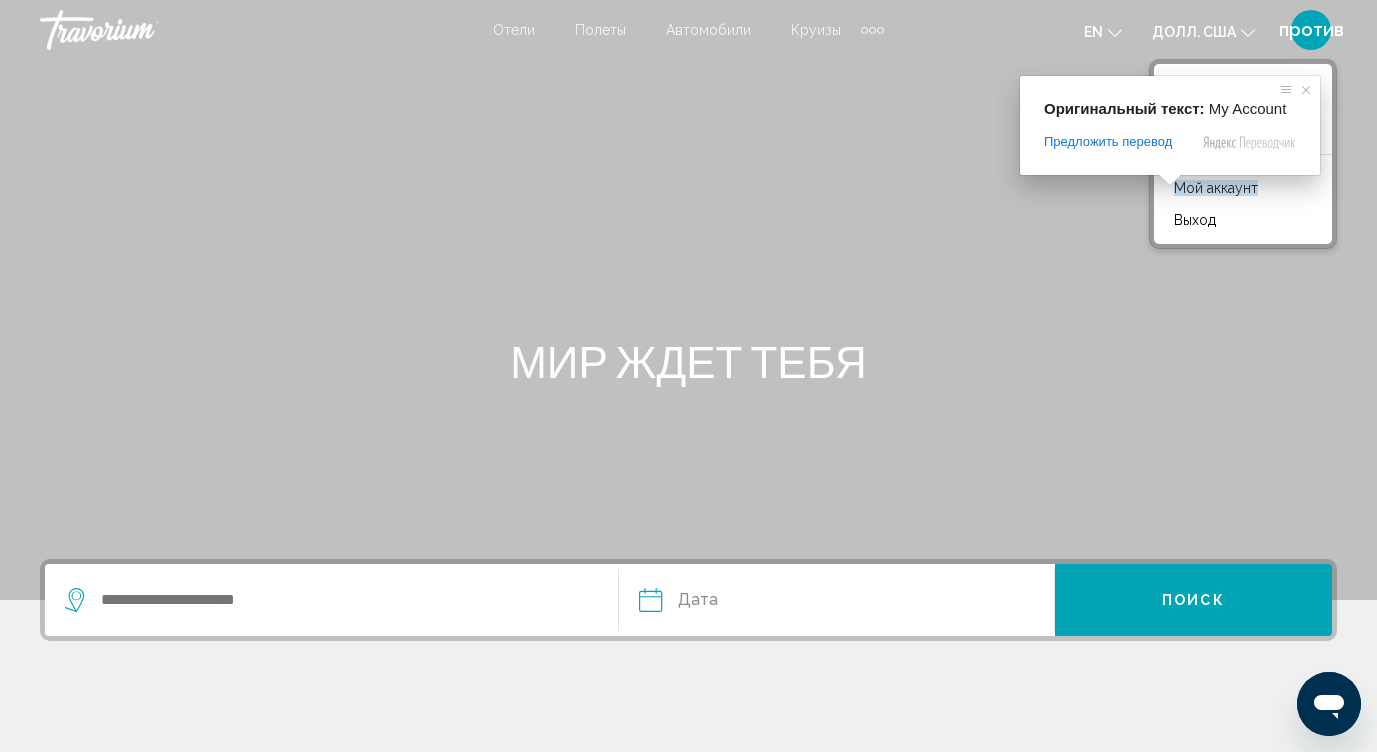 click on "Мой аккаунт" at bounding box center [1216, 188] 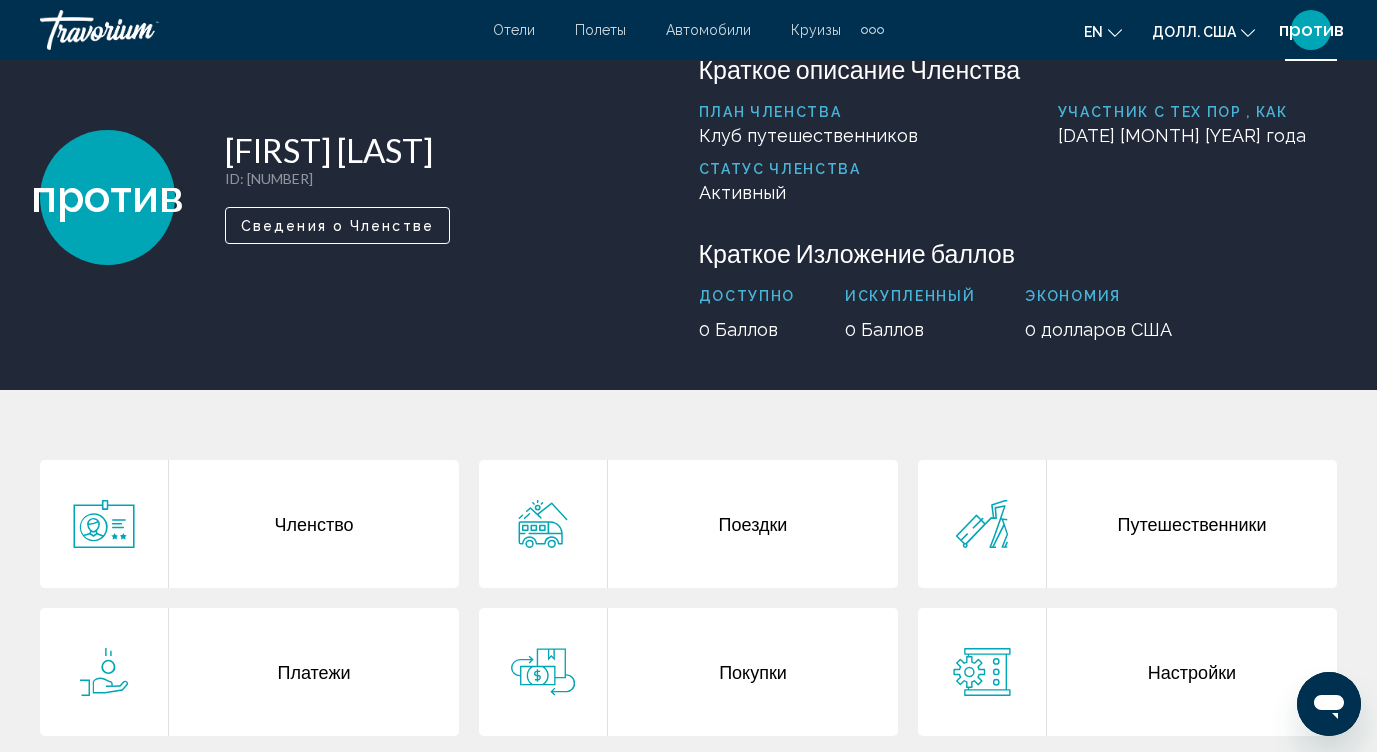 scroll, scrollTop: 0, scrollLeft: 0, axis: both 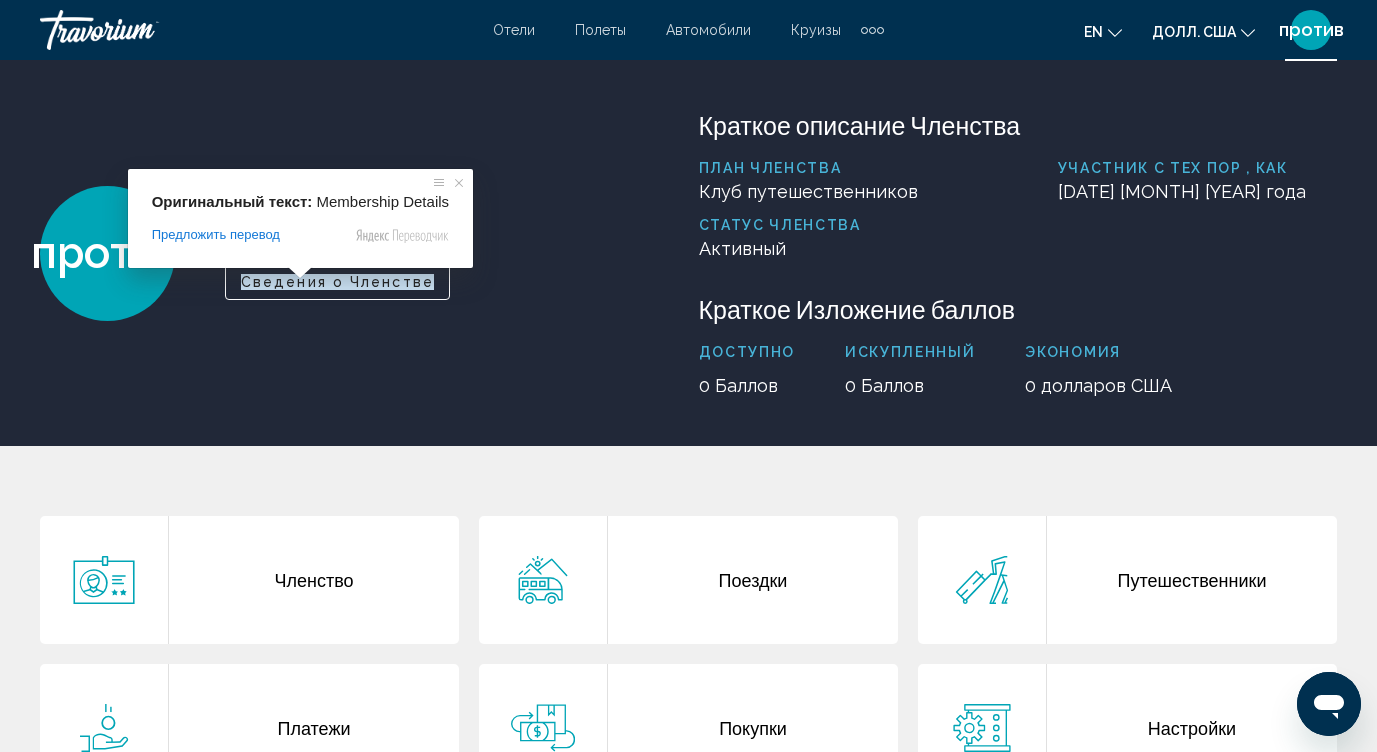 click on "Сведения о Членстве" at bounding box center (337, 282) 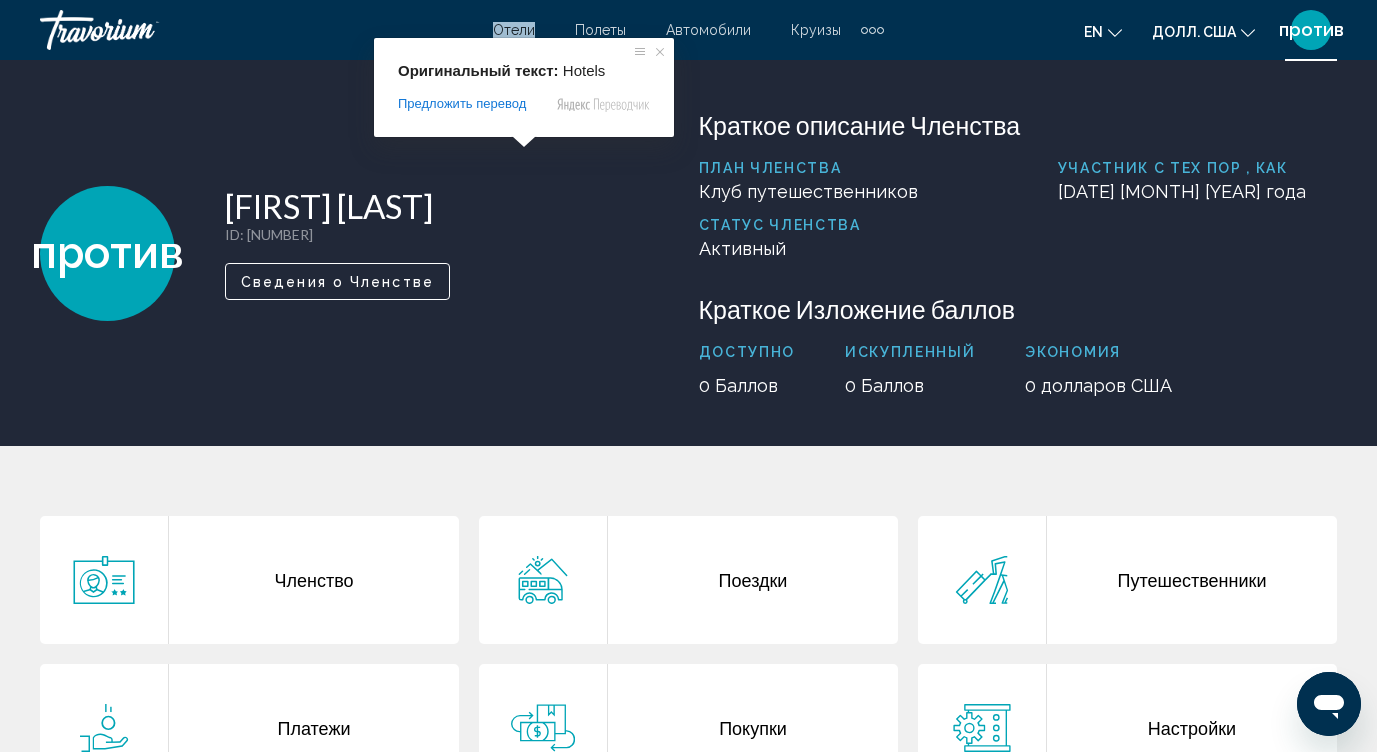 click on "Отели" at bounding box center (514, 30) 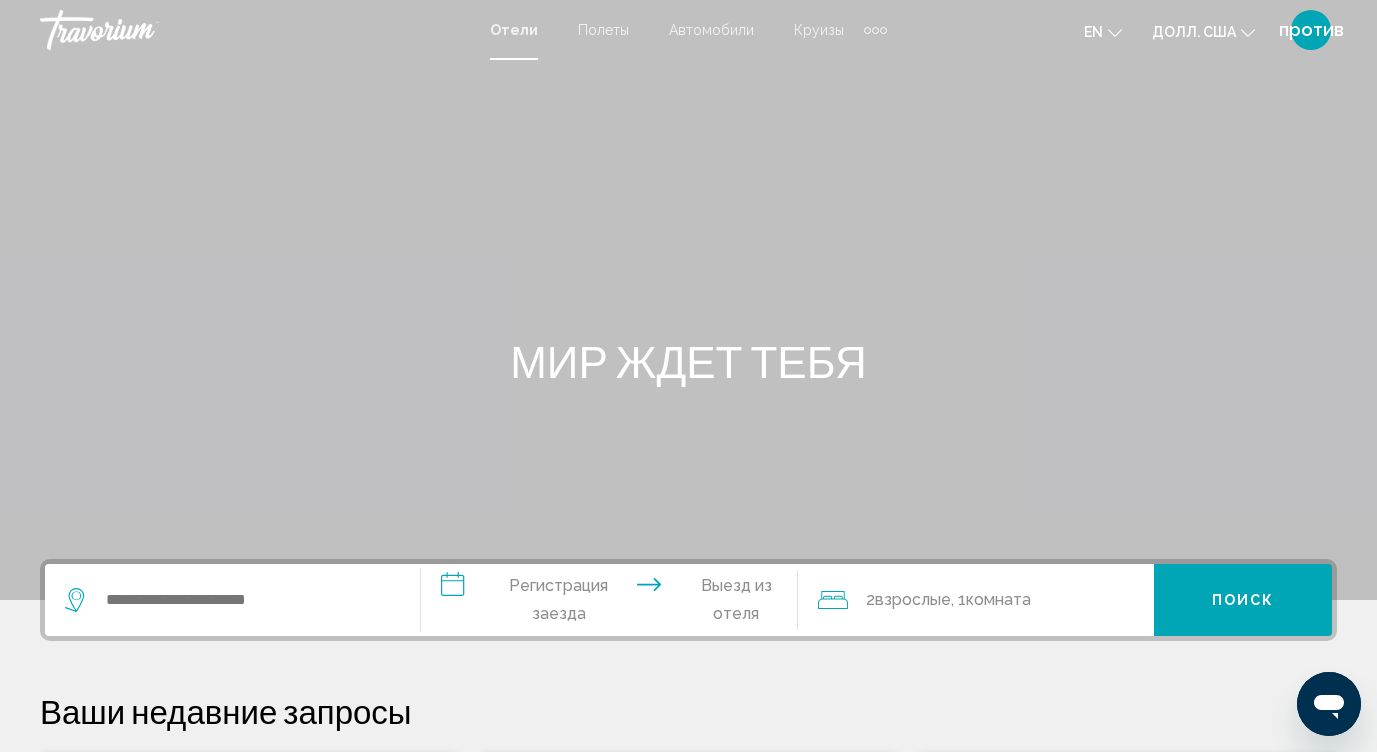 click at bounding box center (875, 30) 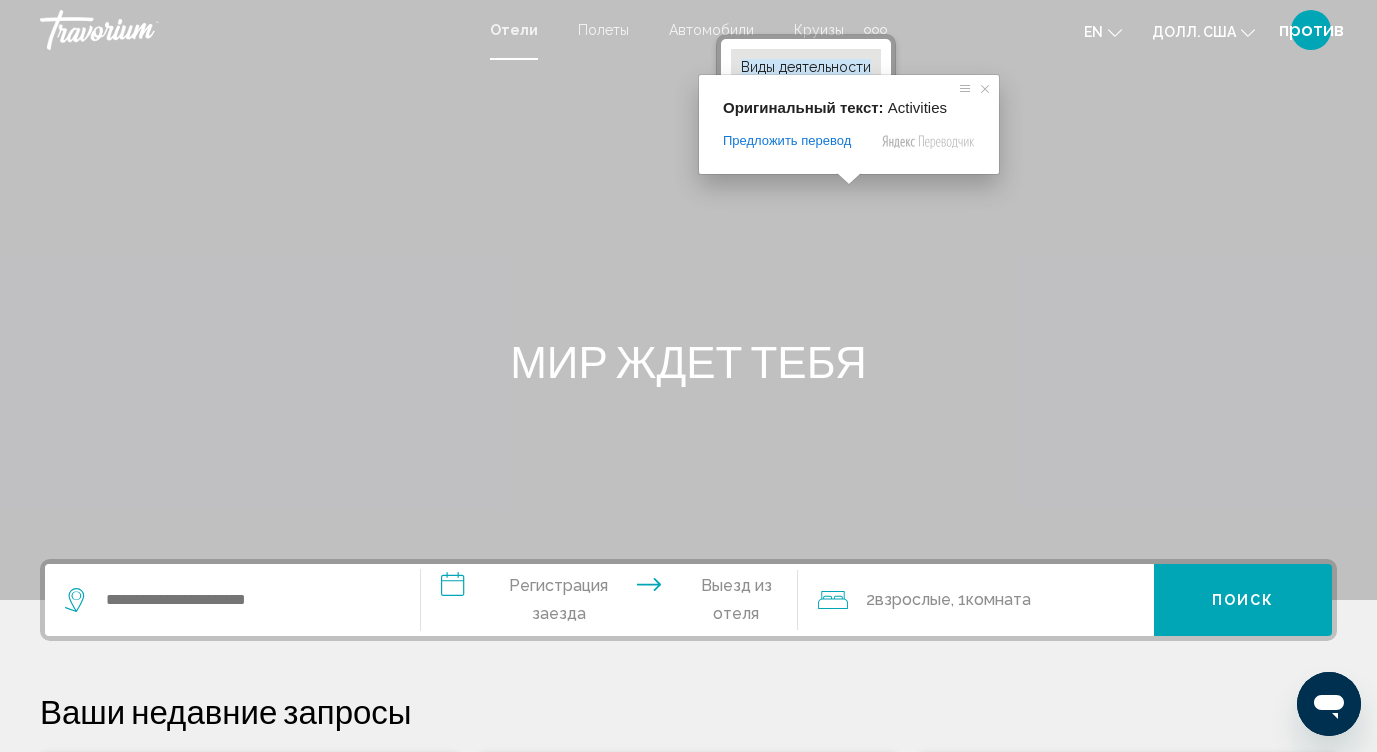 click on "Виды деятельности" at bounding box center (806, 67) 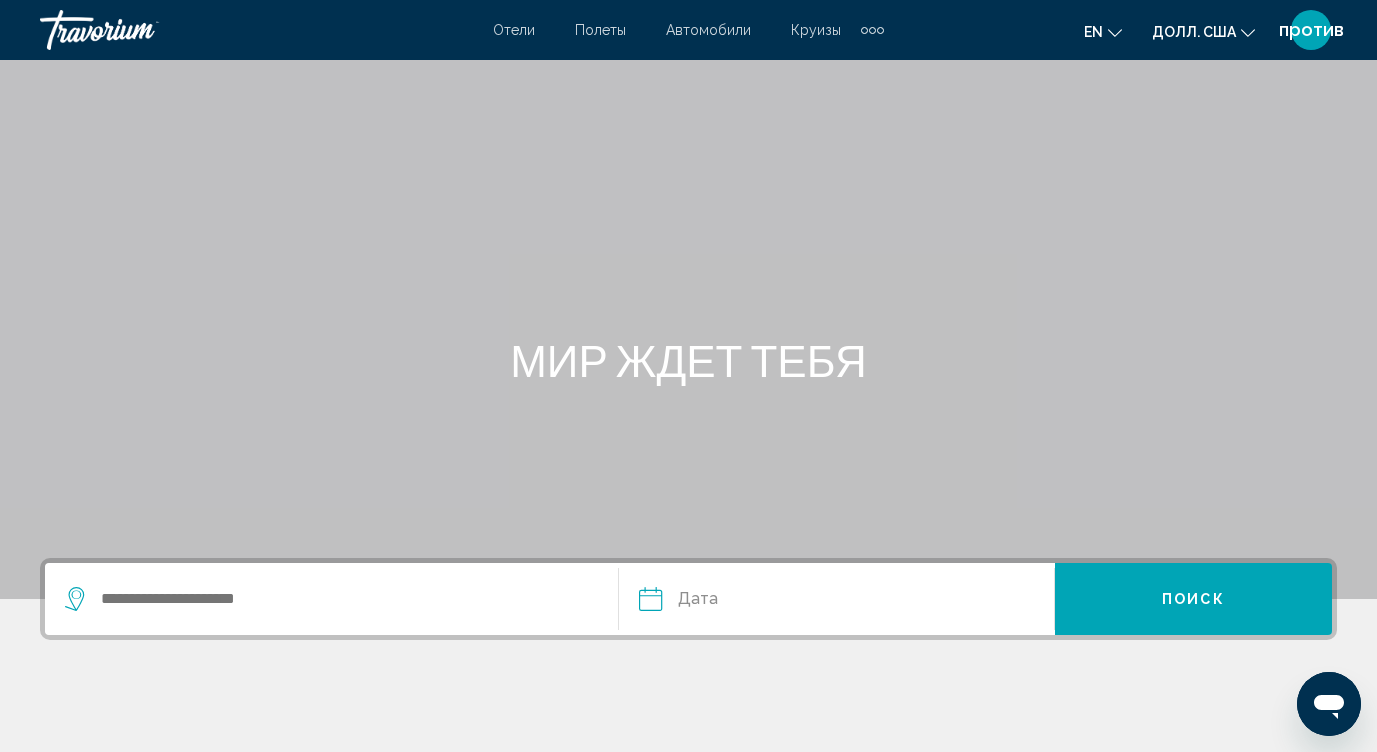 scroll, scrollTop: 0, scrollLeft: 0, axis: both 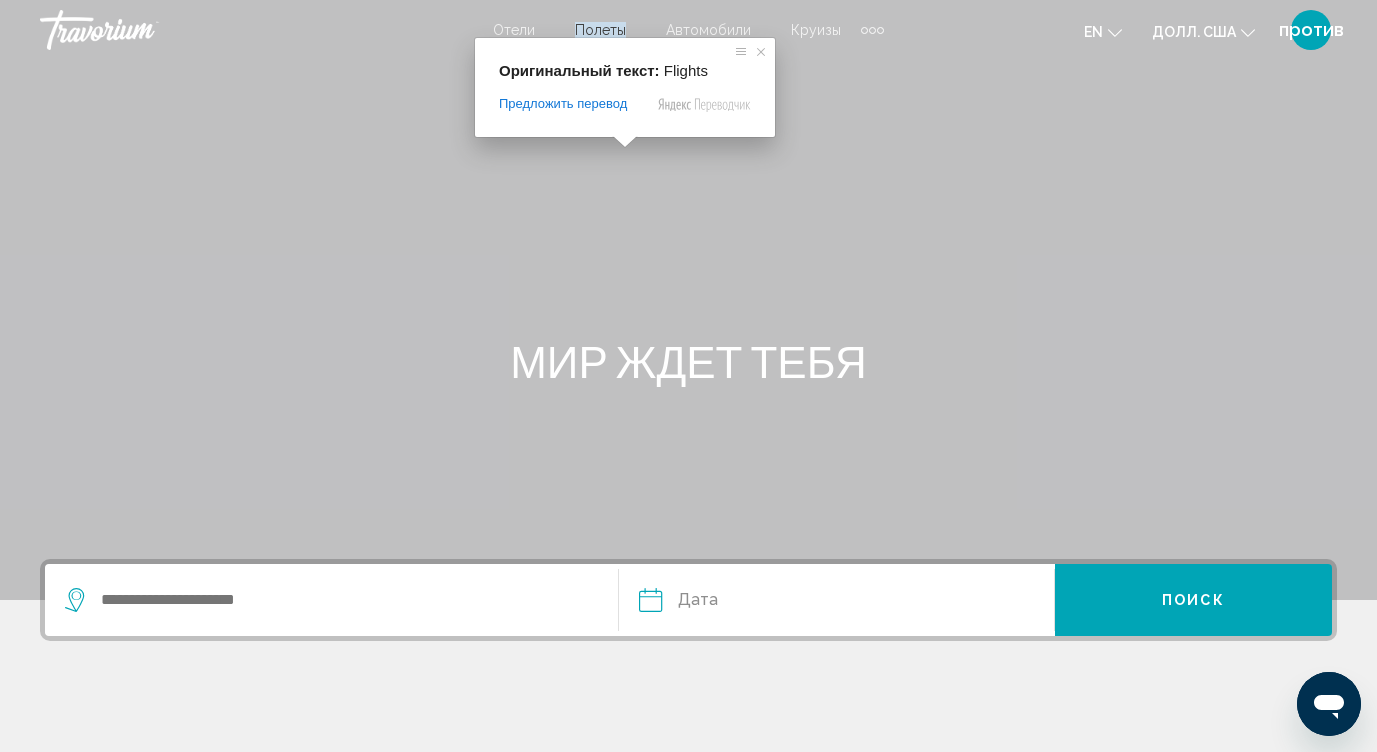 click on "Полеты" at bounding box center [600, 30] 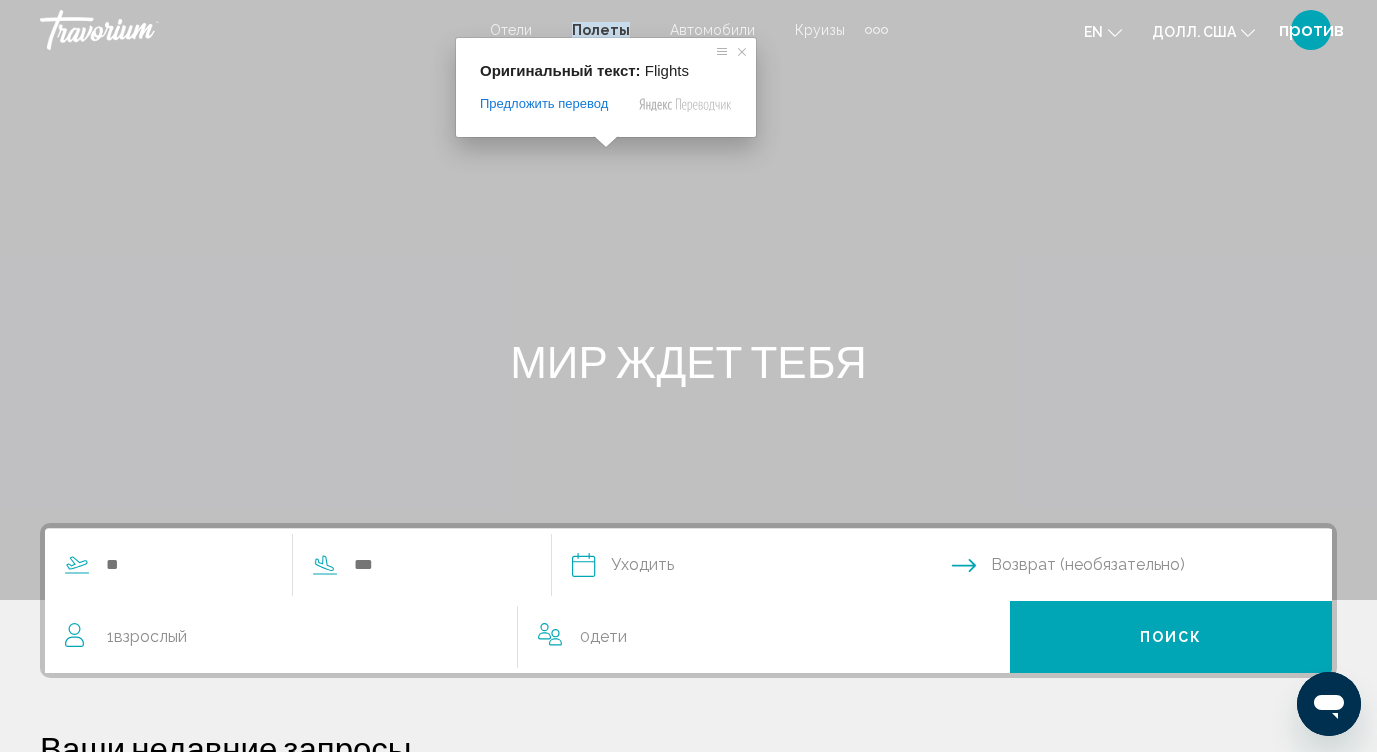 scroll, scrollTop: 0, scrollLeft: 0, axis: both 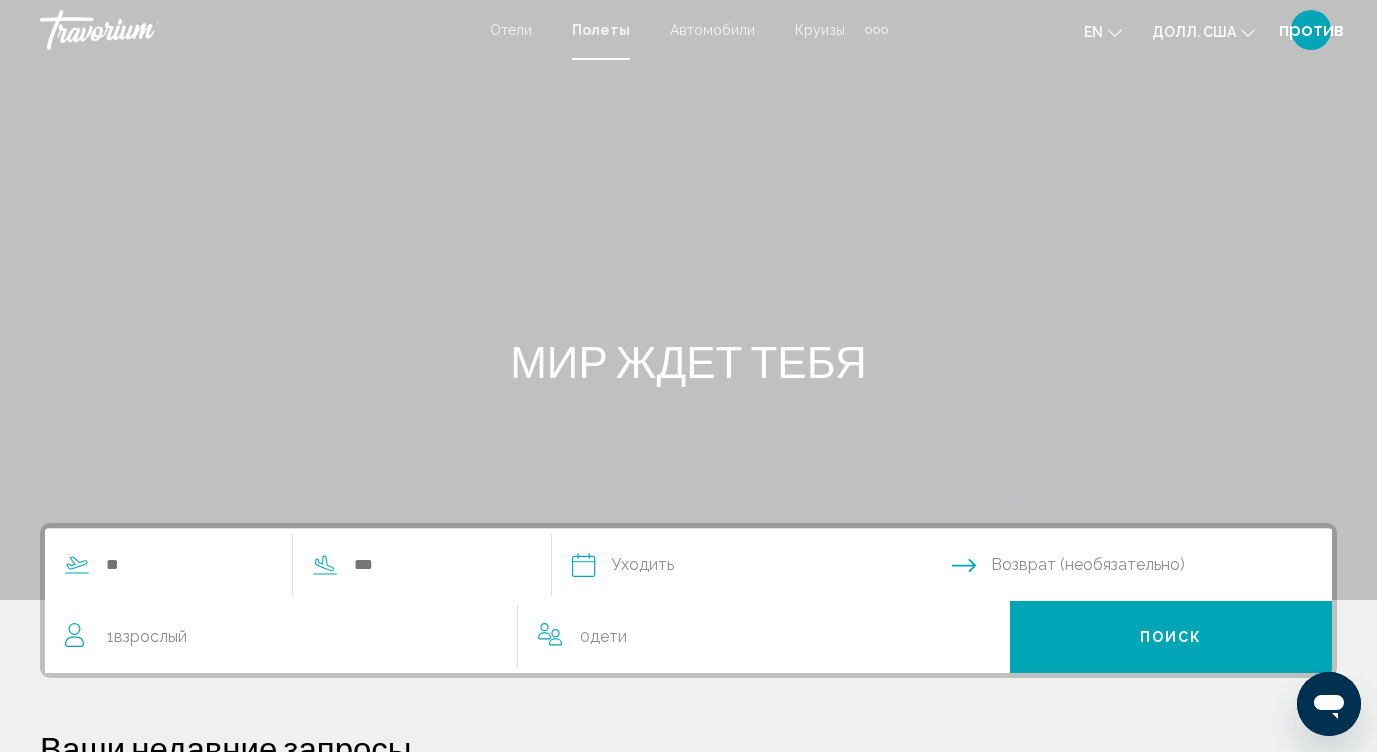 click at bounding box center (876, 30) 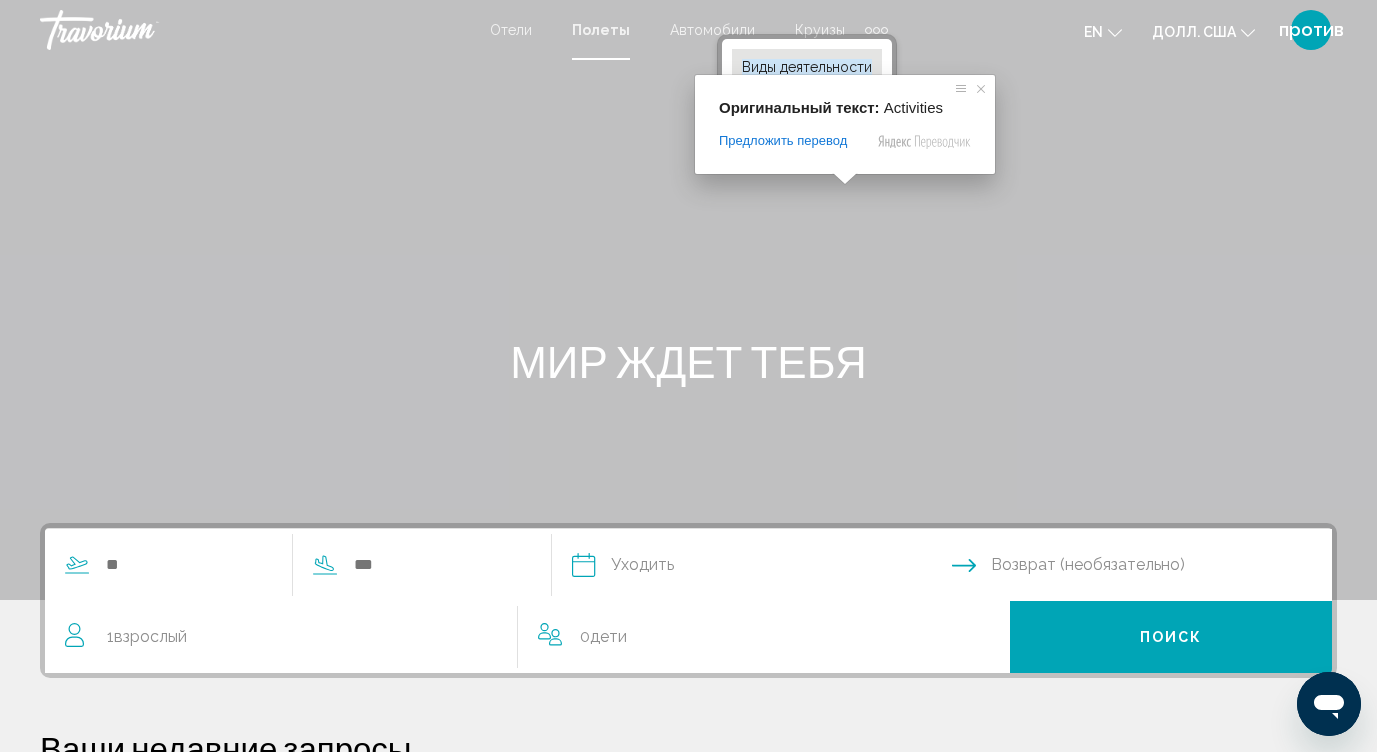 click on "Виды деятельности" at bounding box center [807, 67] 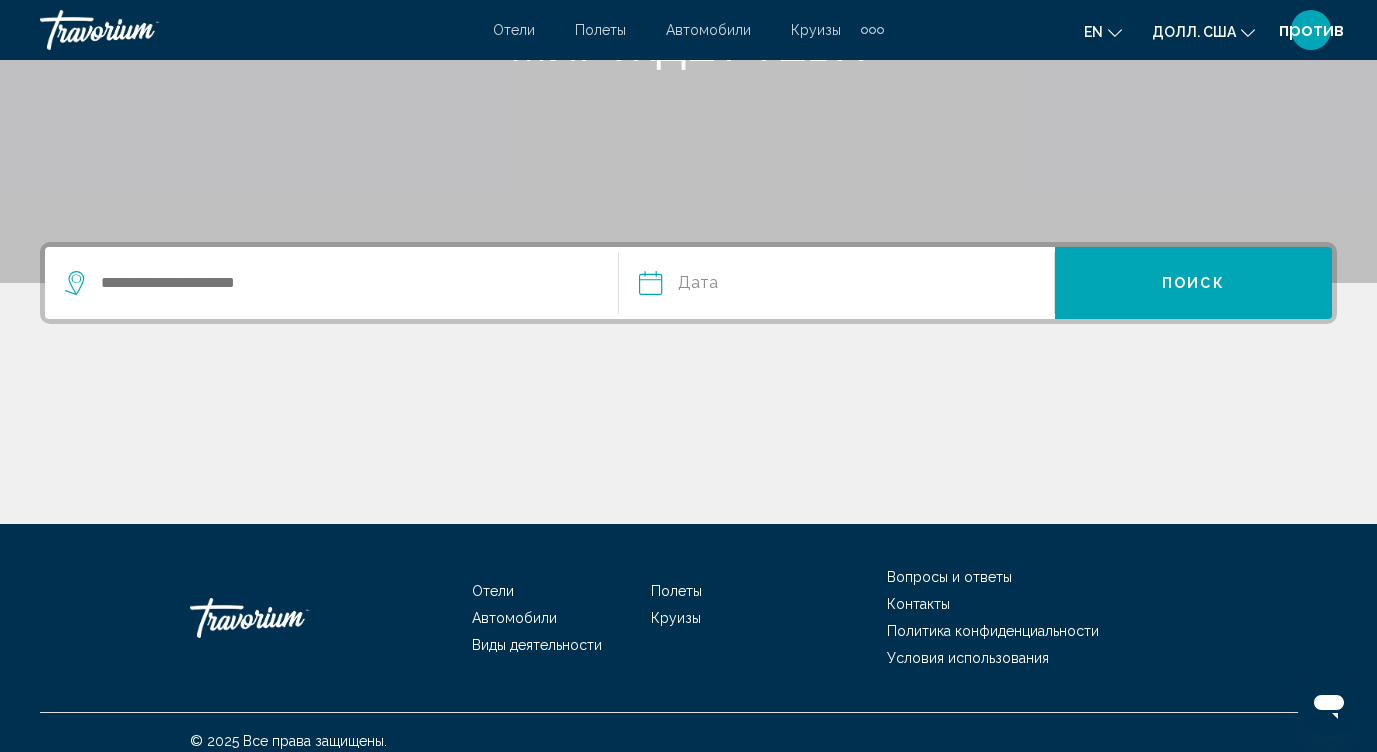 scroll, scrollTop: 334, scrollLeft: 0, axis: vertical 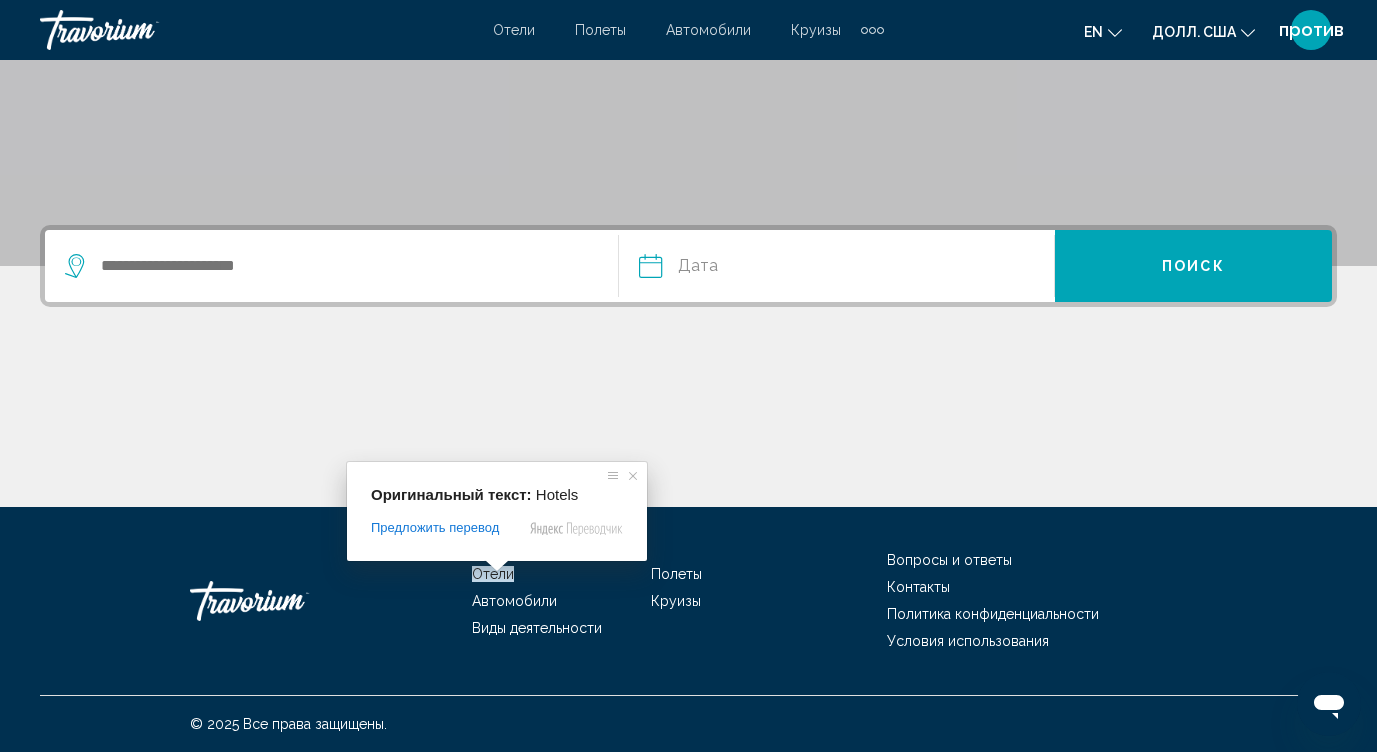 click at bounding box center [497, 566] 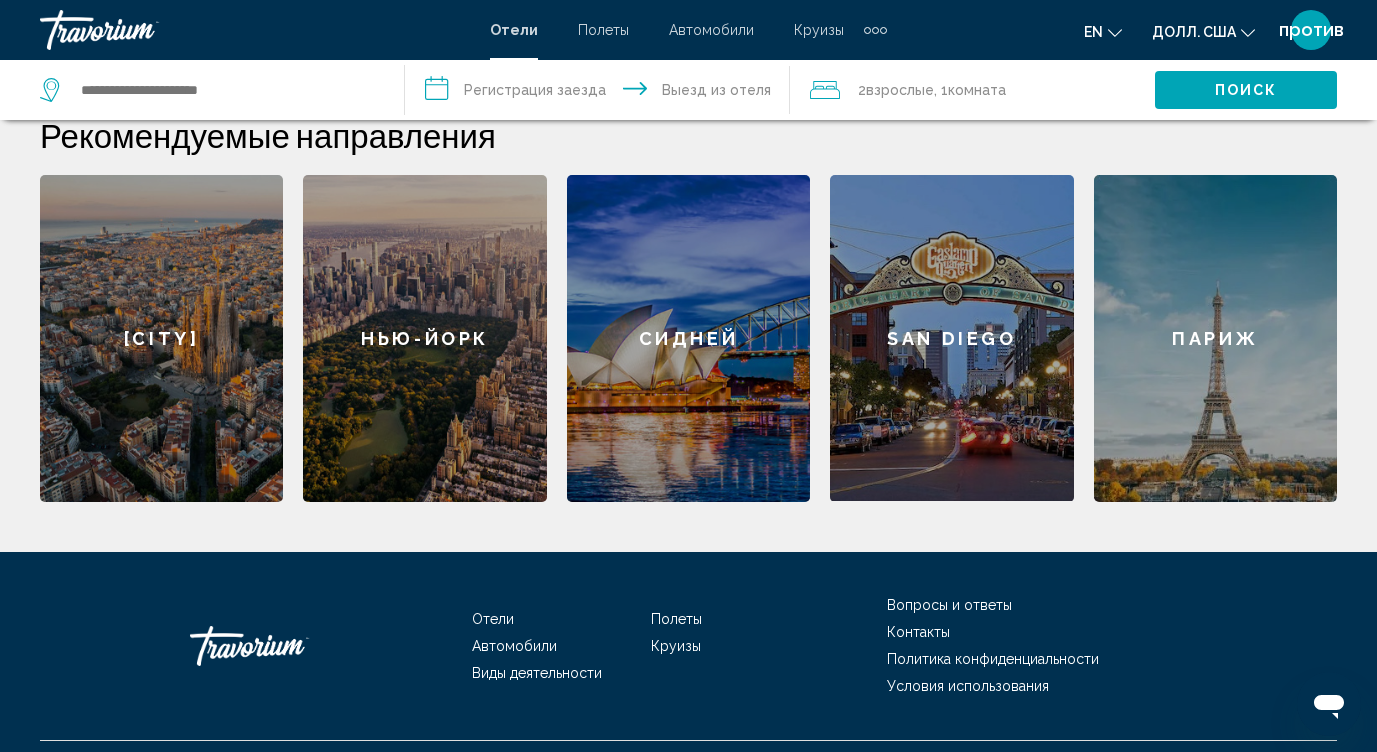 scroll, scrollTop: 819, scrollLeft: 0, axis: vertical 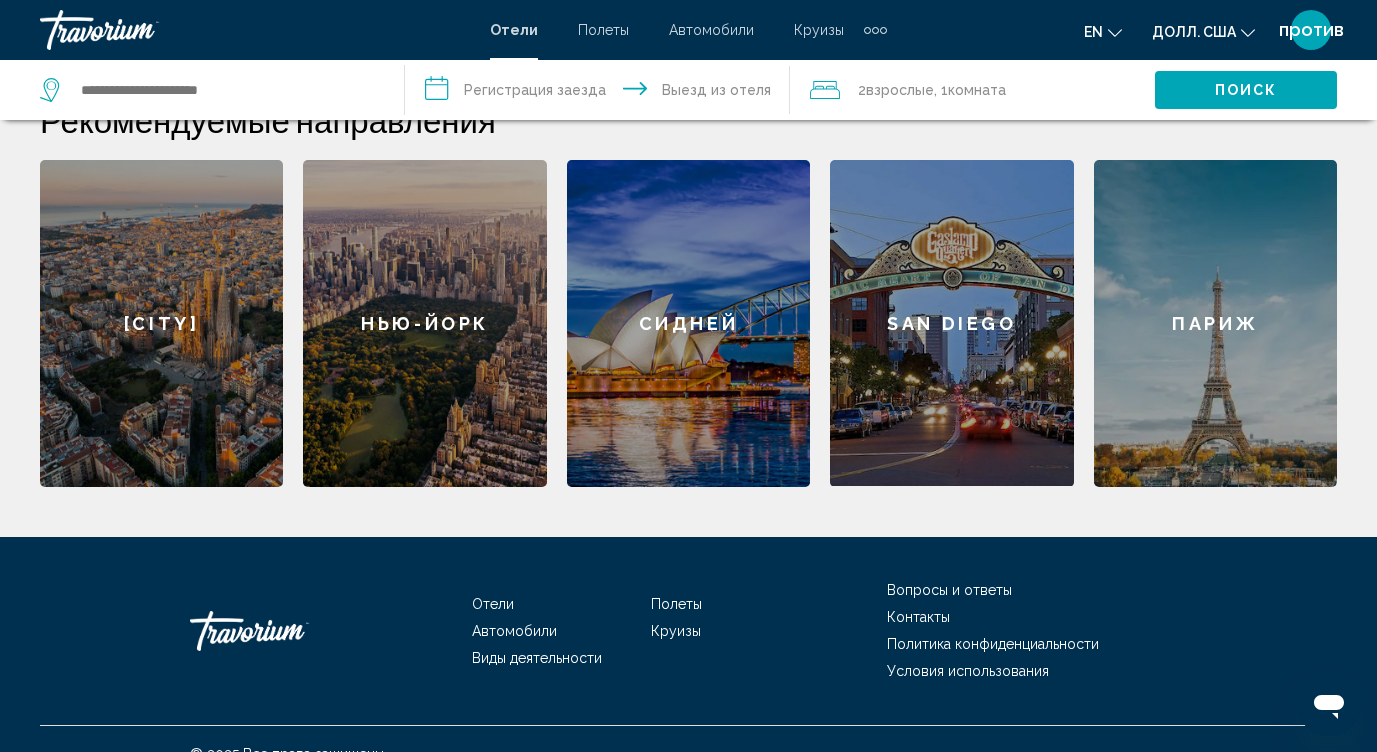 click on "Париж" 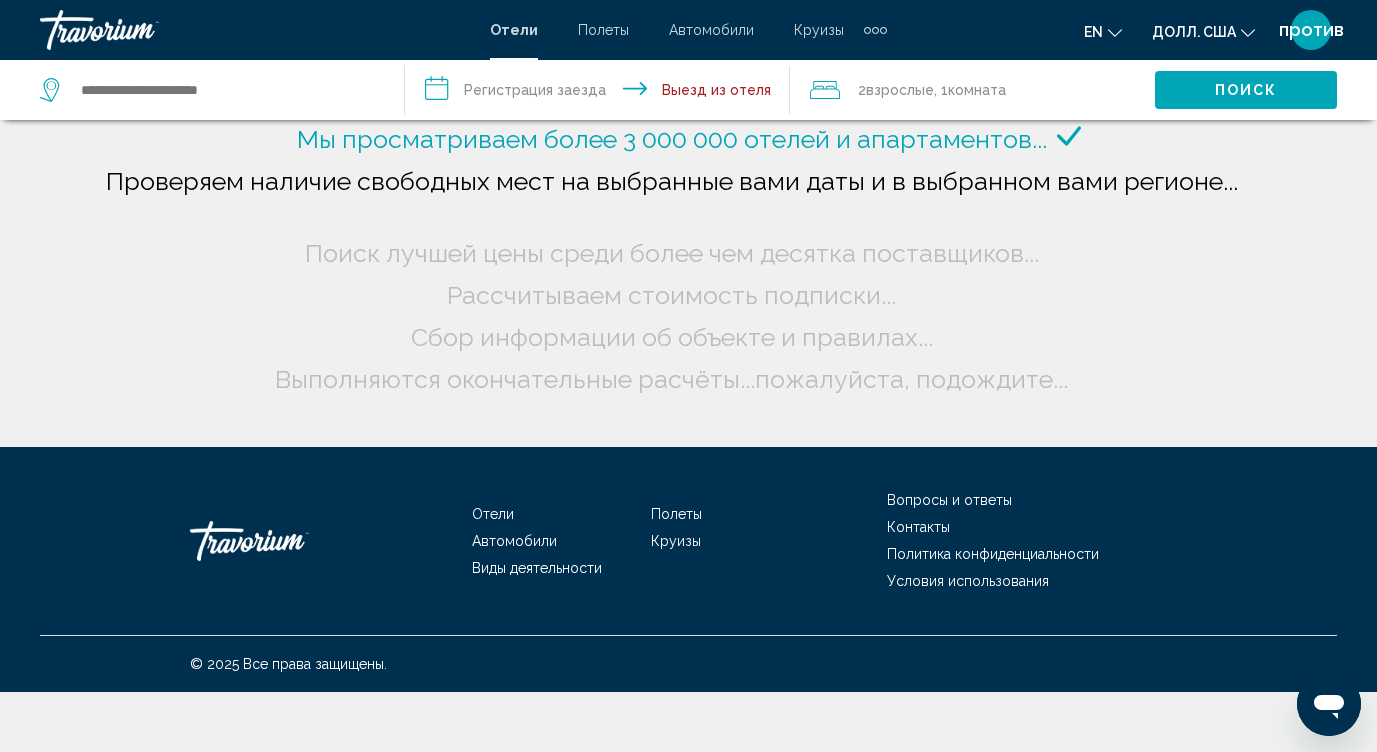 scroll, scrollTop: 0, scrollLeft: 0, axis: both 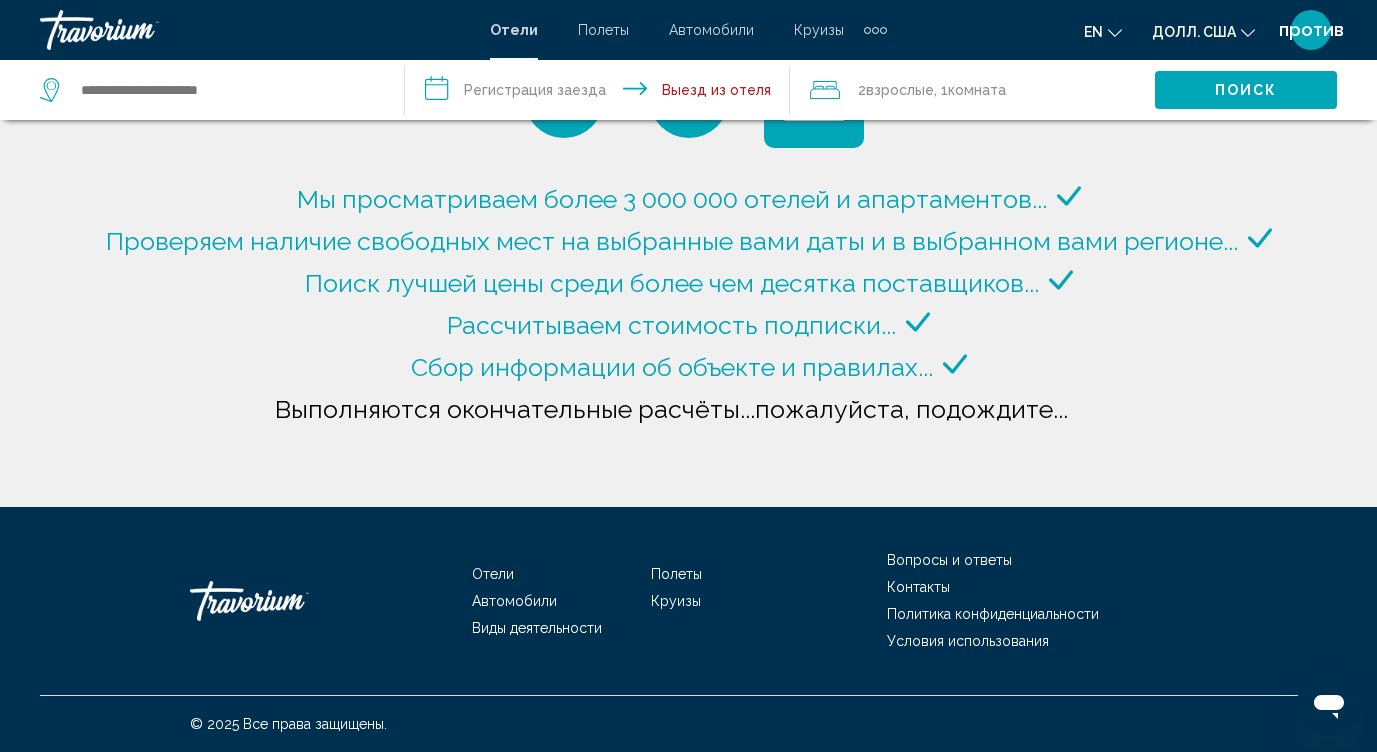 type on "**********" 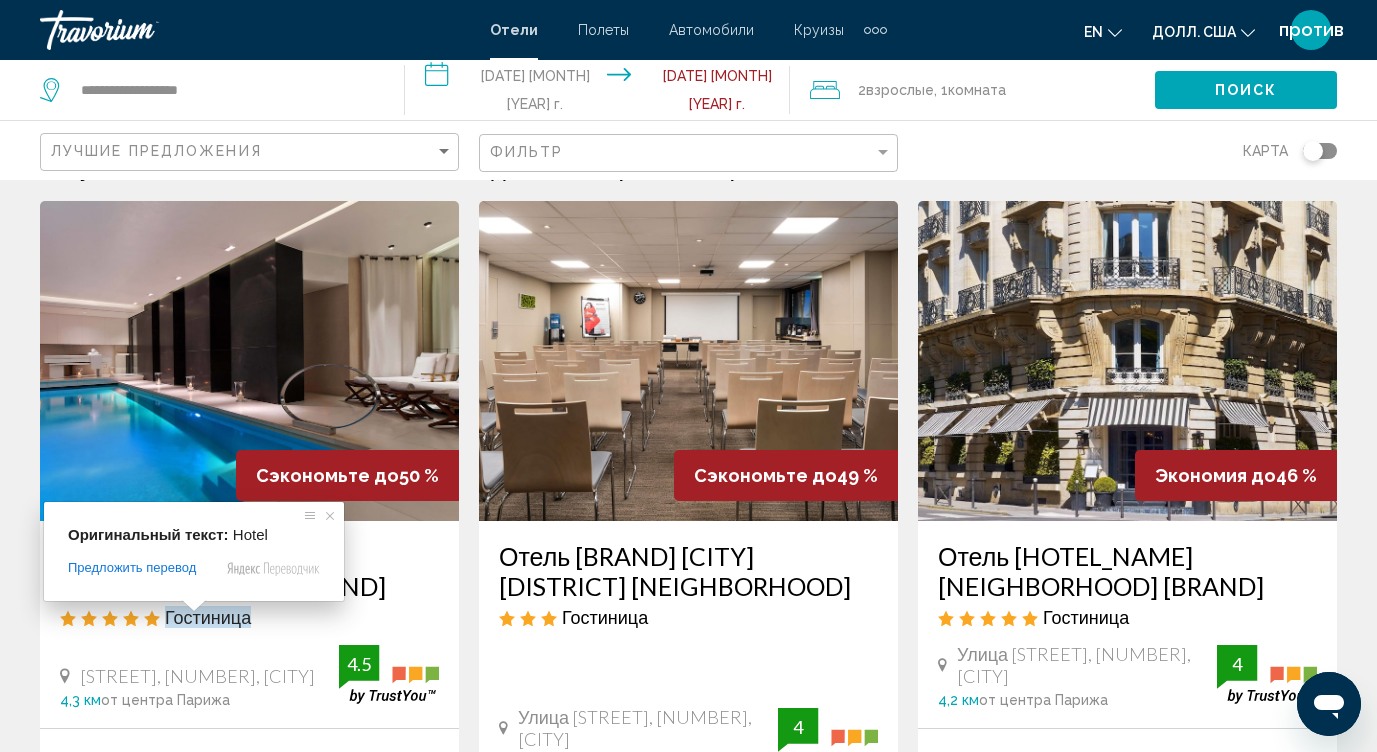 scroll, scrollTop: 0, scrollLeft: 0, axis: both 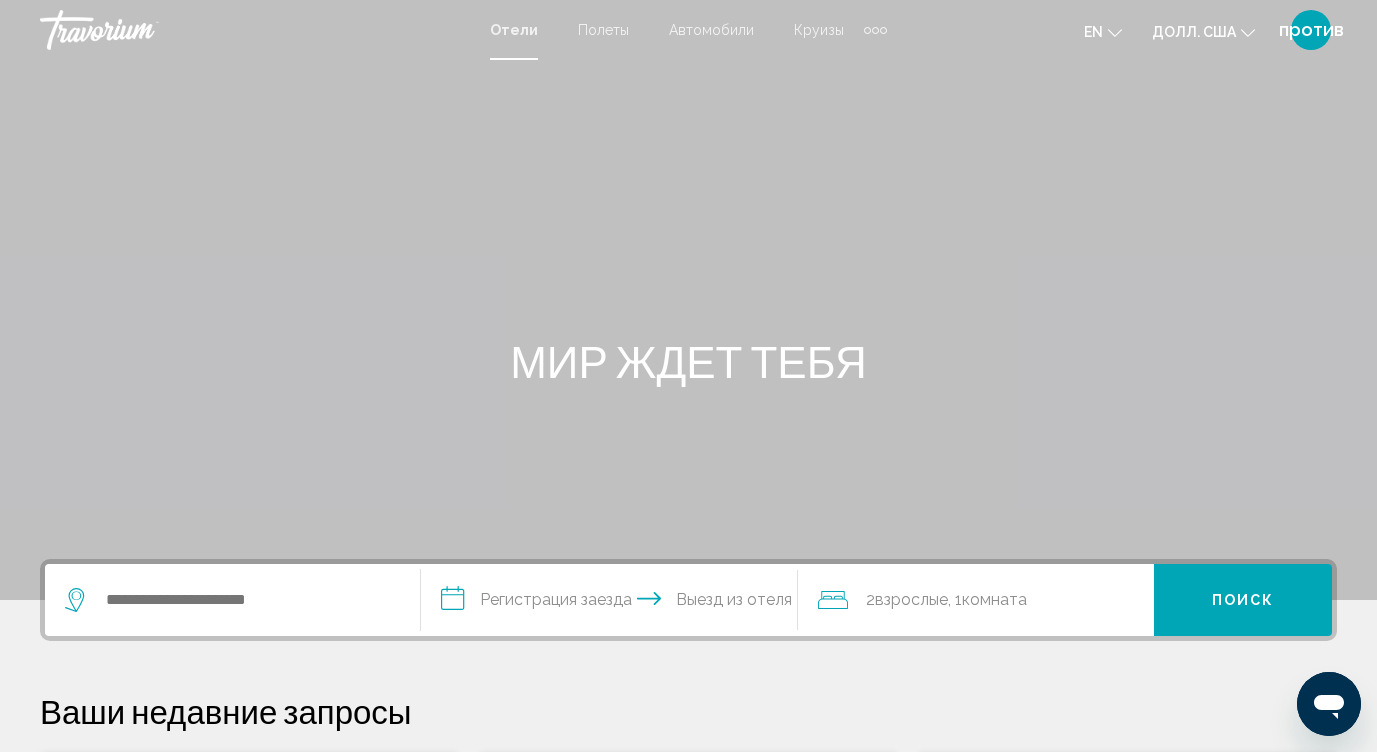 click on "МИР ЖДЕТ ТЕБЯ" at bounding box center [688, 361] 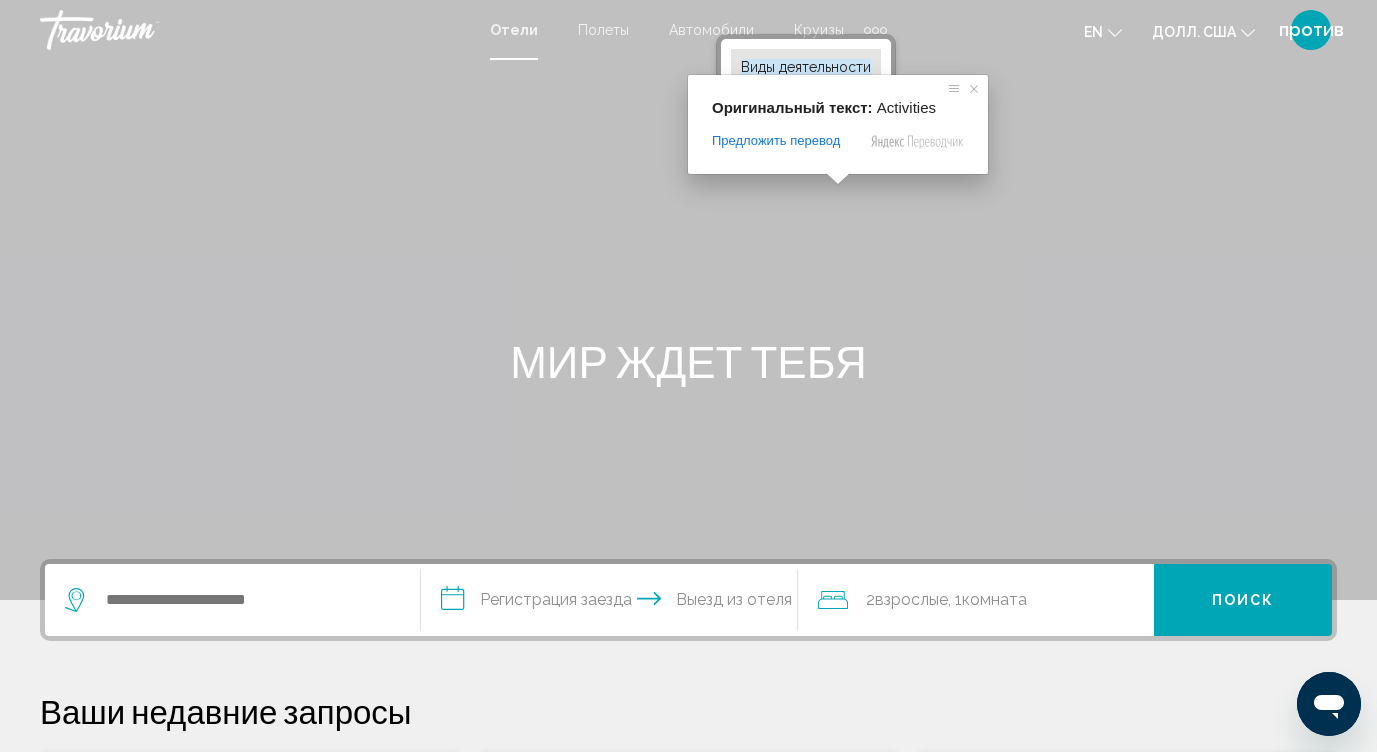 click on "Виды деятельности" at bounding box center (806, 67) 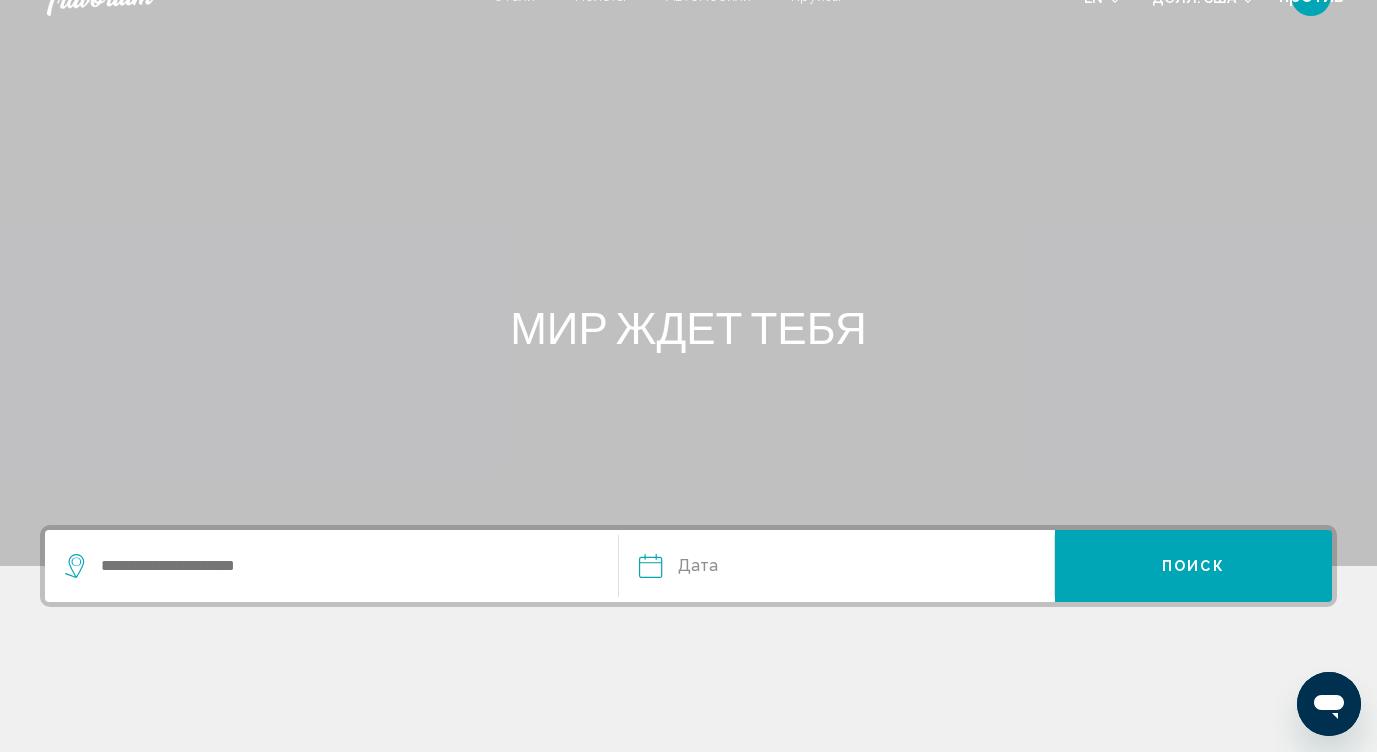 scroll, scrollTop: 0, scrollLeft: 0, axis: both 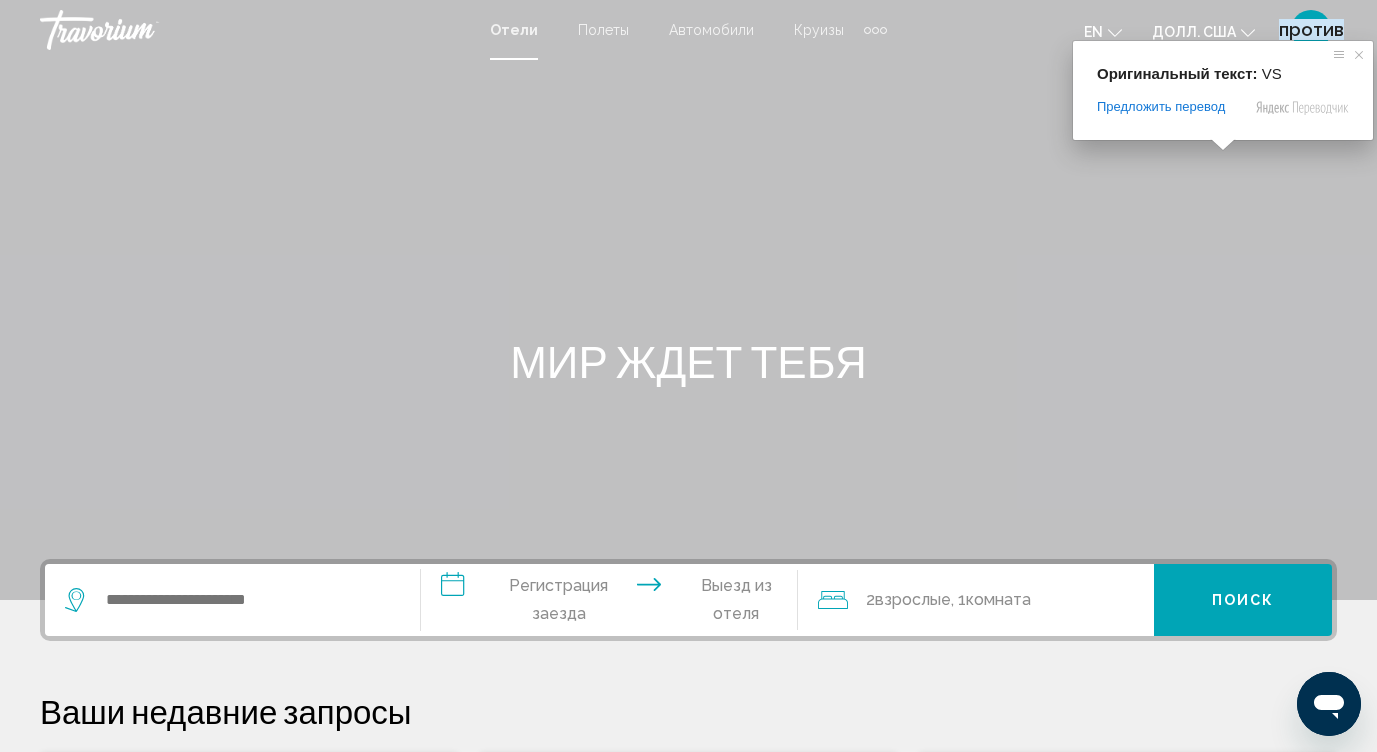 click on "против" at bounding box center (1311, 29) 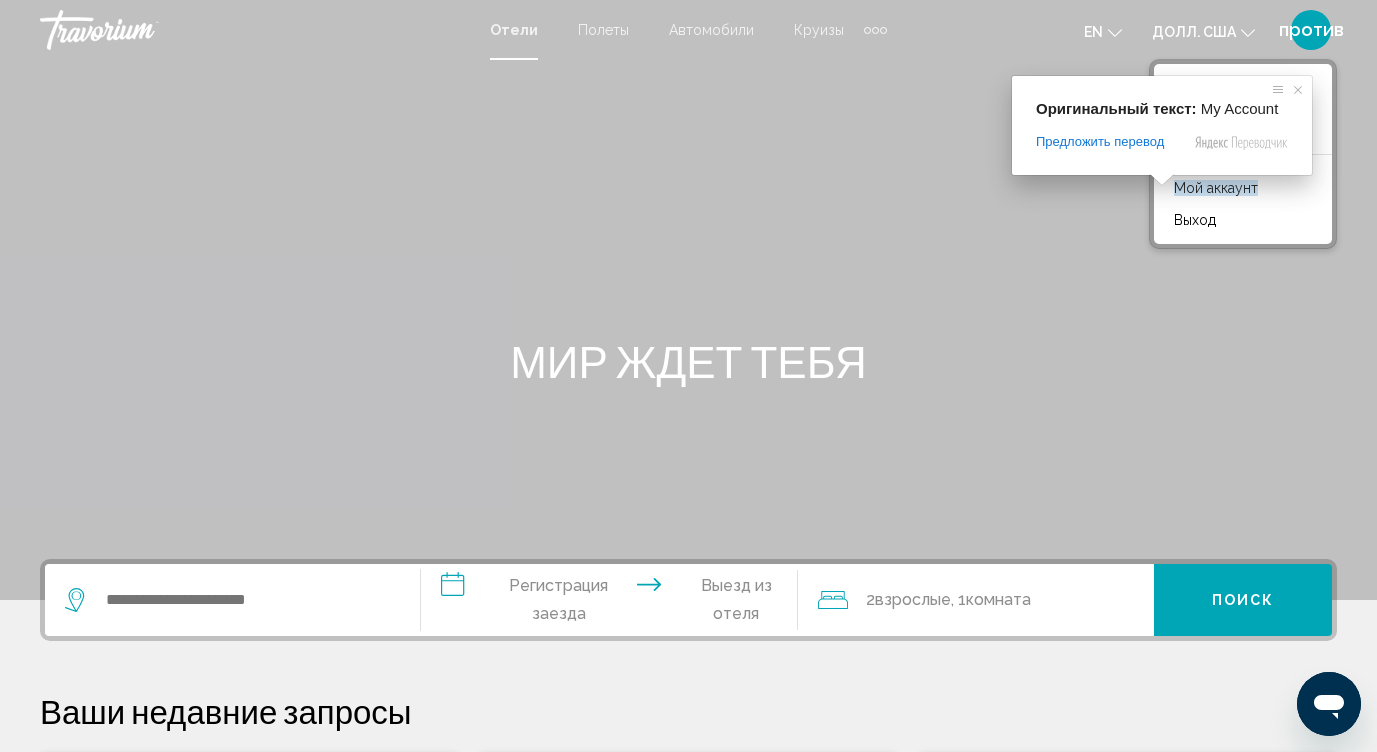 click on "Мой аккаунт" at bounding box center (1216, 188) 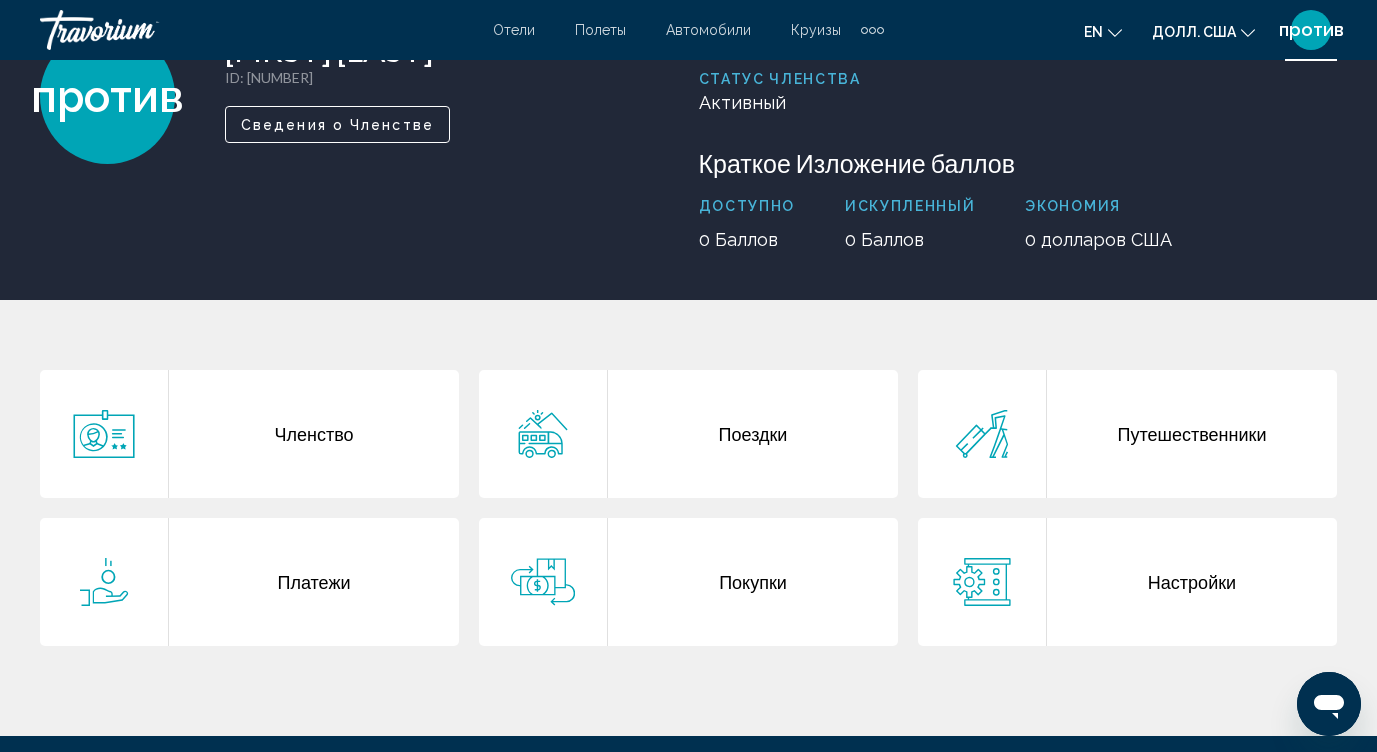scroll, scrollTop: 200, scrollLeft: 0, axis: vertical 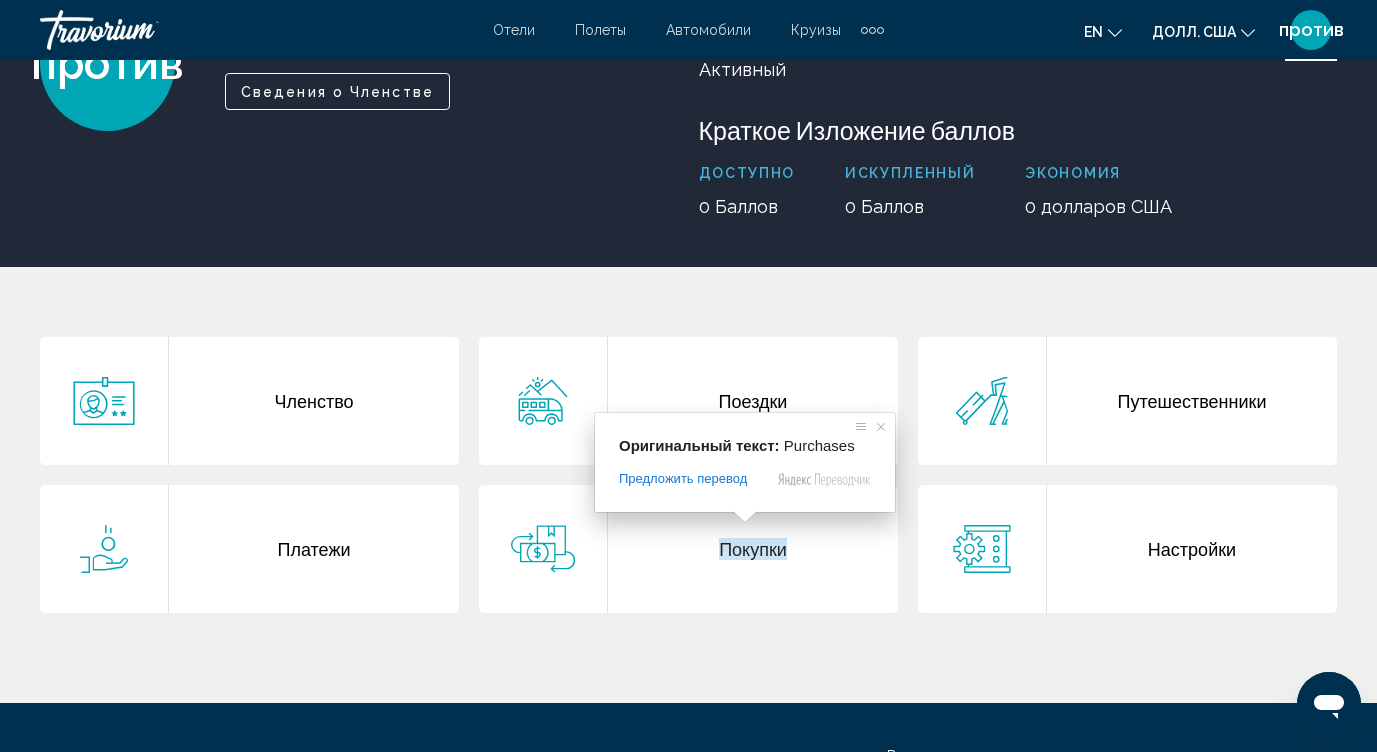click on "Покупки" at bounding box center [753, 549] 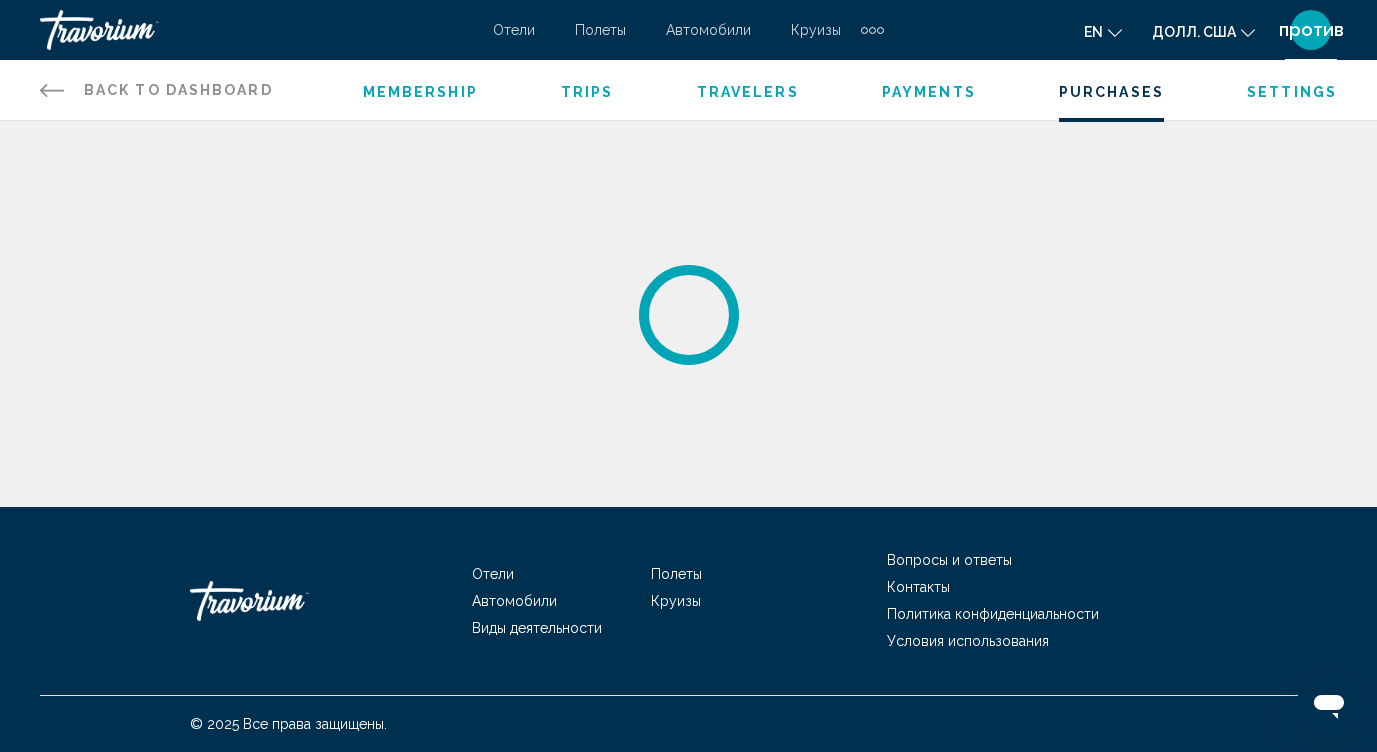 scroll, scrollTop: 0, scrollLeft: 0, axis: both 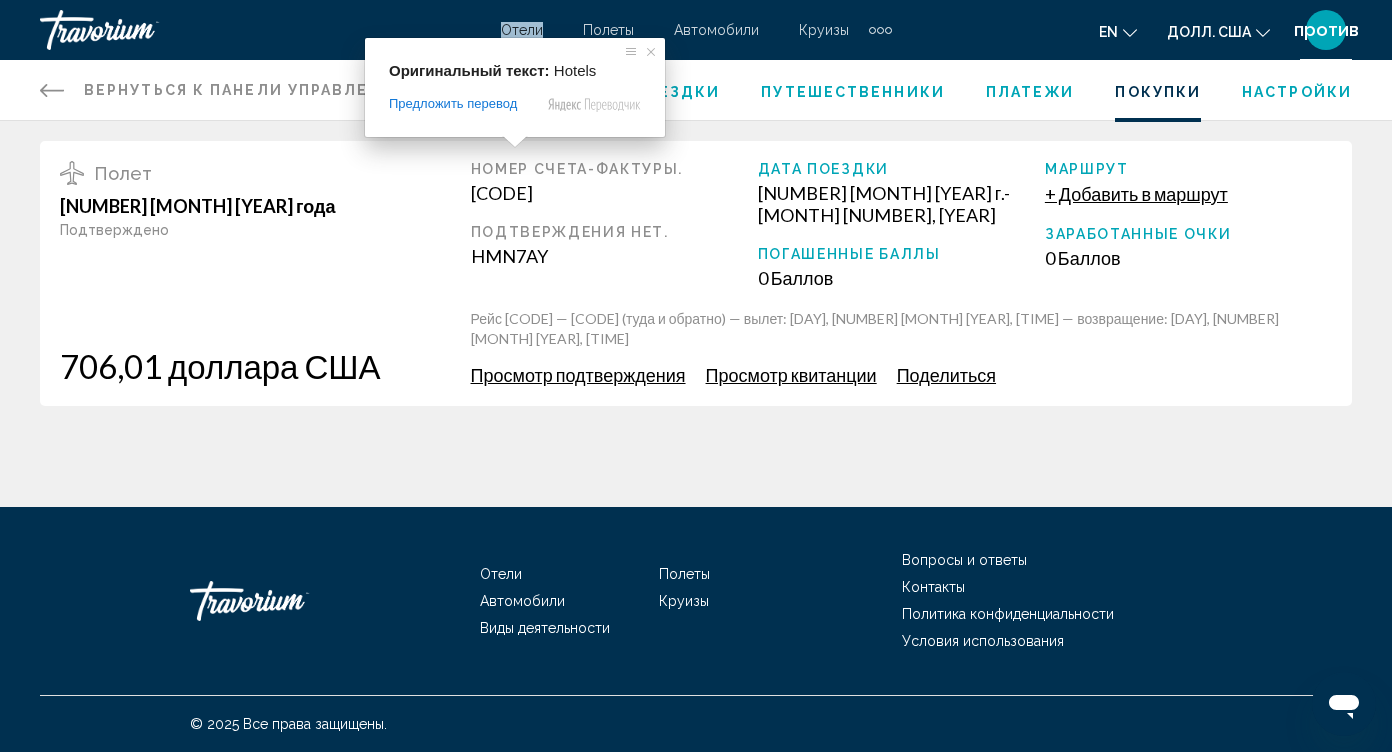 click on "Отели" at bounding box center (522, 30) 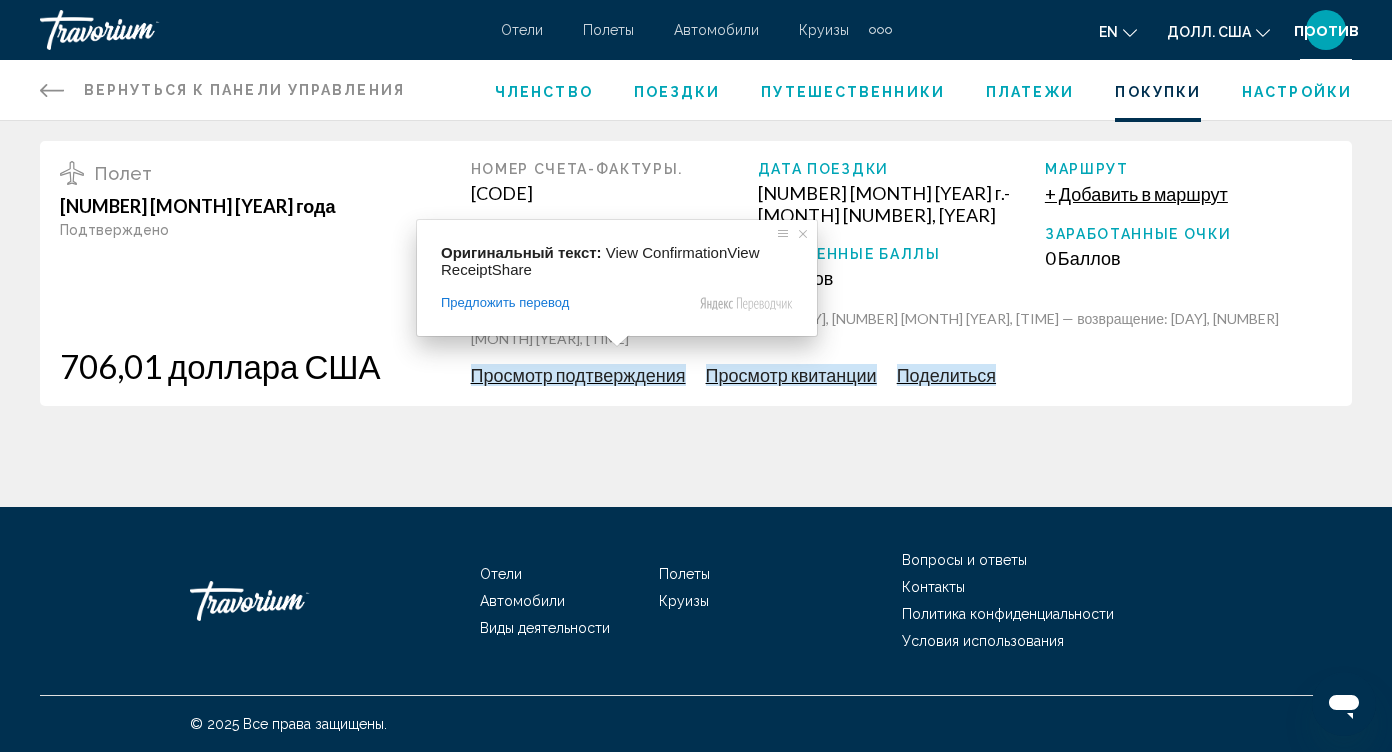 click on "Просмотр подтверждения" at bounding box center [578, 375] 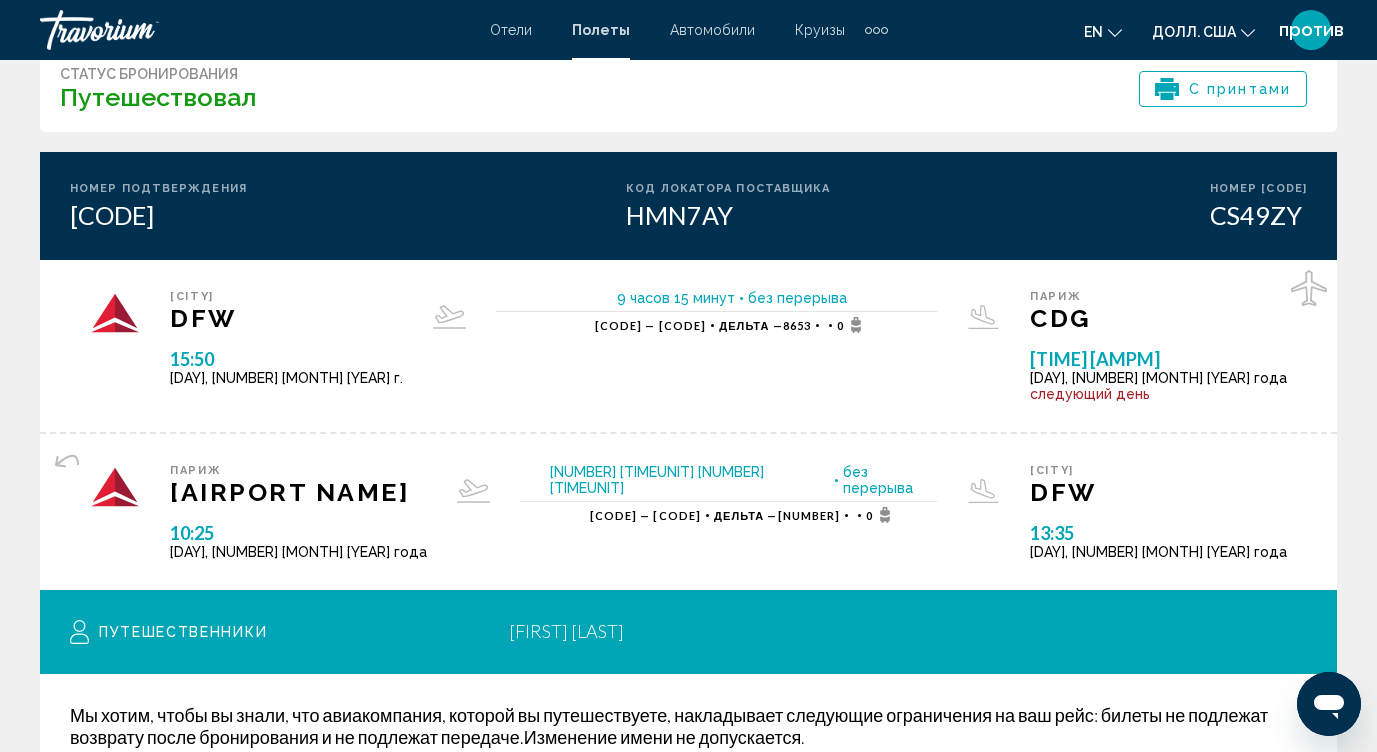 scroll, scrollTop: 0, scrollLeft: 0, axis: both 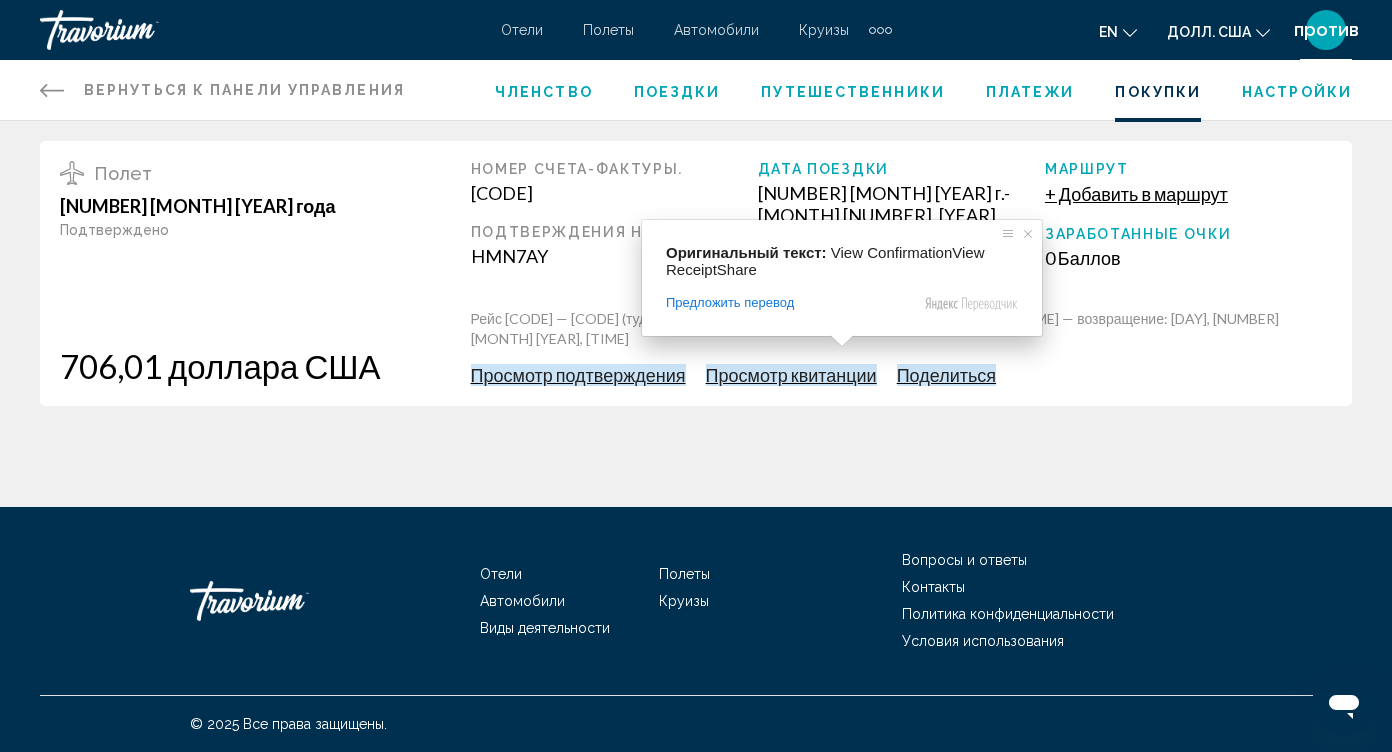 click on "Просмотр квитанции" at bounding box center (791, 375) 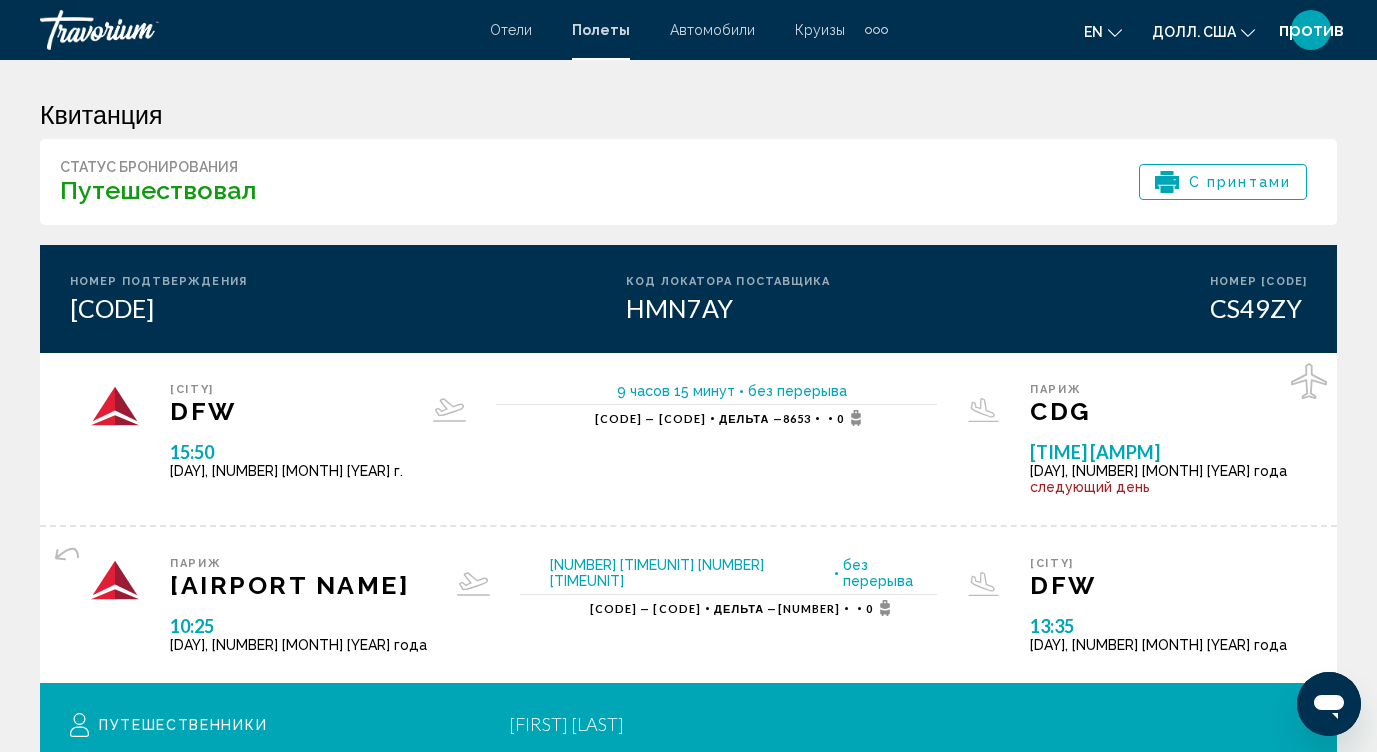 scroll, scrollTop: 0, scrollLeft: 0, axis: both 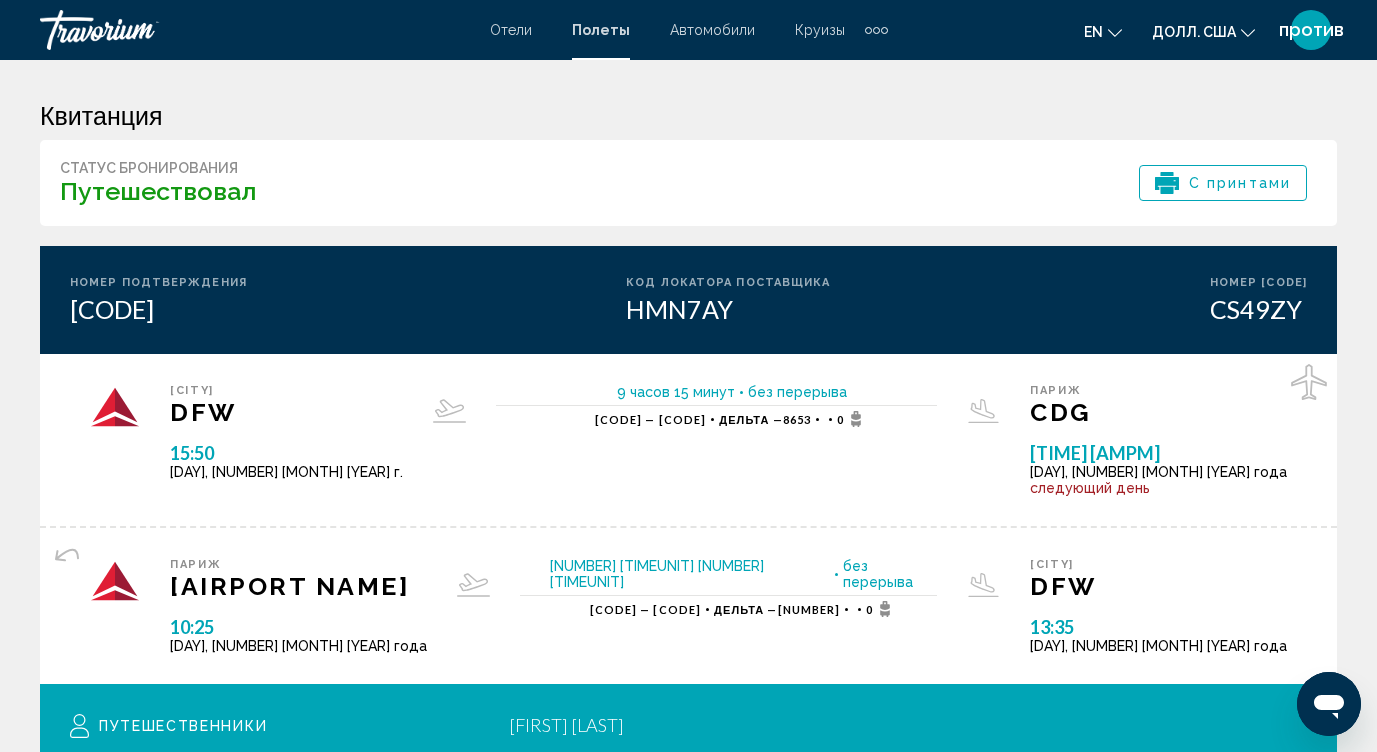 click at bounding box center [876, 30] 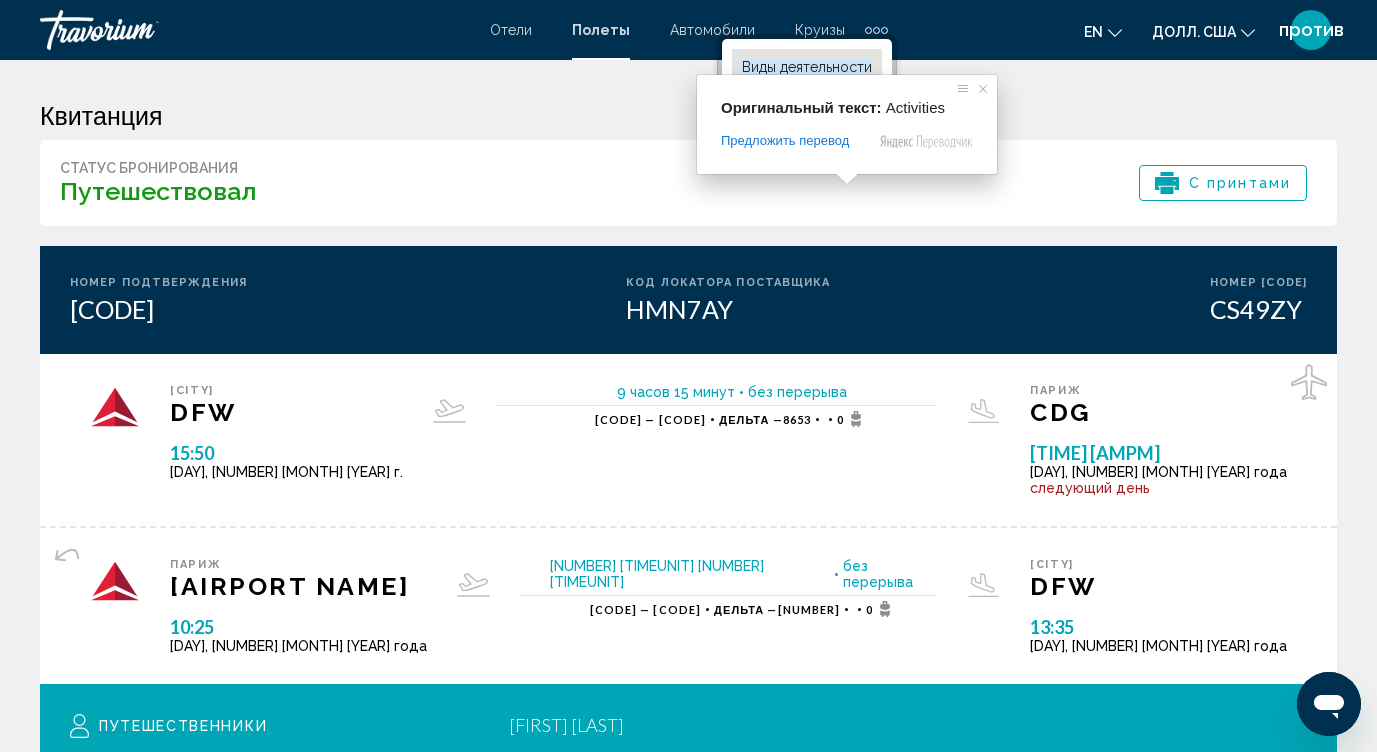 click on "Виды деятельности" at bounding box center (807, 67) 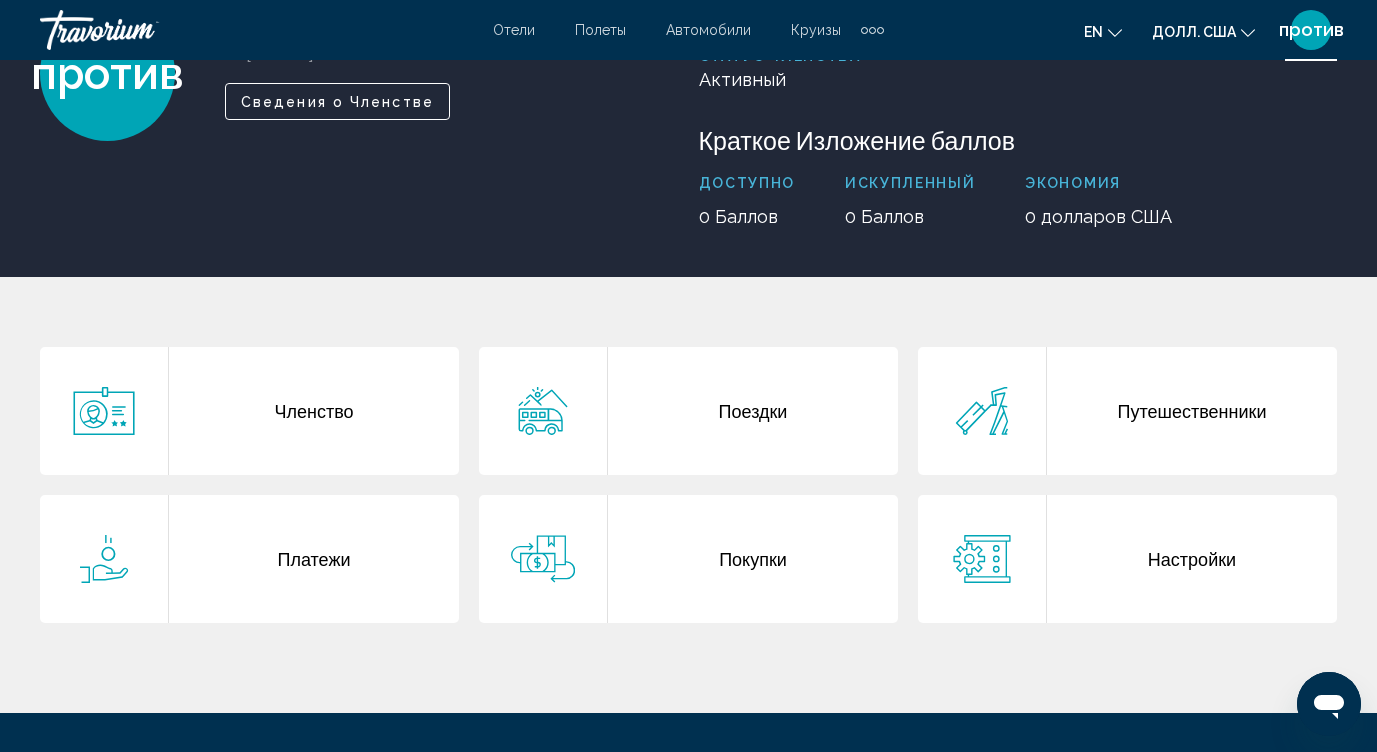 scroll, scrollTop: 200, scrollLeft: 0, axis: vertical 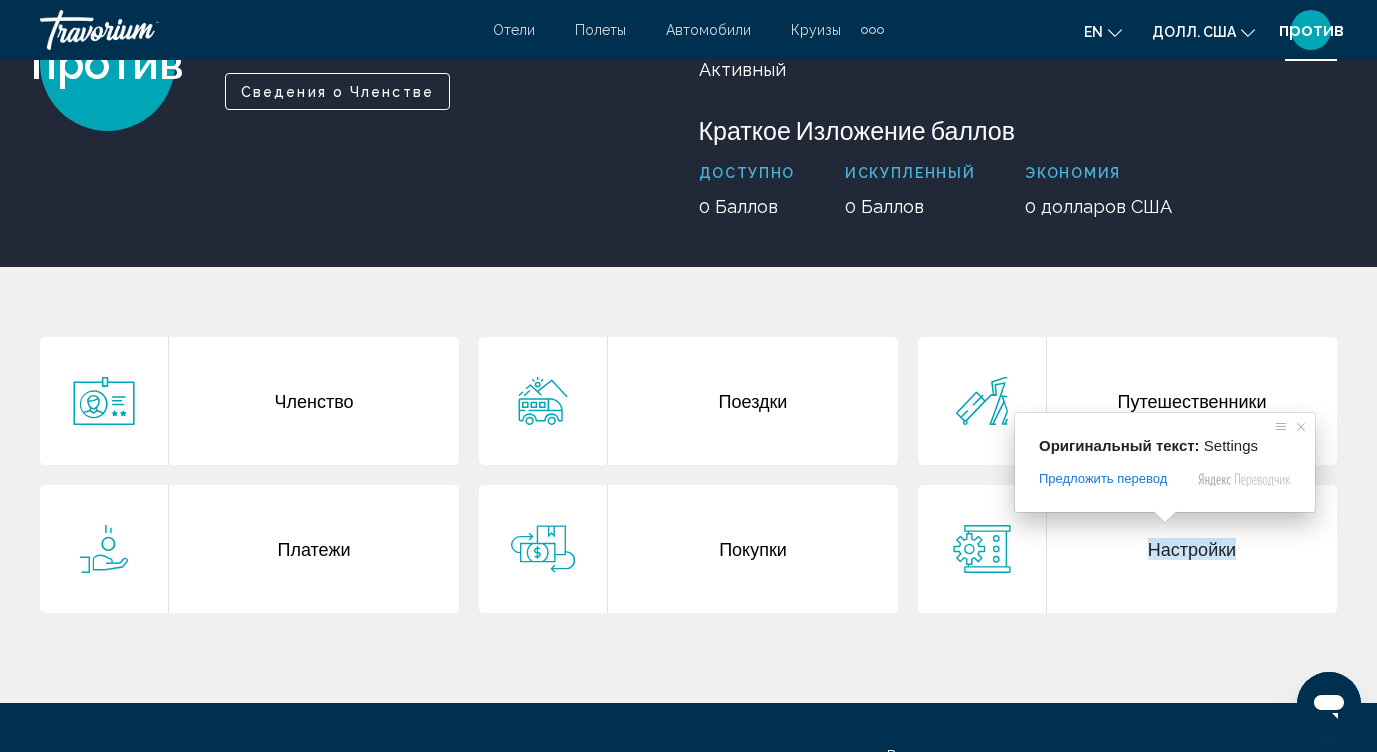 click on "Настройки" at bounding box center [1192, 549] 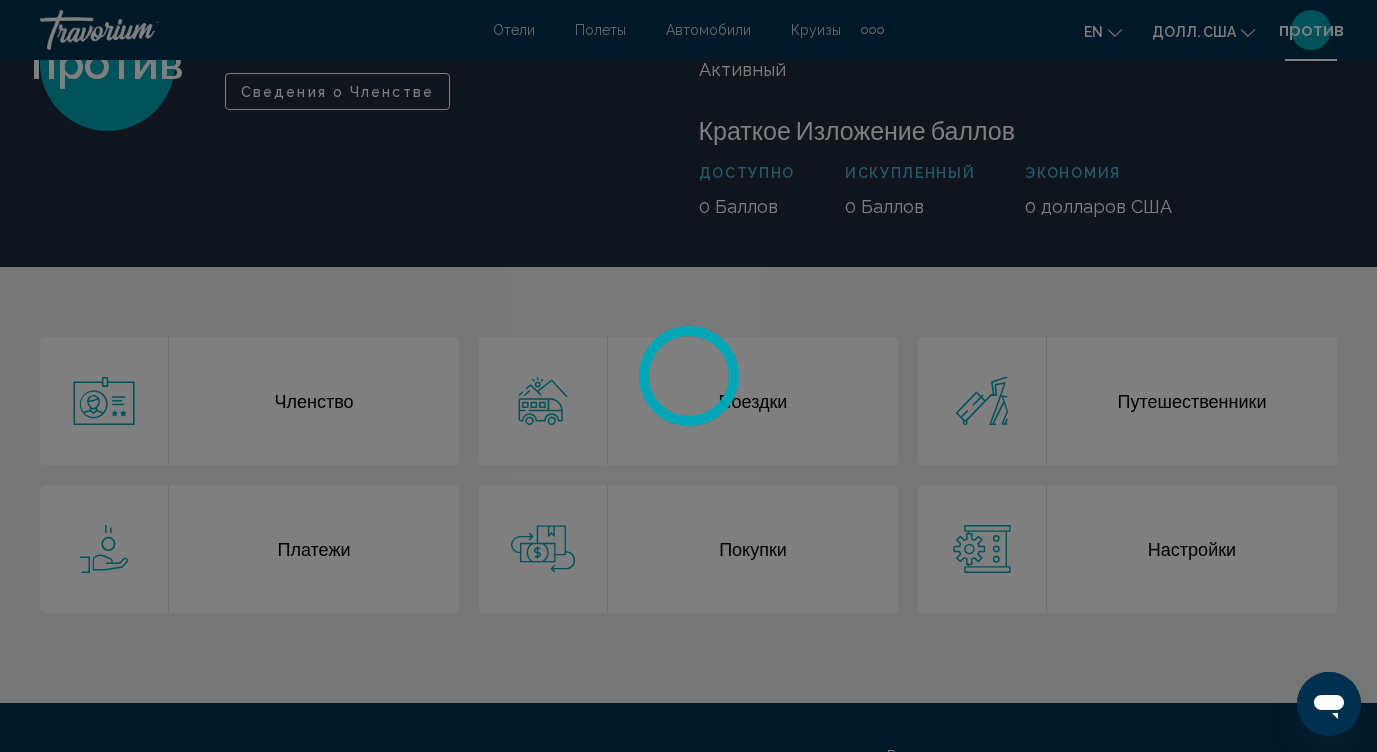 scroll, scrollTop: 0, scrollLeft: 0, axis: both 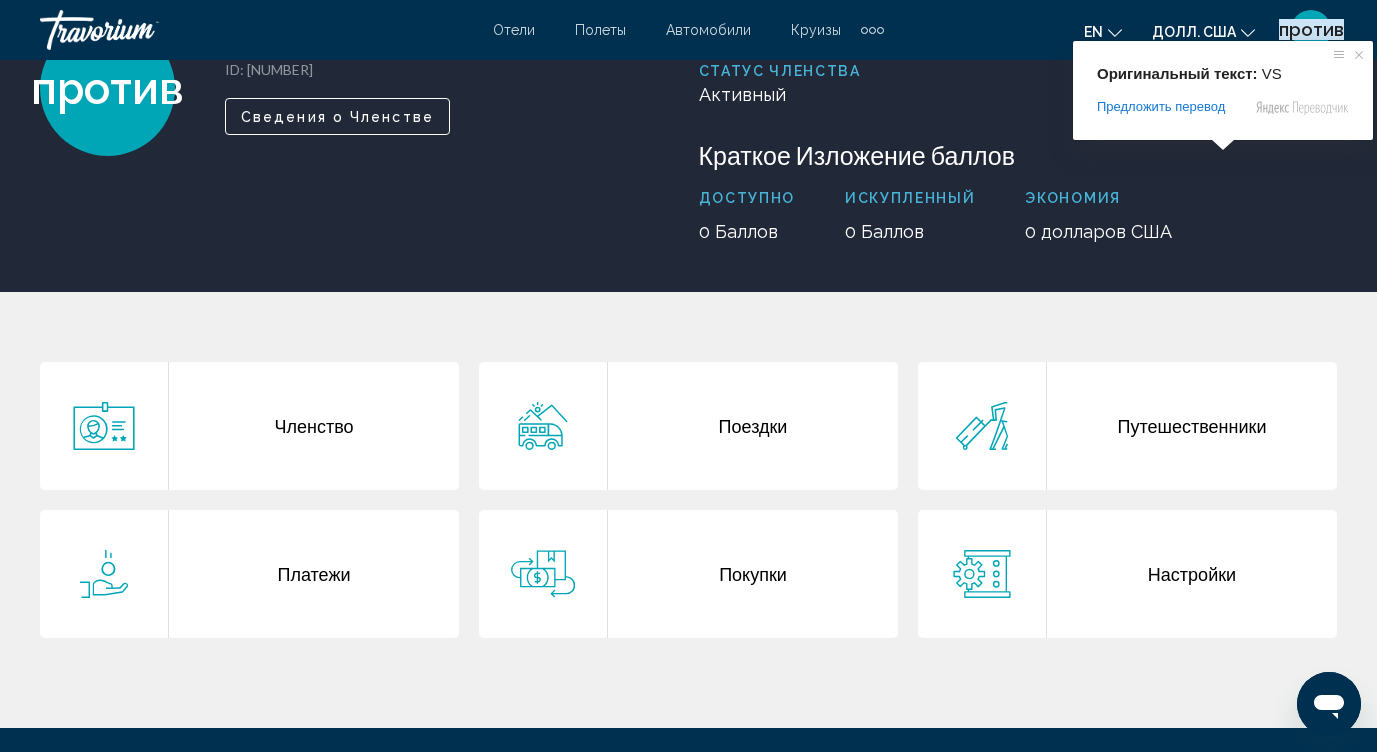 click on "против" at bounding box center (1311, 29) 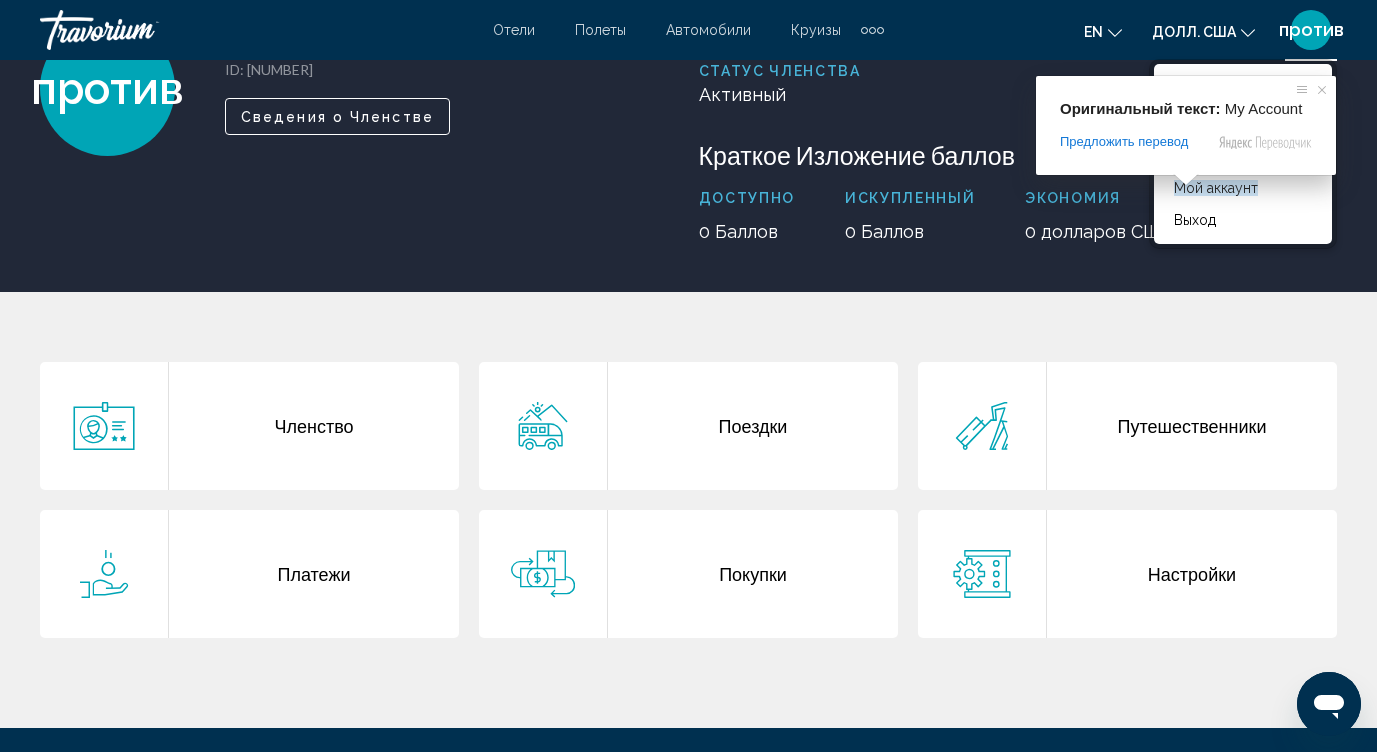 click on "Мой аккаунт" at bounding box center [1216, 188] 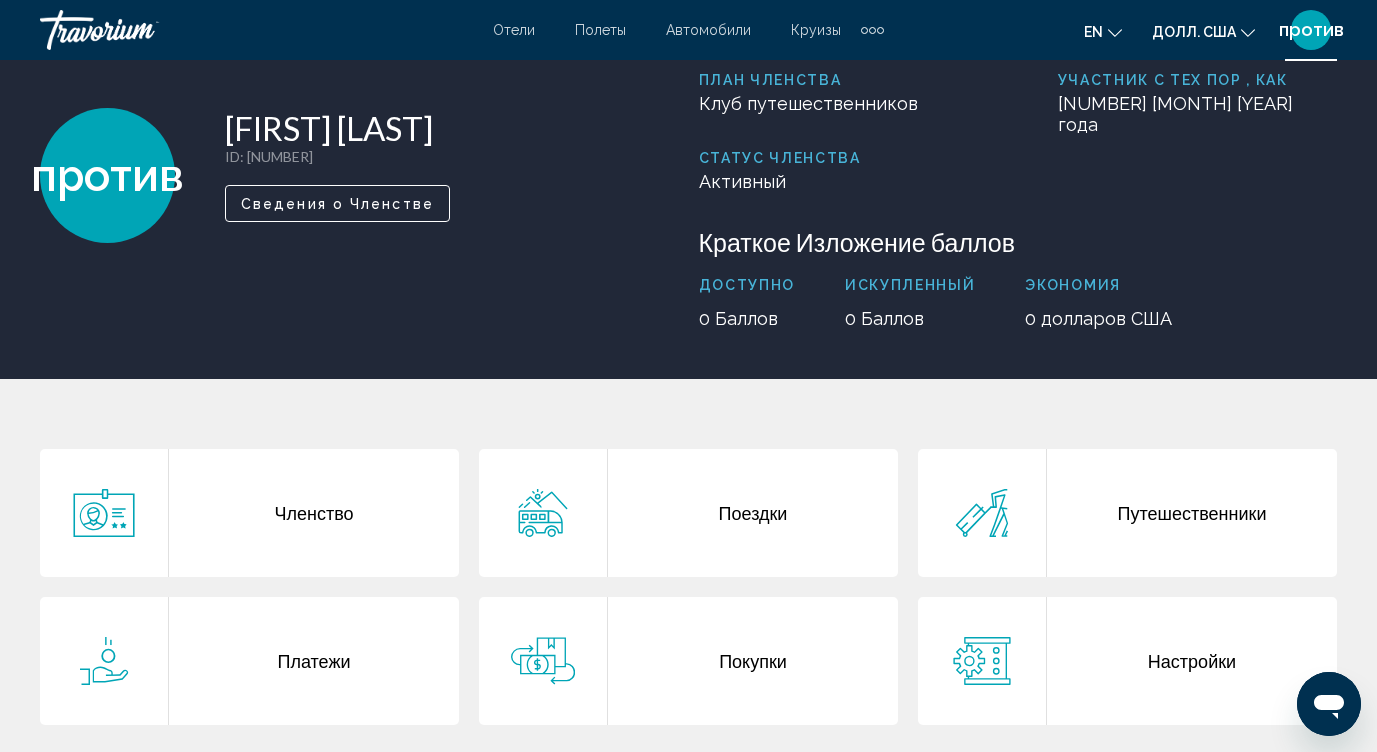 scroll, scrollTop: 75, scrollLeft: 0, axis: vertical 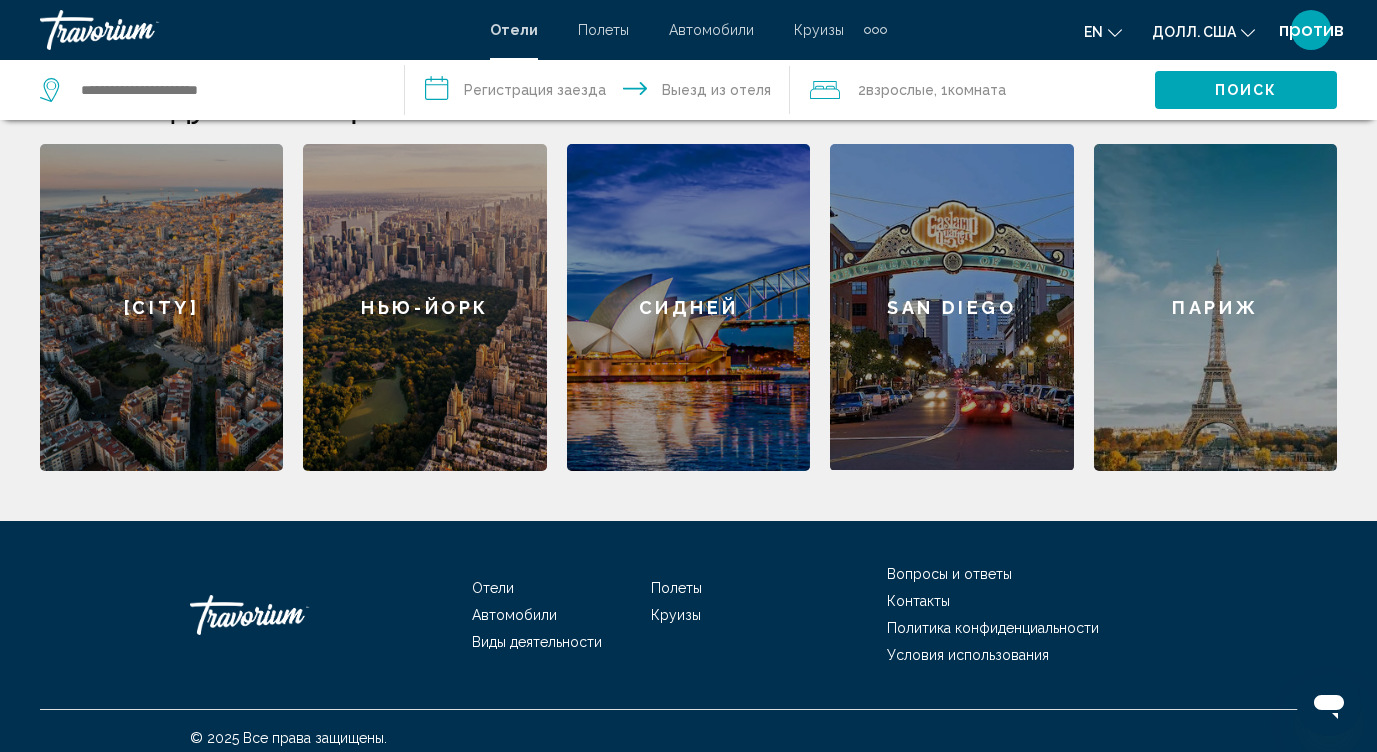 click on "Париж" 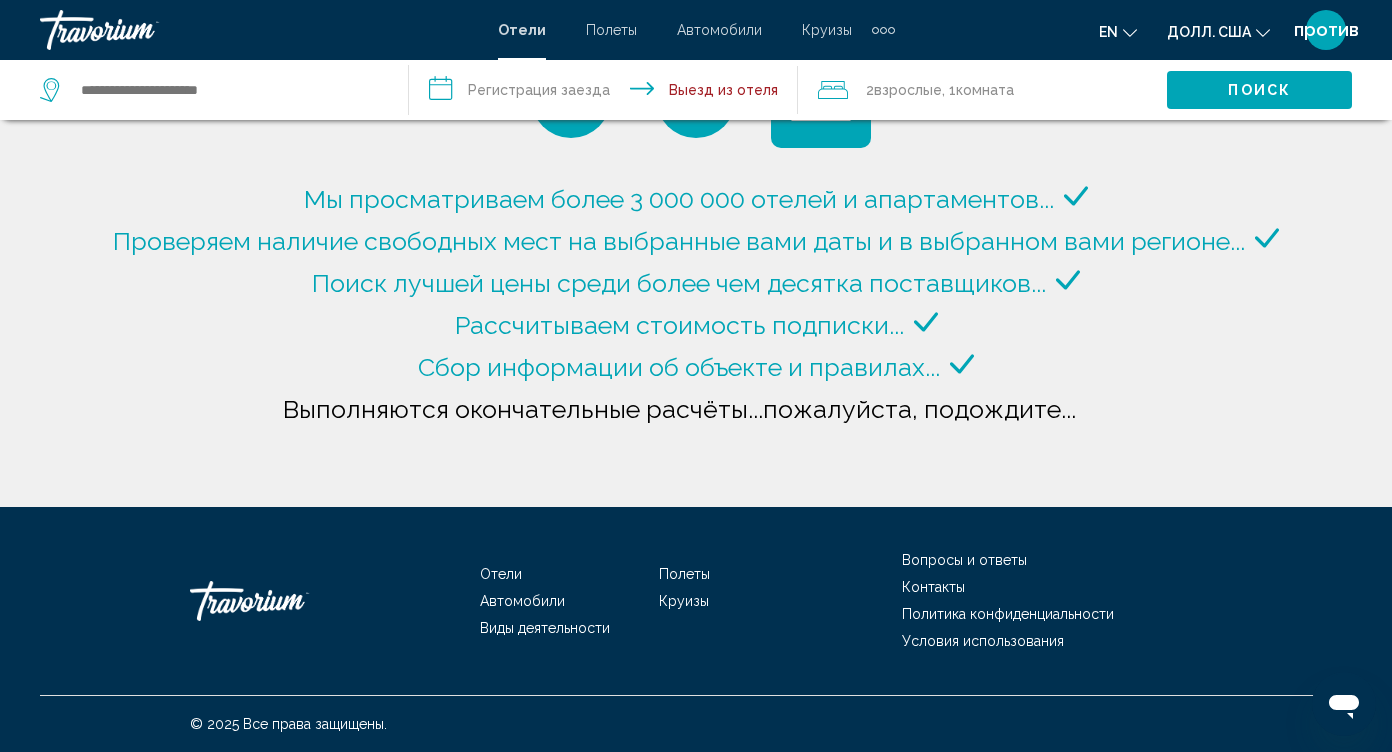 type on "**********" 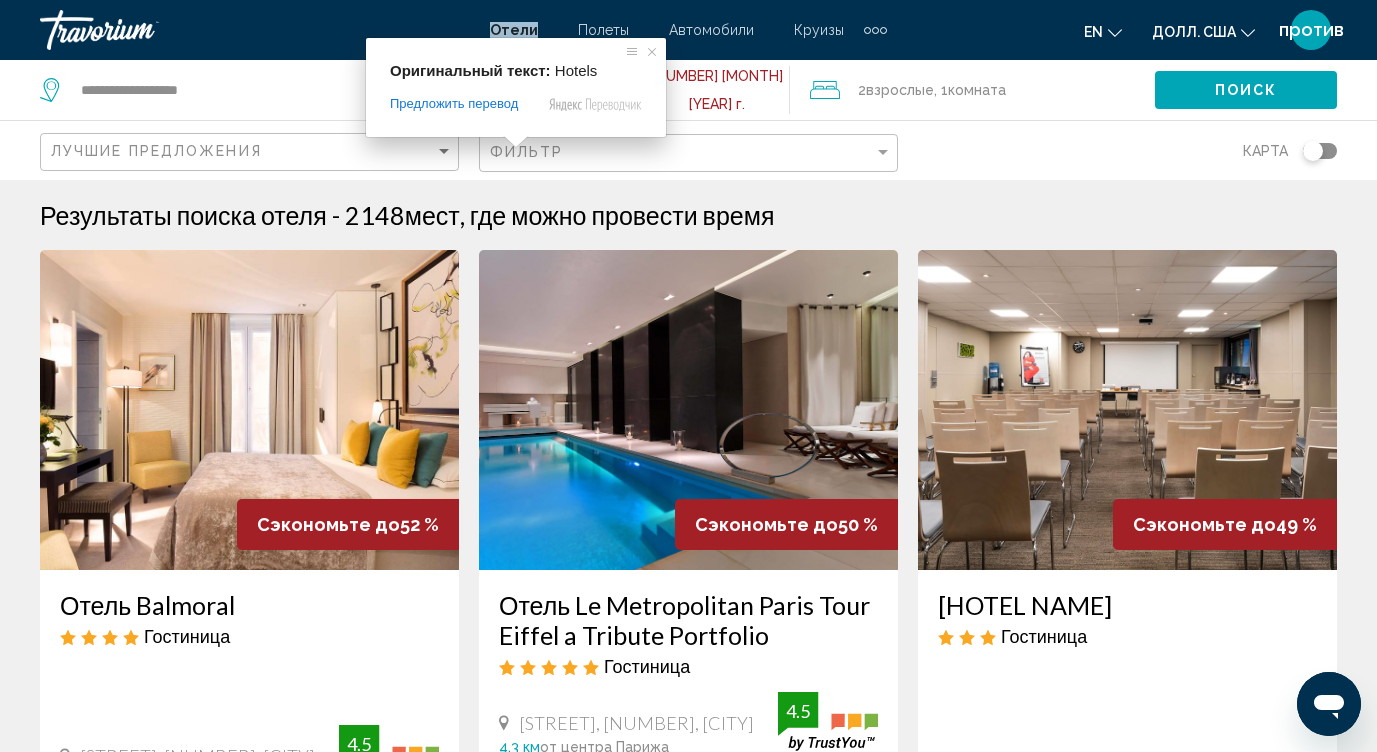 click on "Отели" at bounding box center (514, 30) 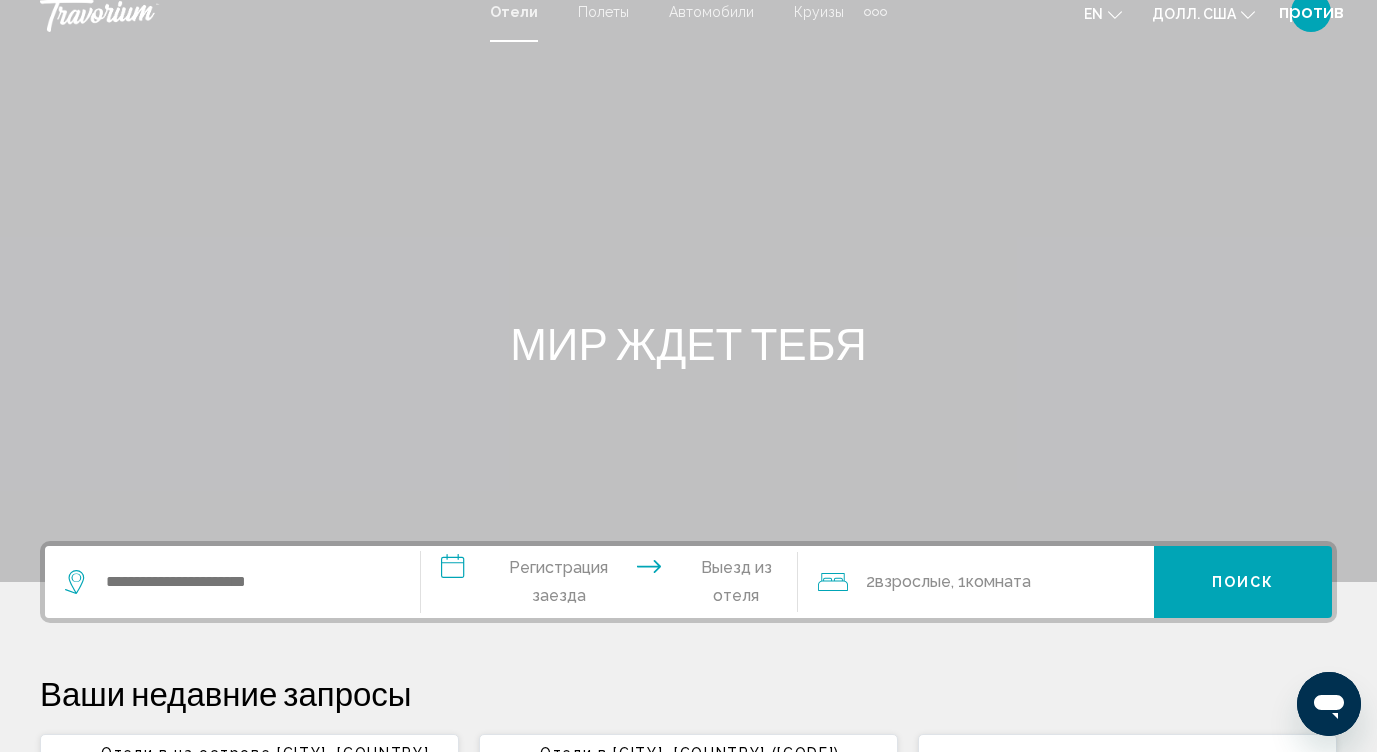 scroll, scrollTop: 0, scrollLeft: 0, axis: both 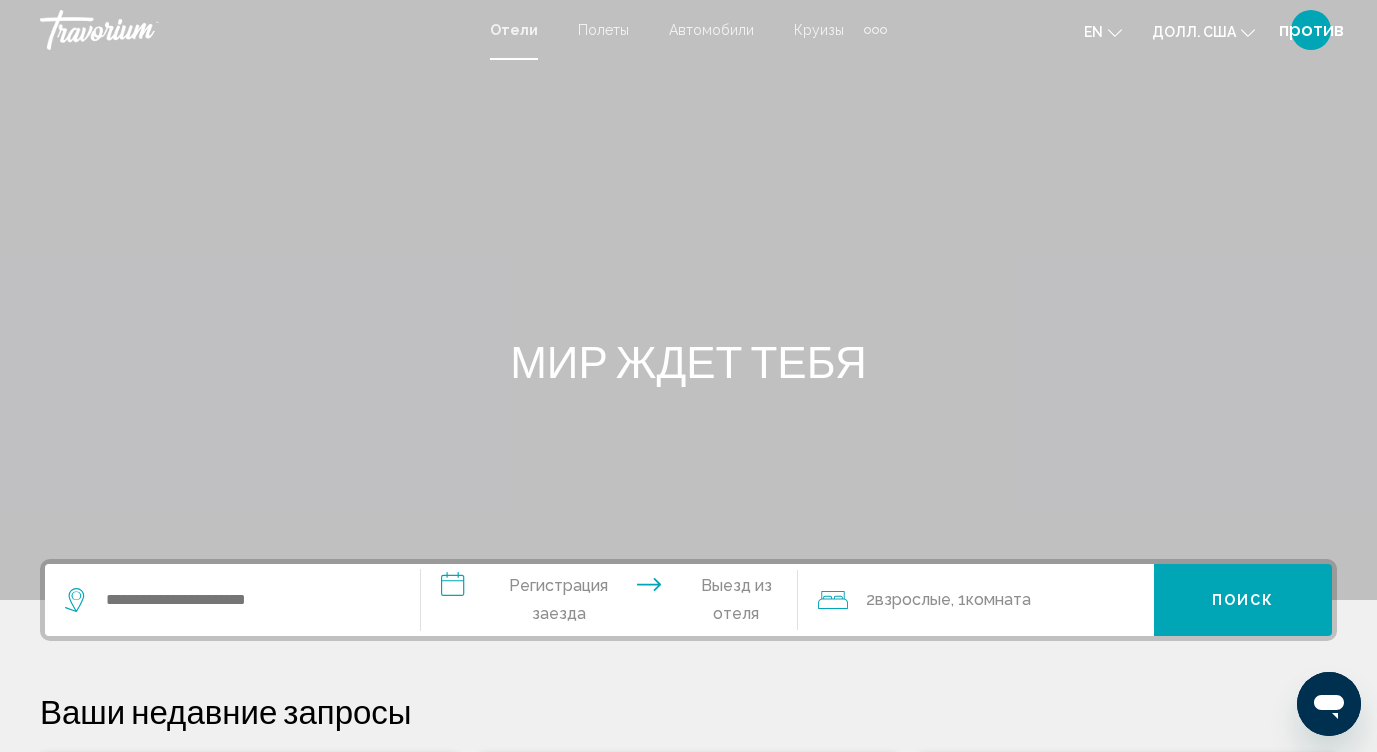 click at bounding box center [875, 30] 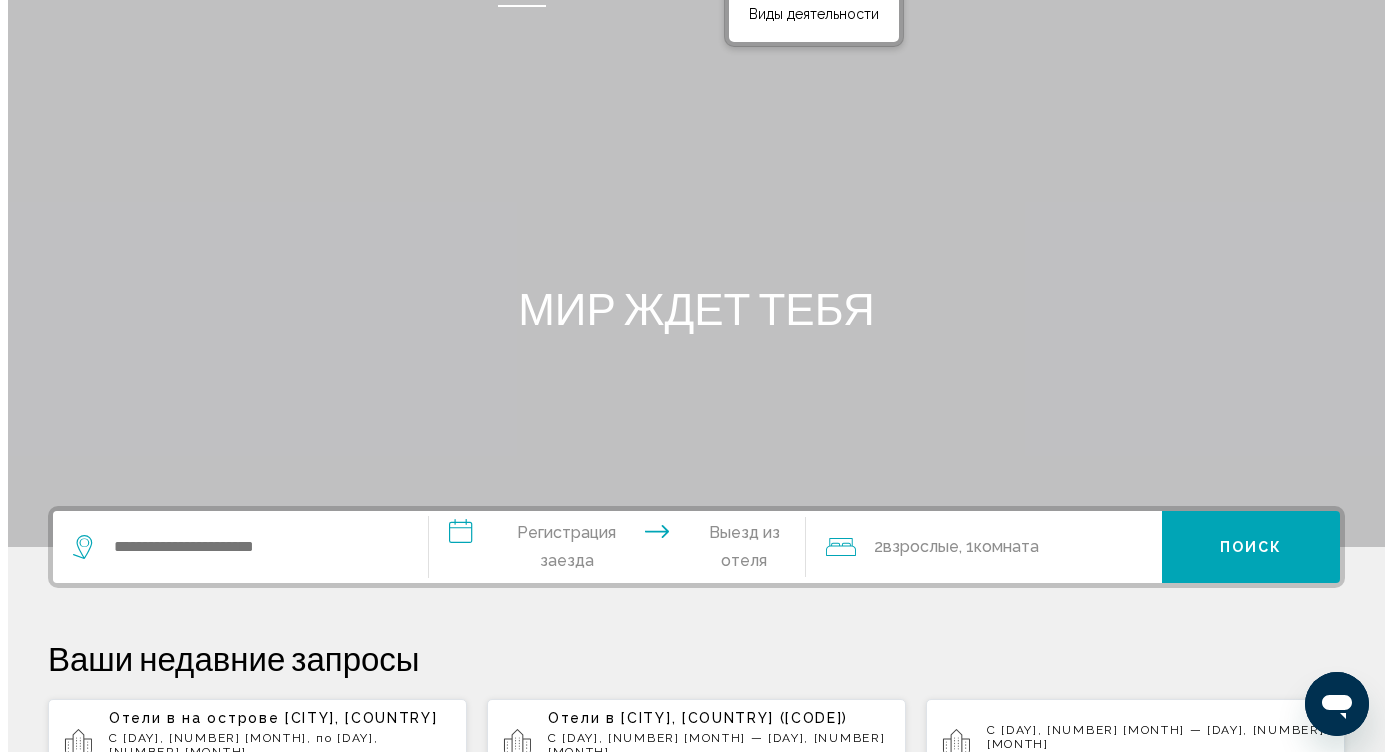 scroll, scrollTop: 0, scrollLeft: 0, axis: both 